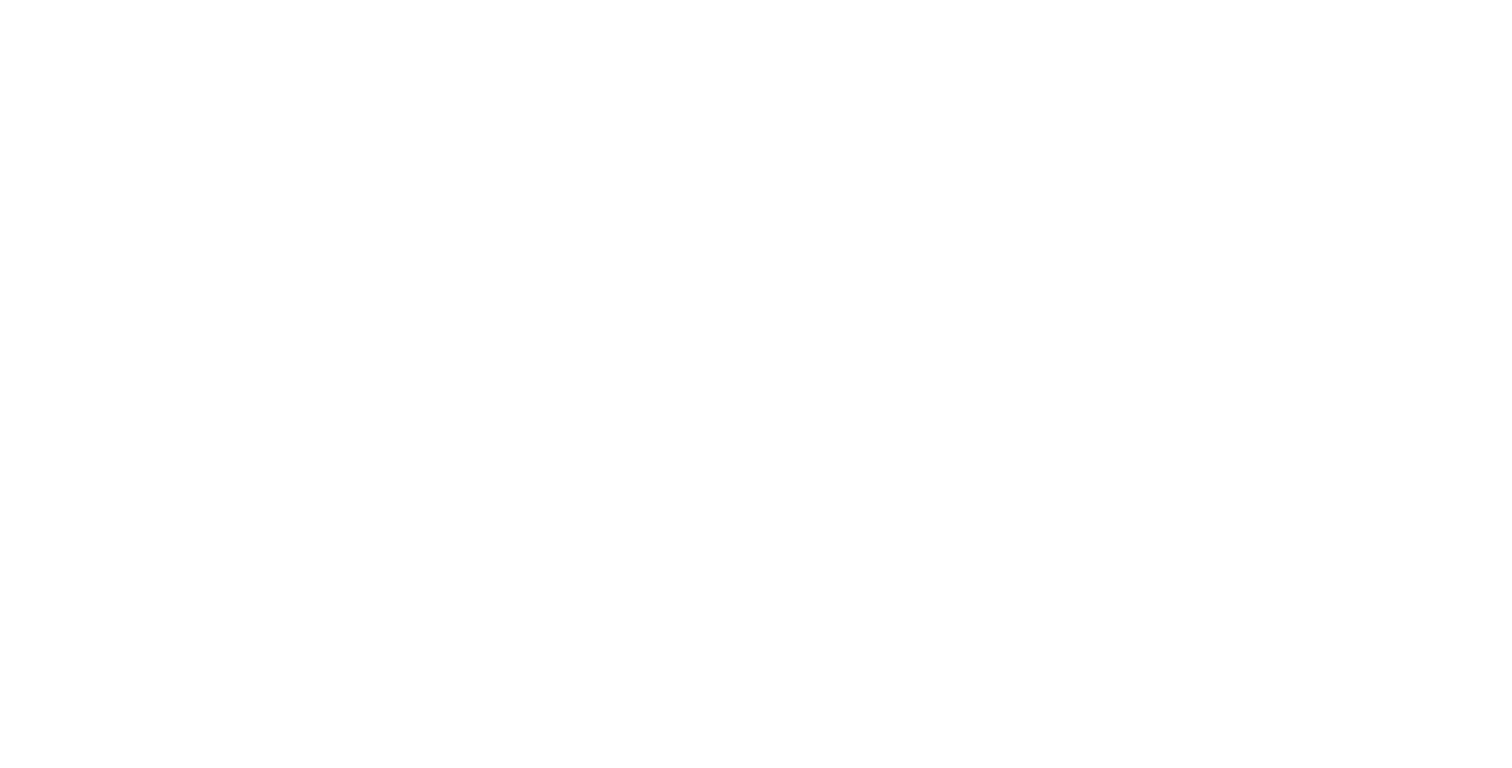 scroll, scrollTop: 0, scrollLeft: 0, axis: both 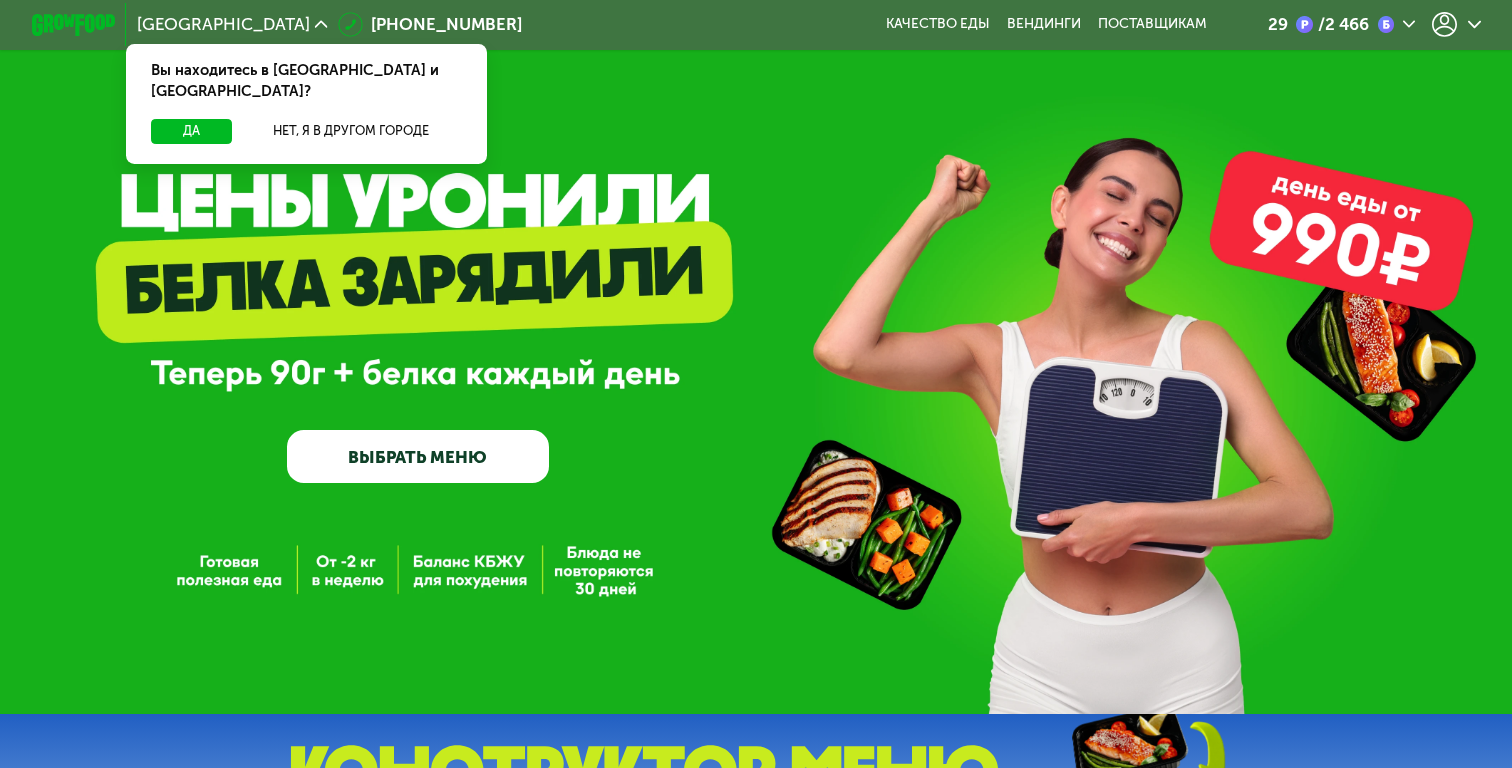 click 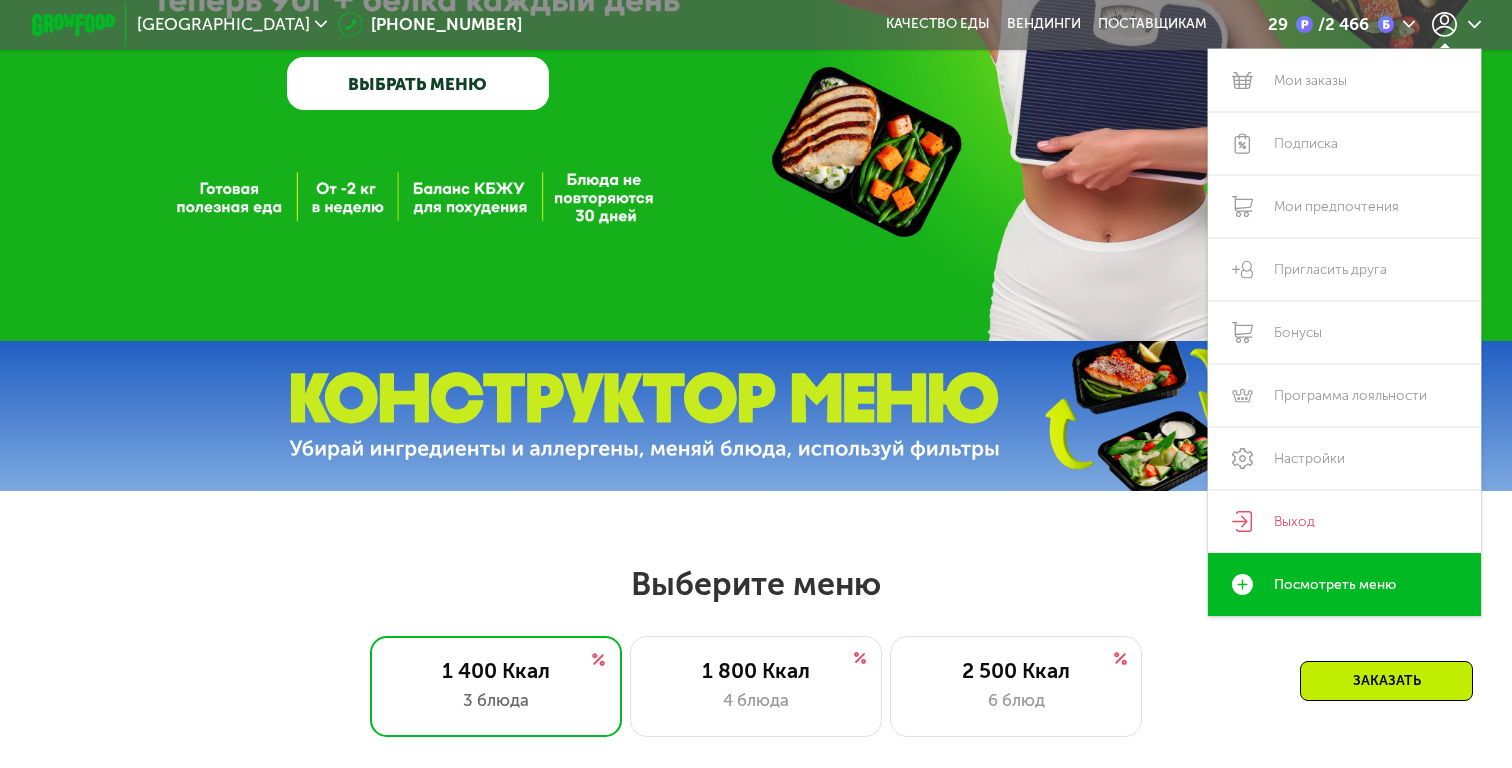 scroll, scrollTop: 0, scrollLeft: 0, axis: both 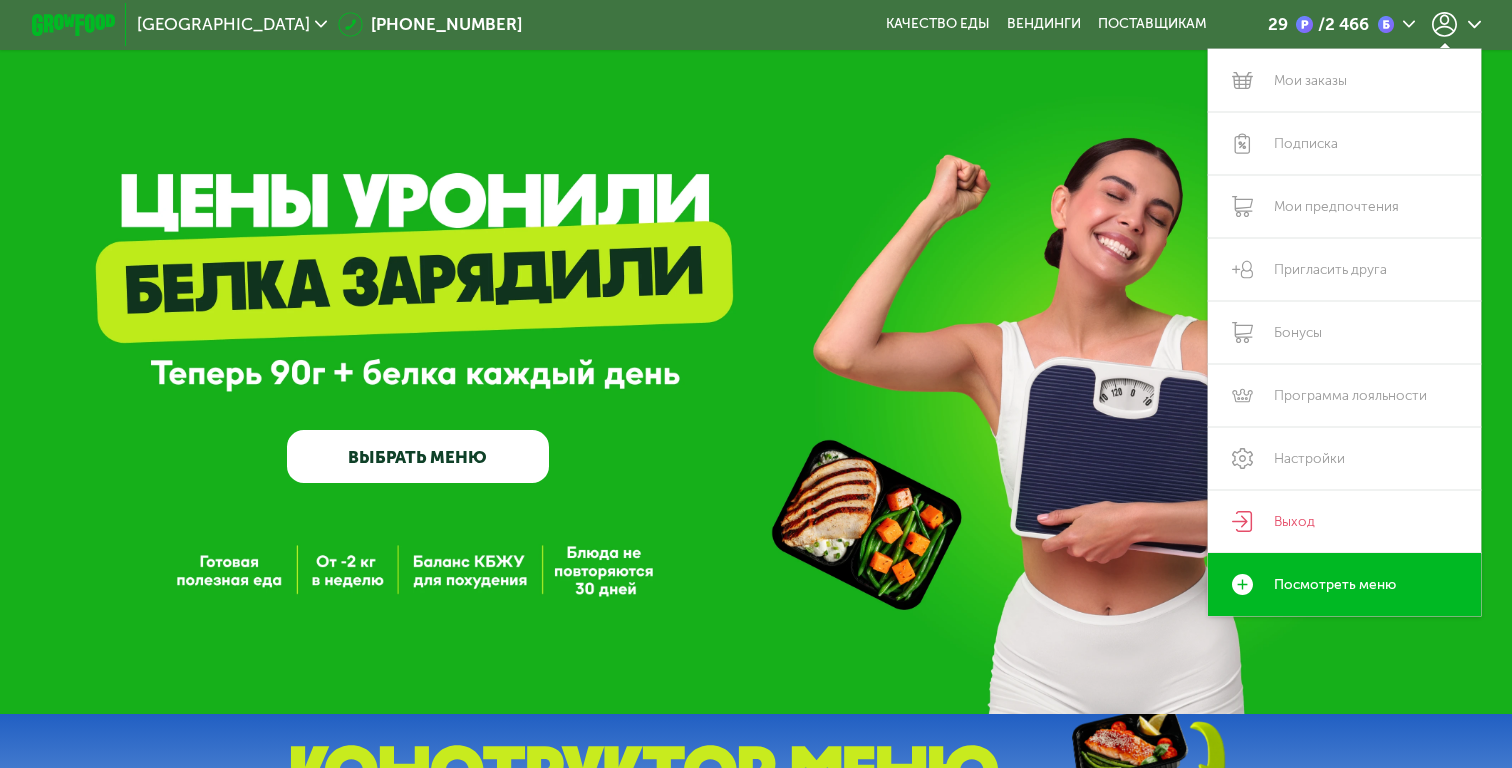 click on "ВЫБРАТЬ МЕНЮ" at bounding box center [417, 456] 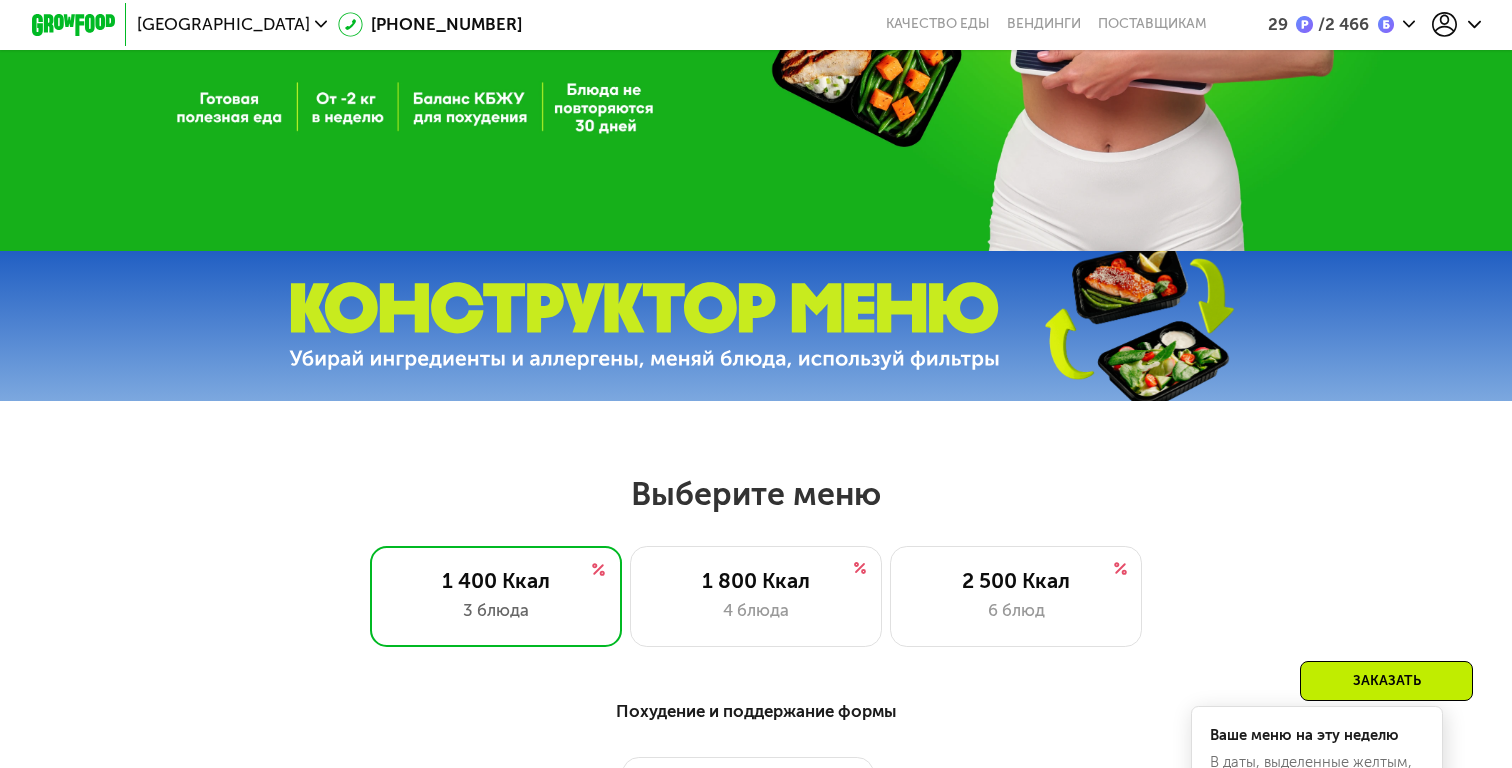scroll, scrollTop: 0, scrollLeft: 0, axis: both 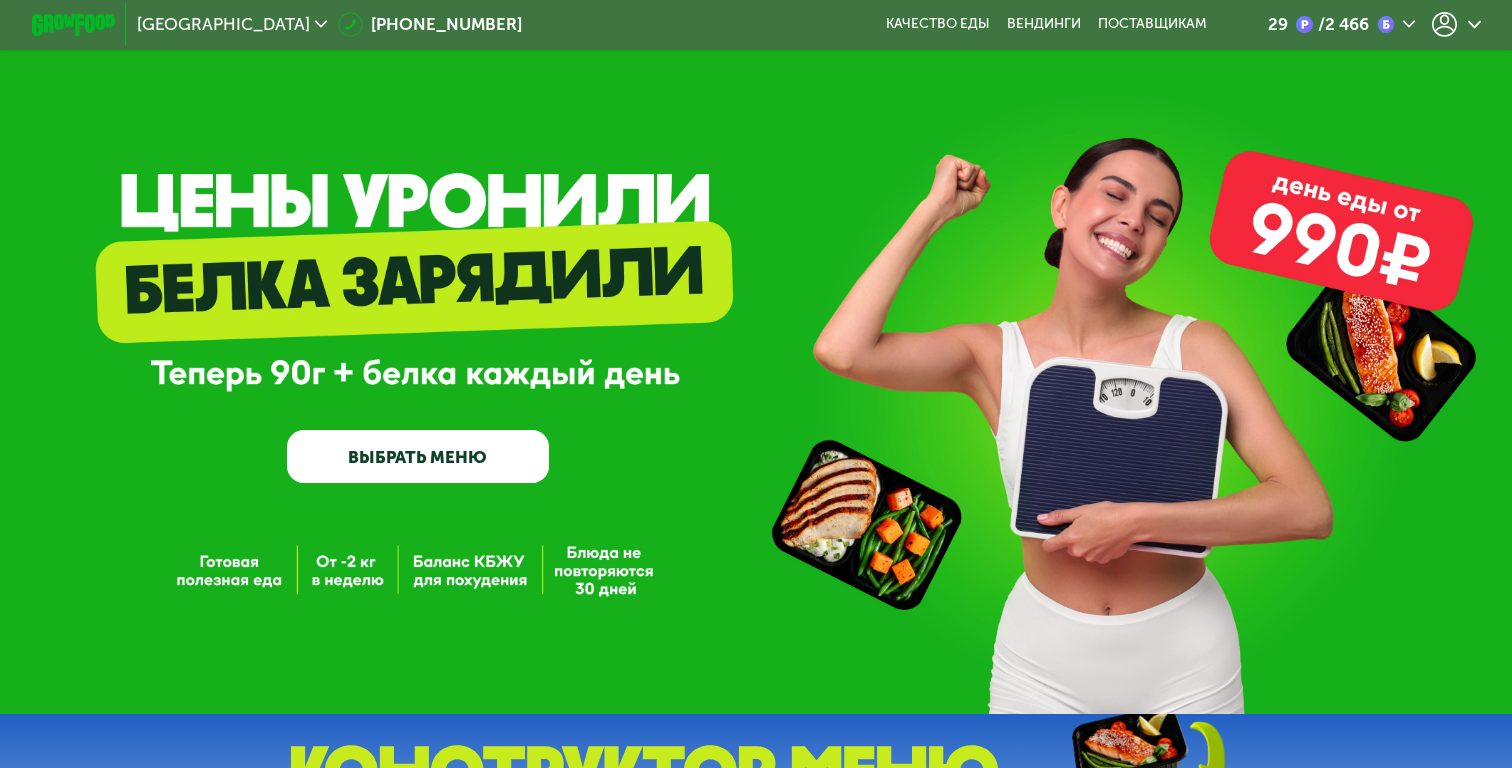 click at bounding box center (73, 25) 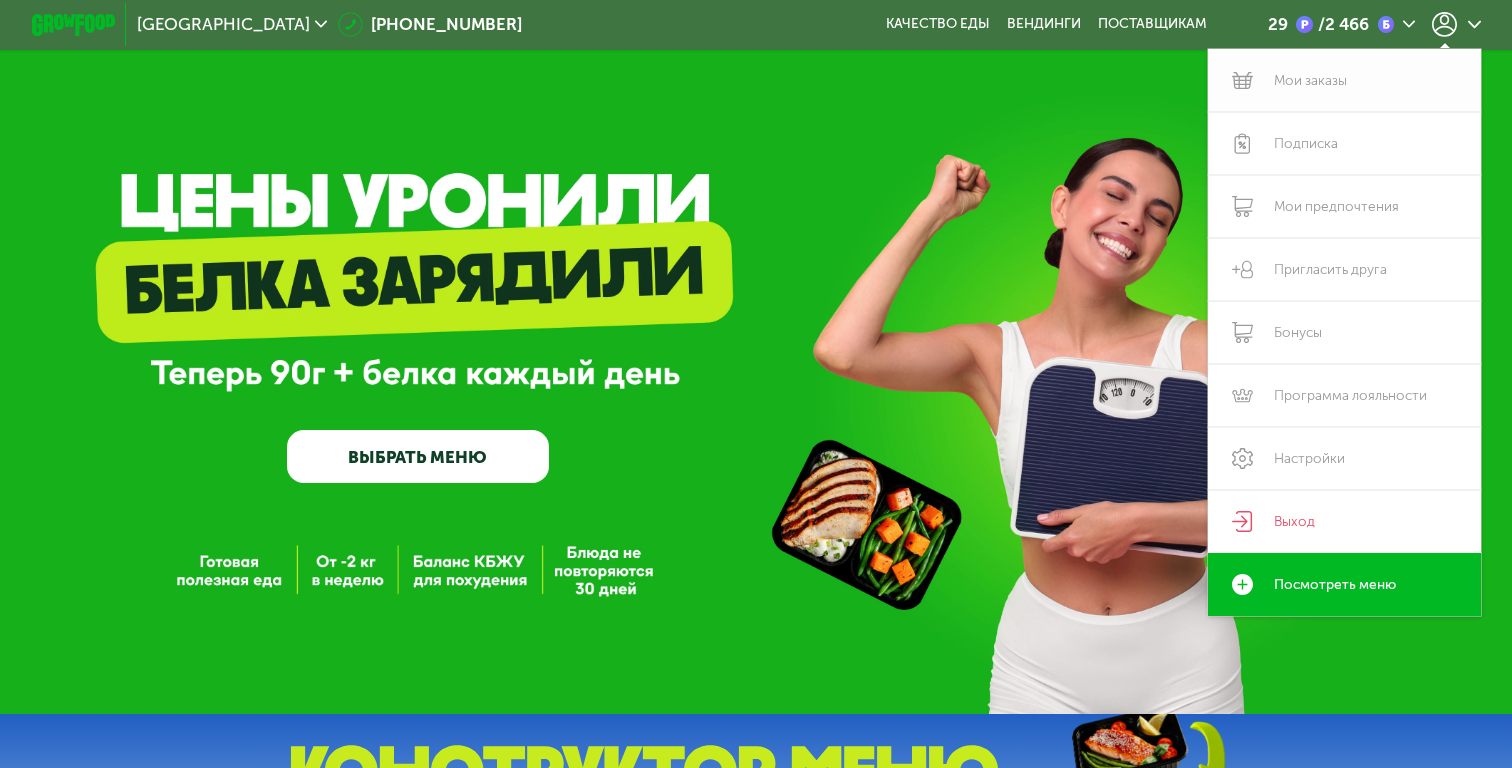 click on "Мои заказы" at bounding box center [1344, 80] 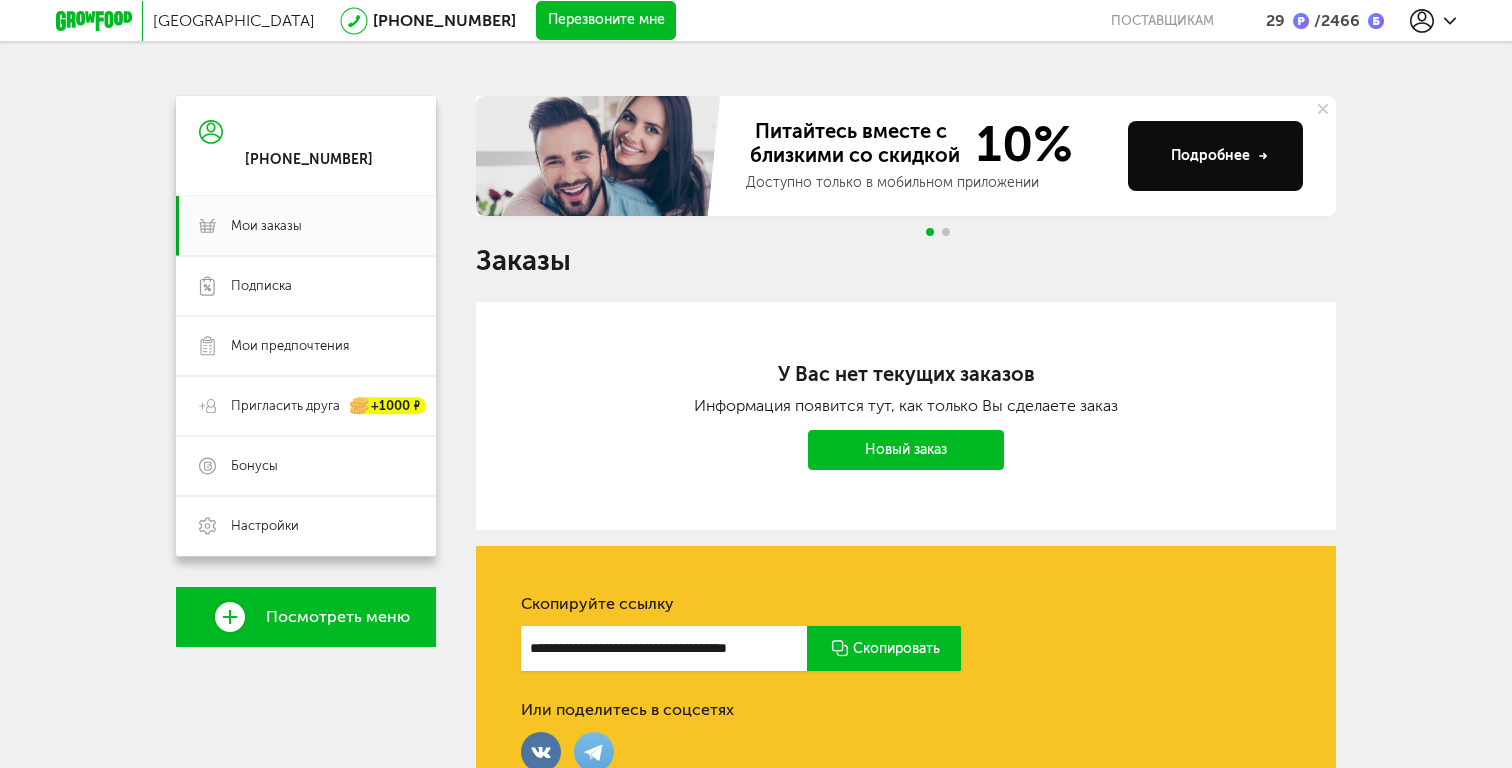 scroll, scrollTop: 0, scrollLeft: 0, axis: both 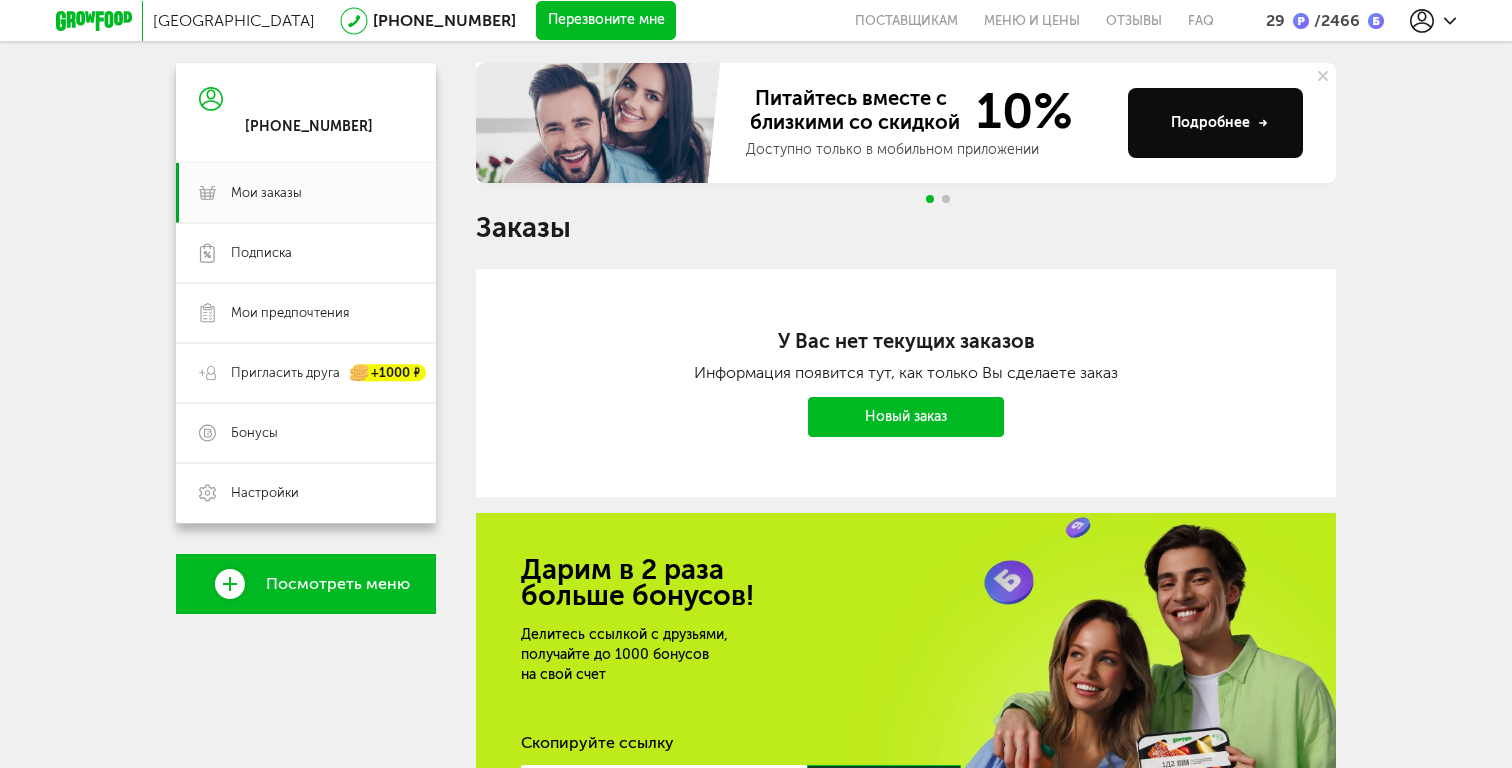 click on "Новый заказ" at bounding box center (906, 417) 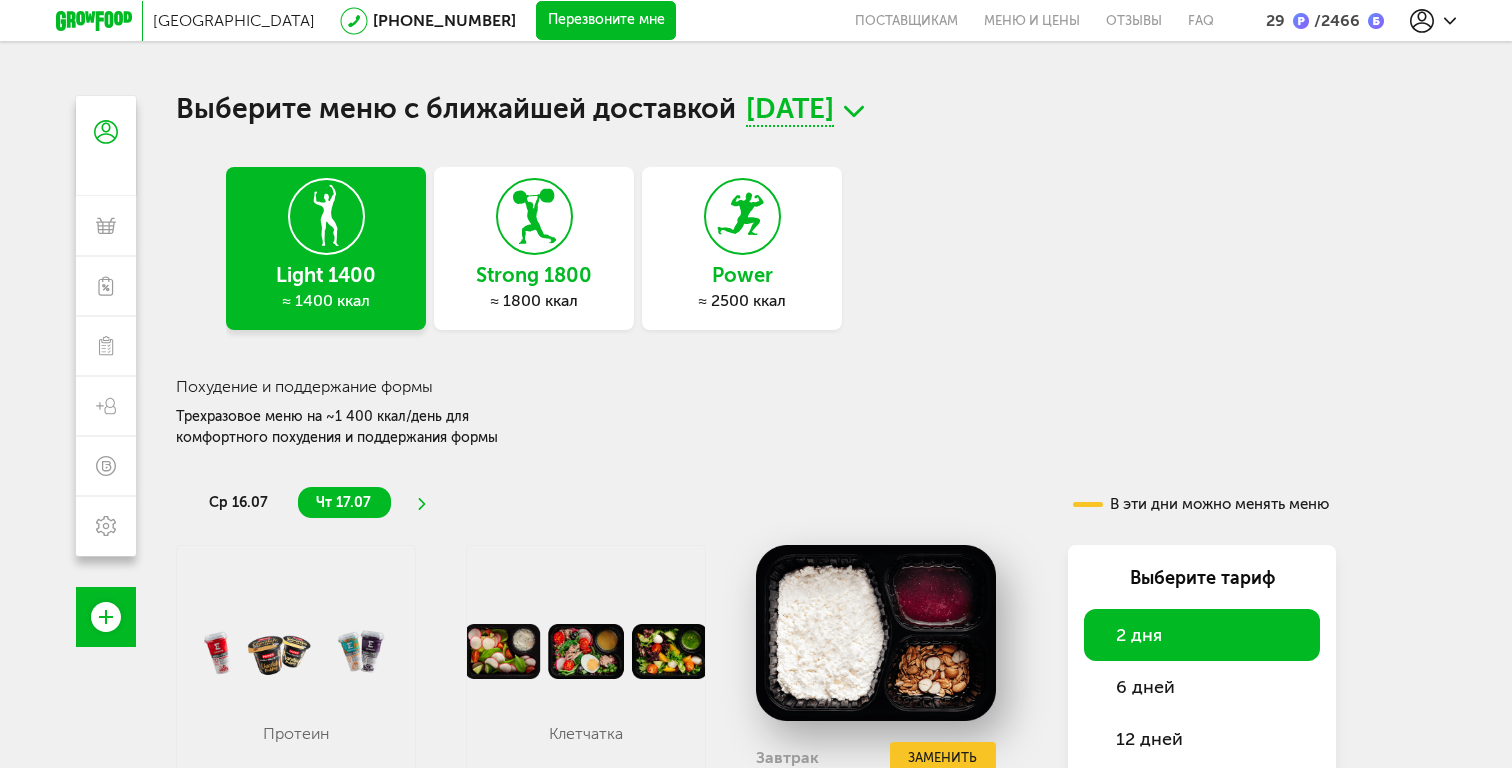 click on "[DATE]" at bounding box center (790, 111) 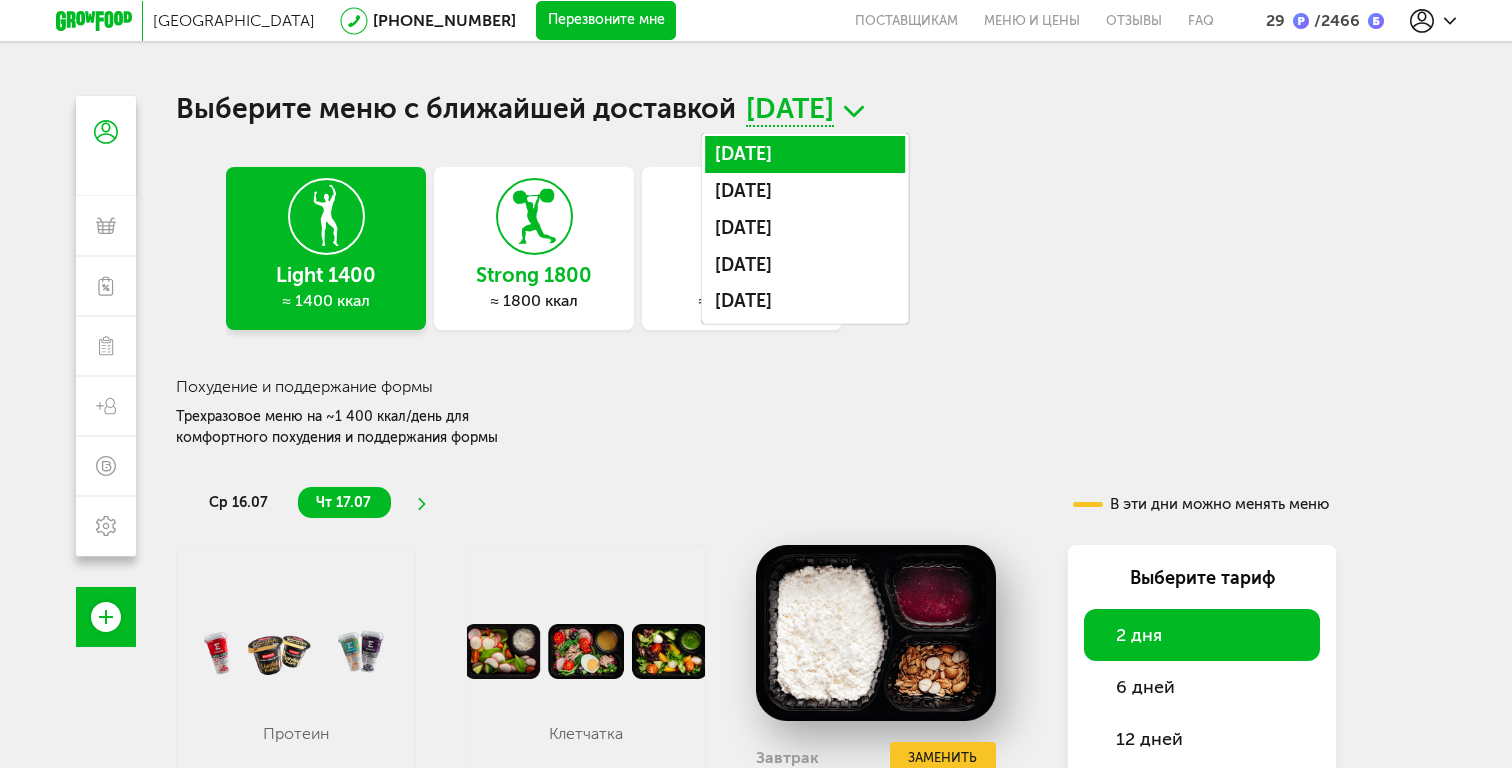 click on "15 июля, вт" at bounding box center (805, 154) 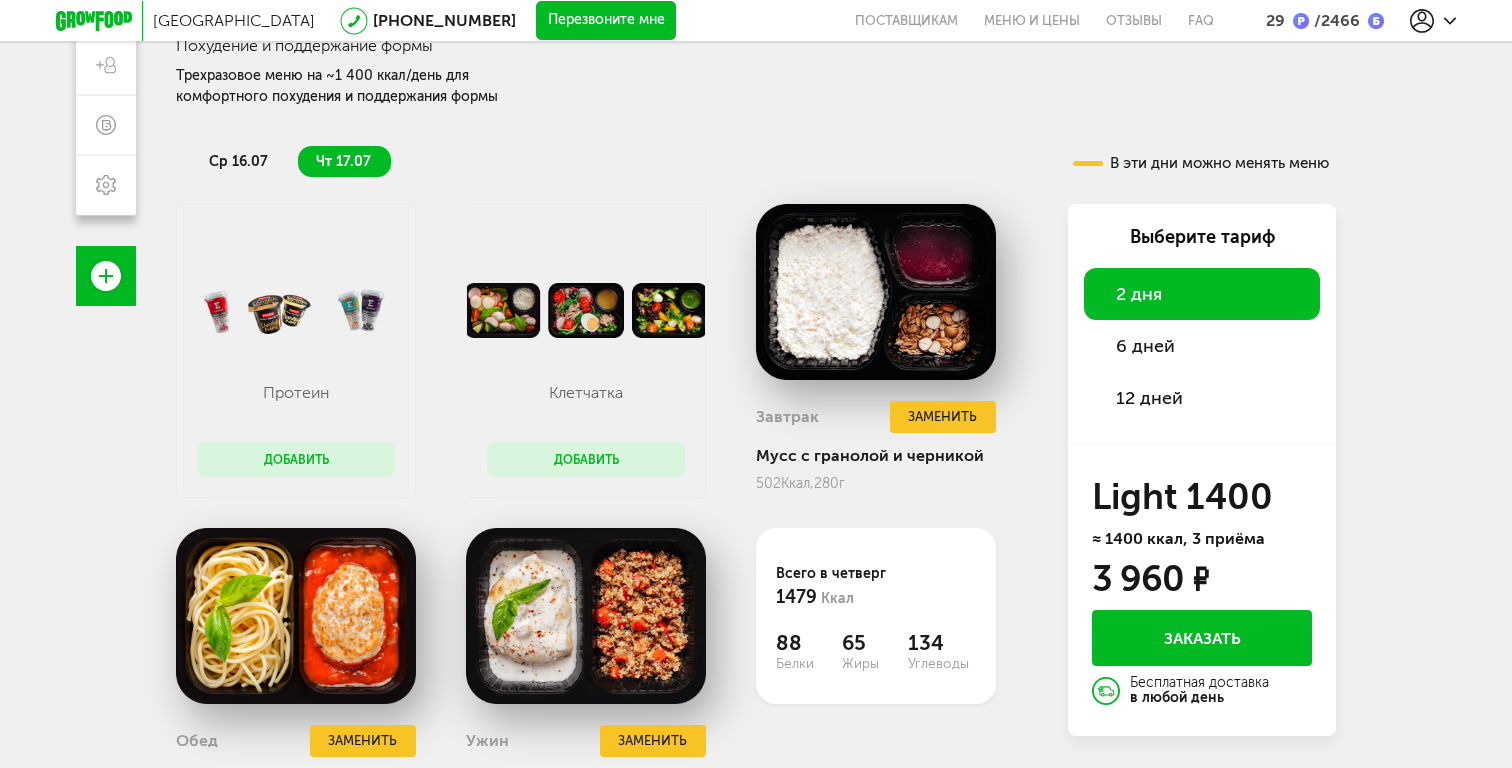 scroll, scrollTop: 383, scrollLeft: 0, axis: vertical 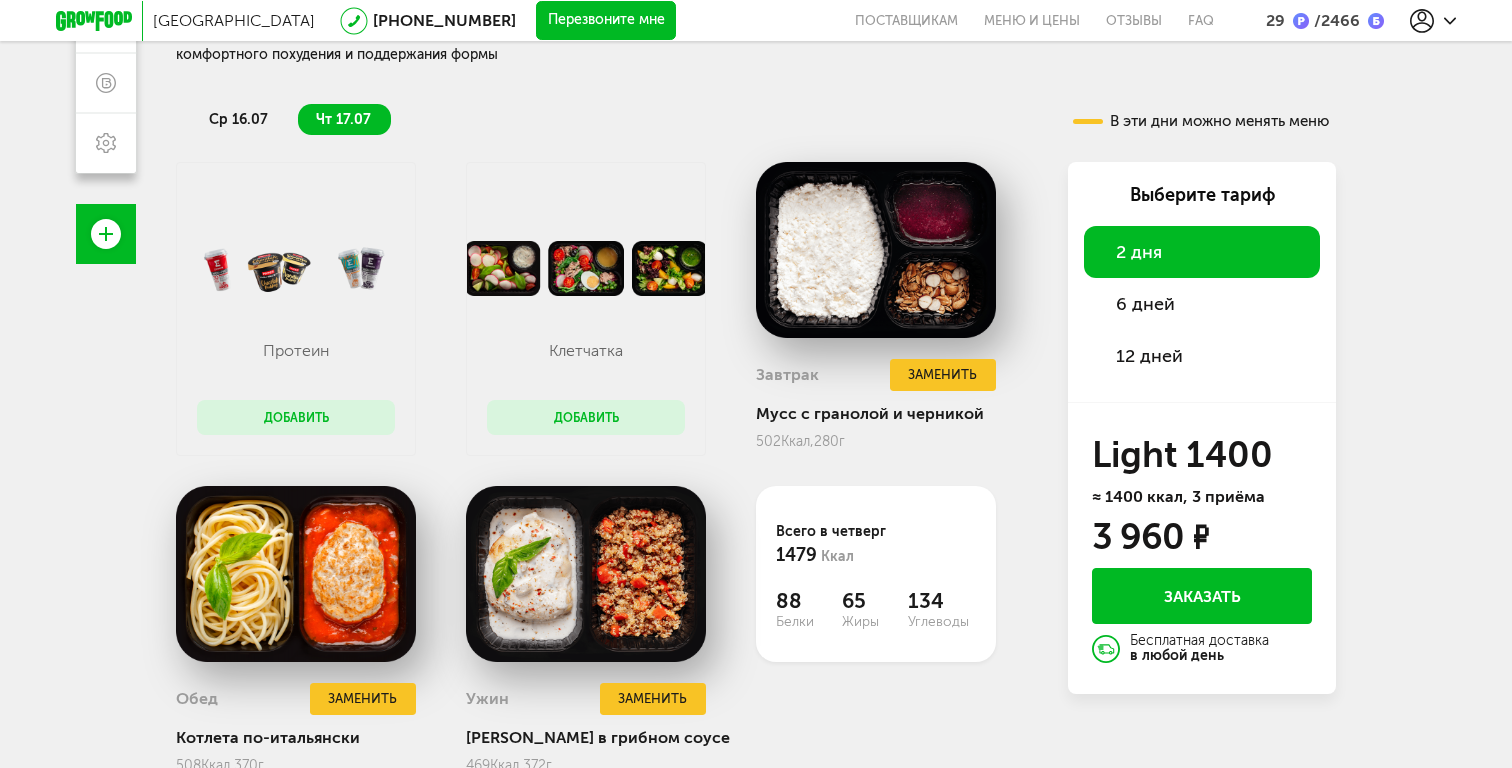 click on "6 дней" at bounding box center [1145, 304] 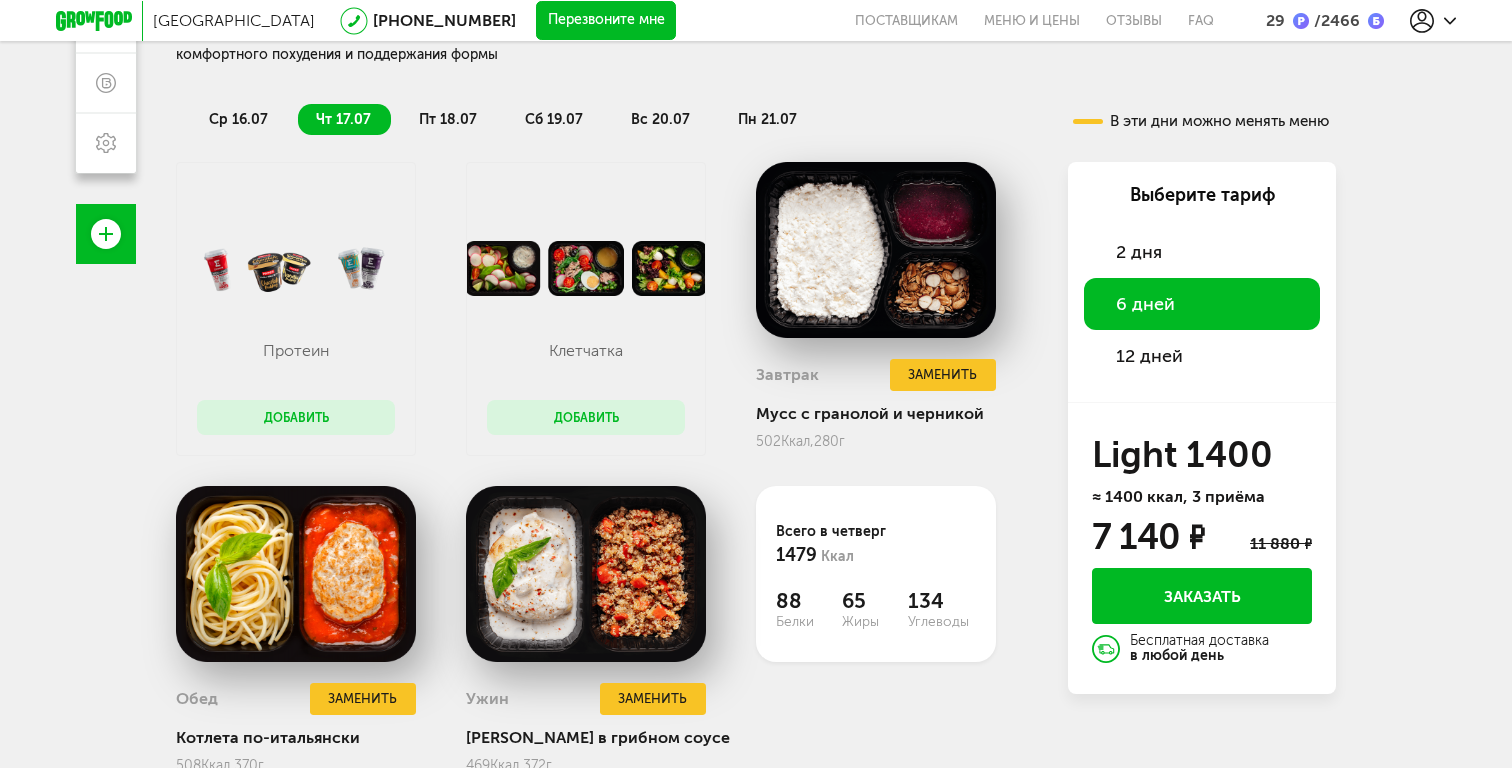 click on "12 дней" at bounding box center [1149, 356] 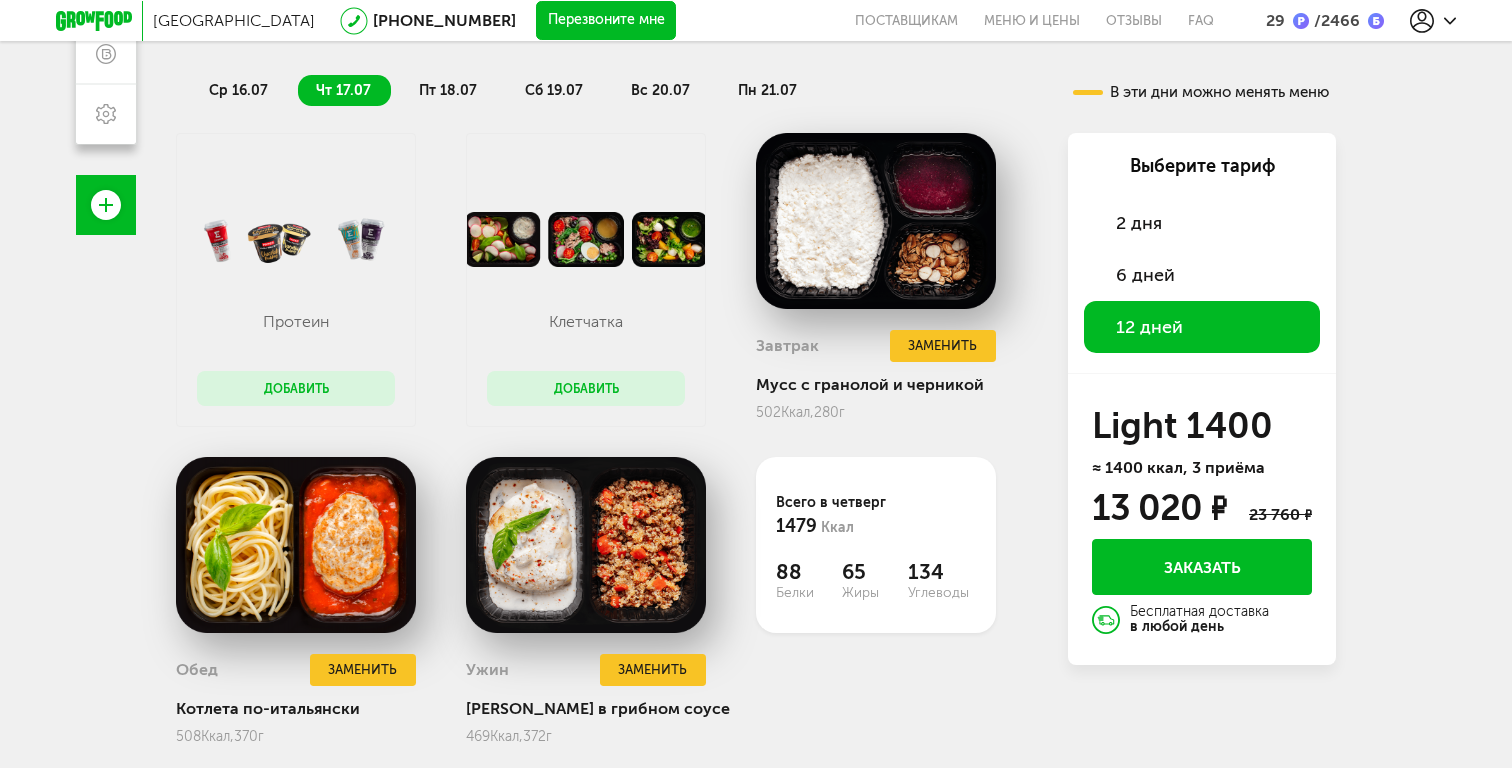 scroll, scrollTop: 413, scrollLeft: 0, axis: vertical 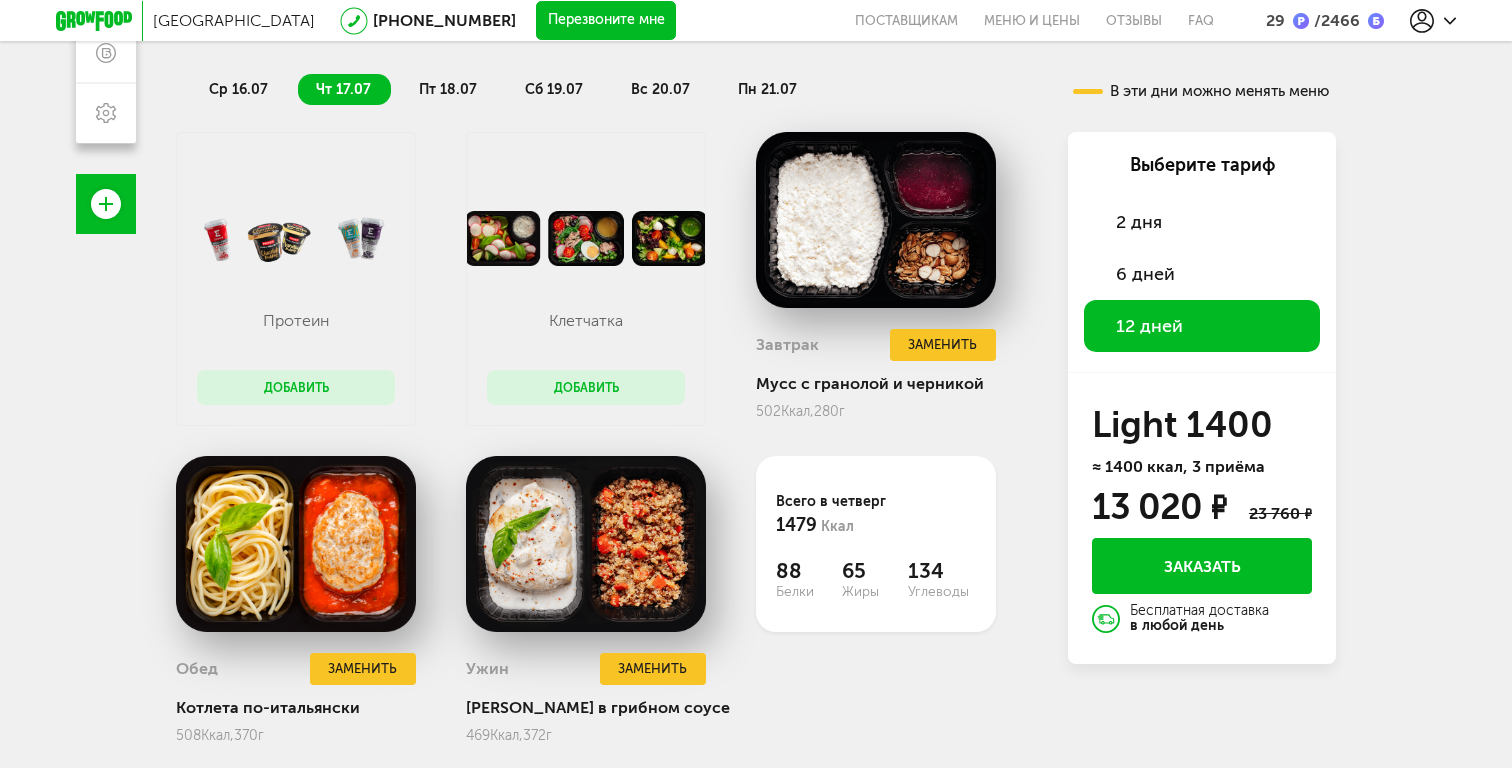 click on "6 дней" at bounding box center [1202, 274] 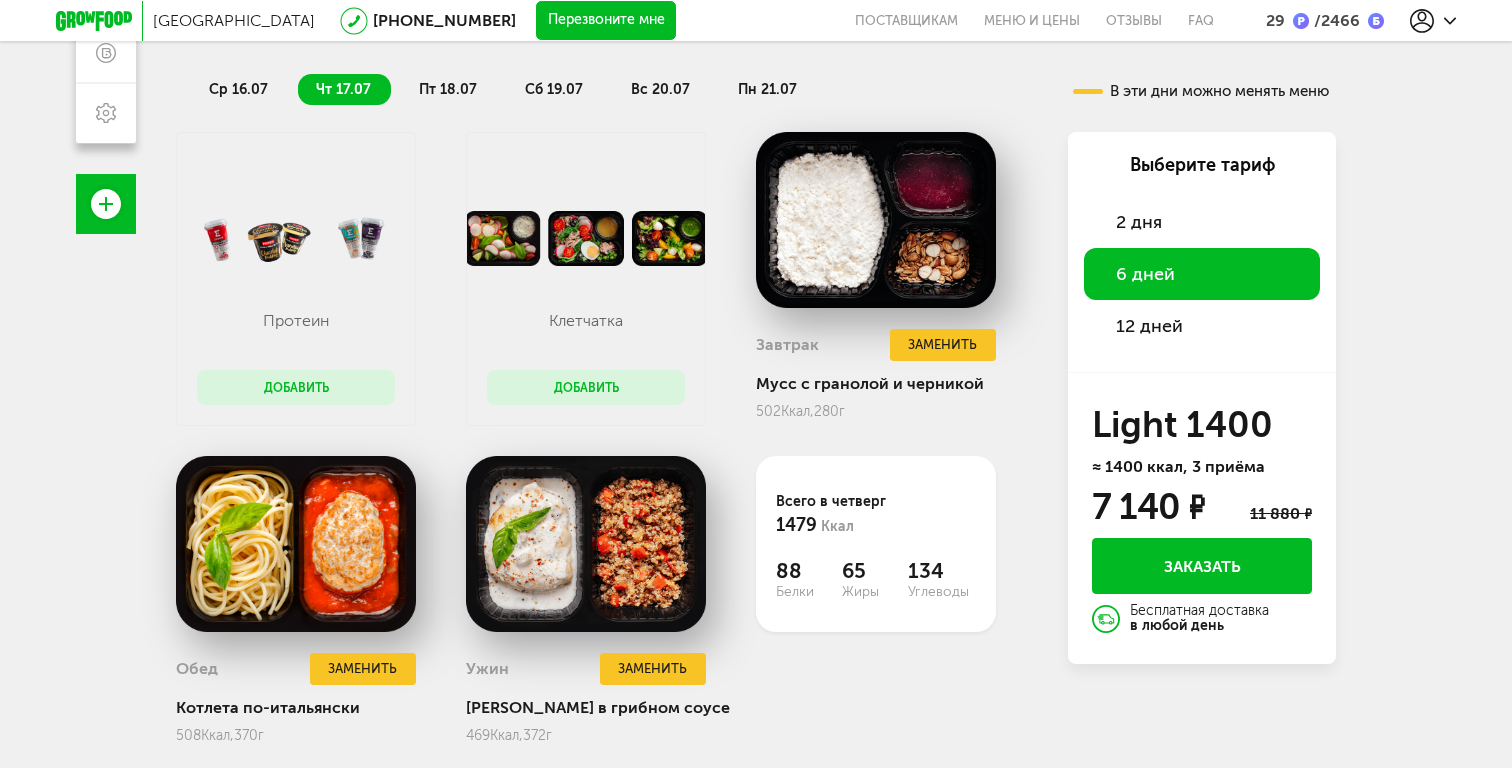 scroll, scrollTop: 376, scrollLeft: 0, axis: vertical 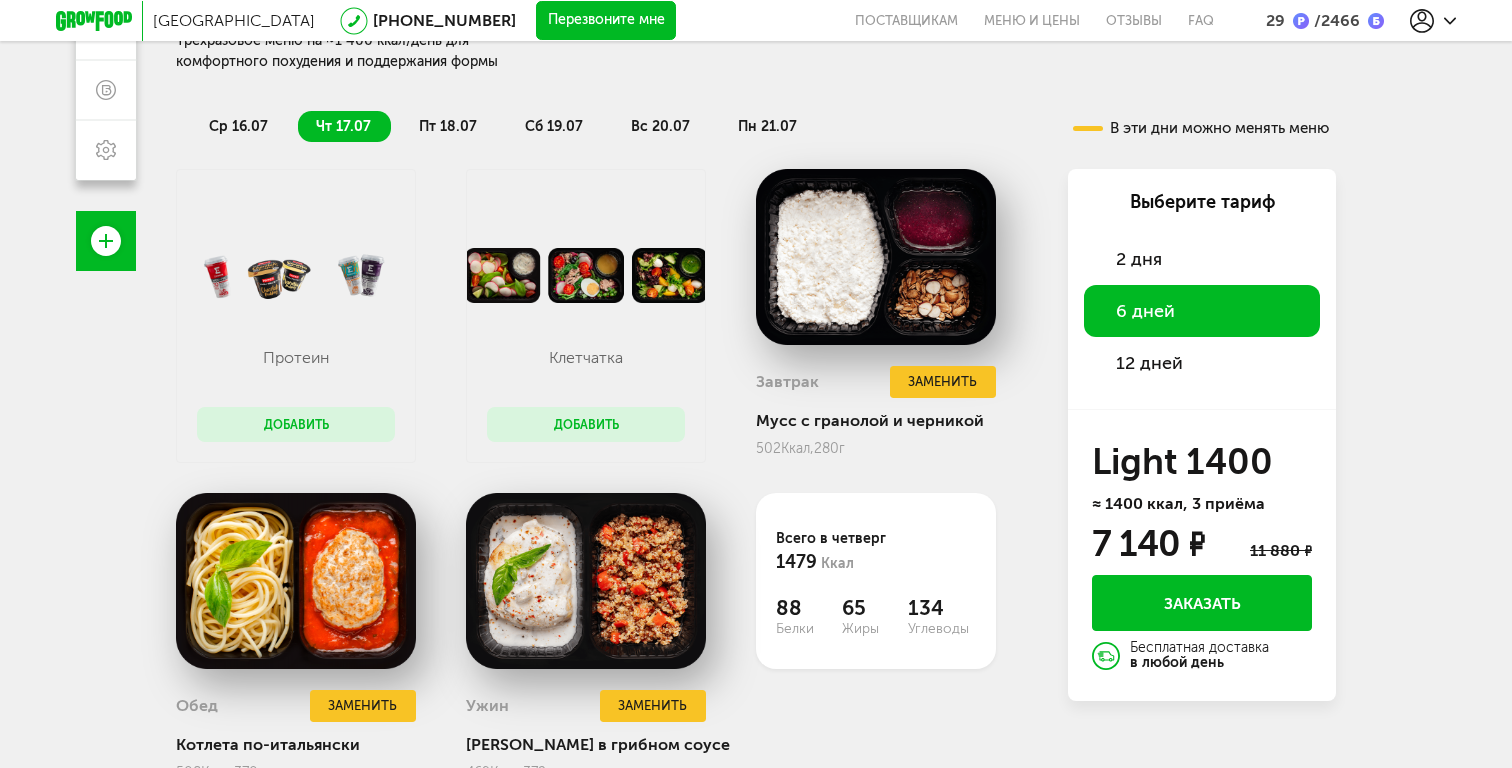 click on "ср 16.07" at bounding box center (239, 126) 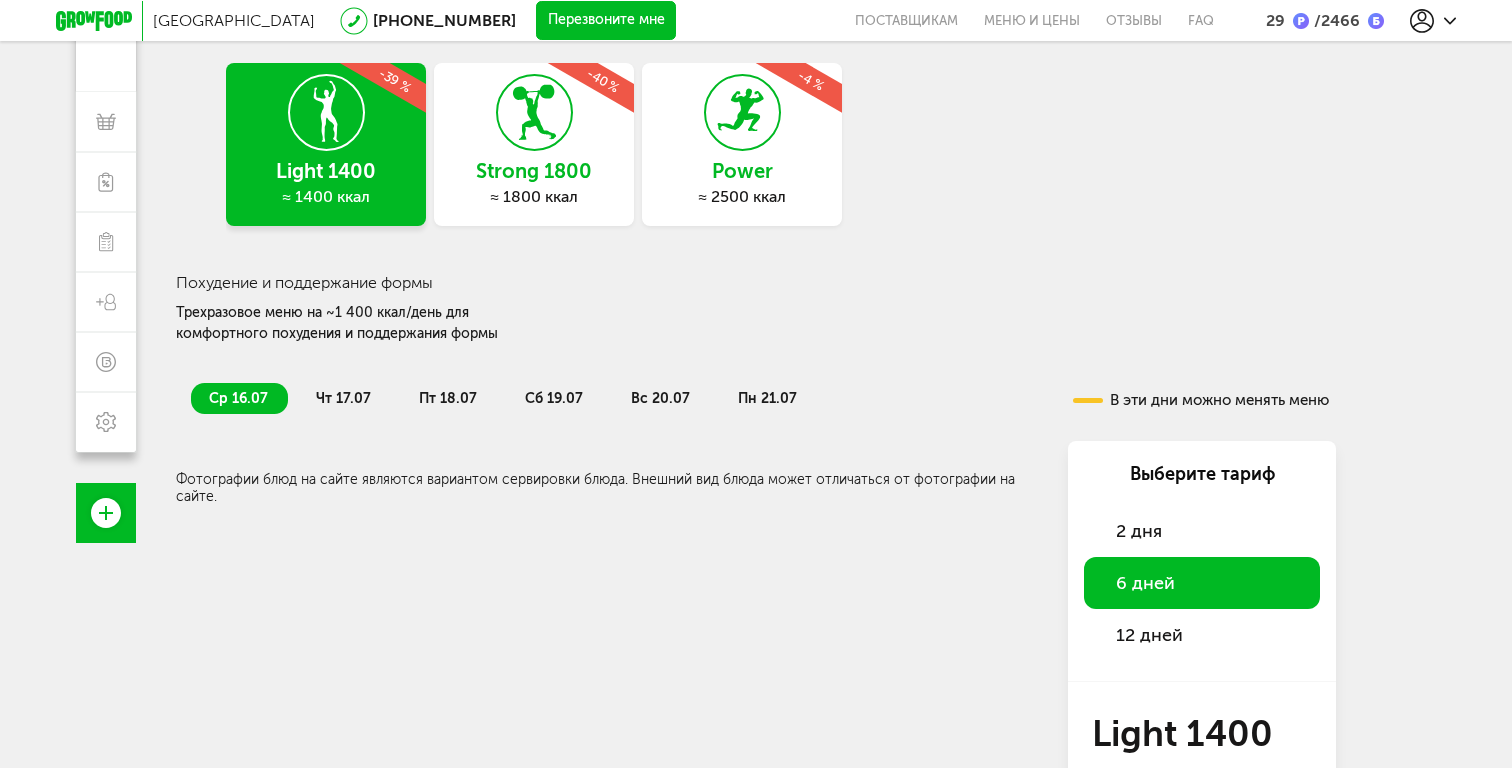 scroll, scrollTop: 0, scrollLeft: 0, axis: both 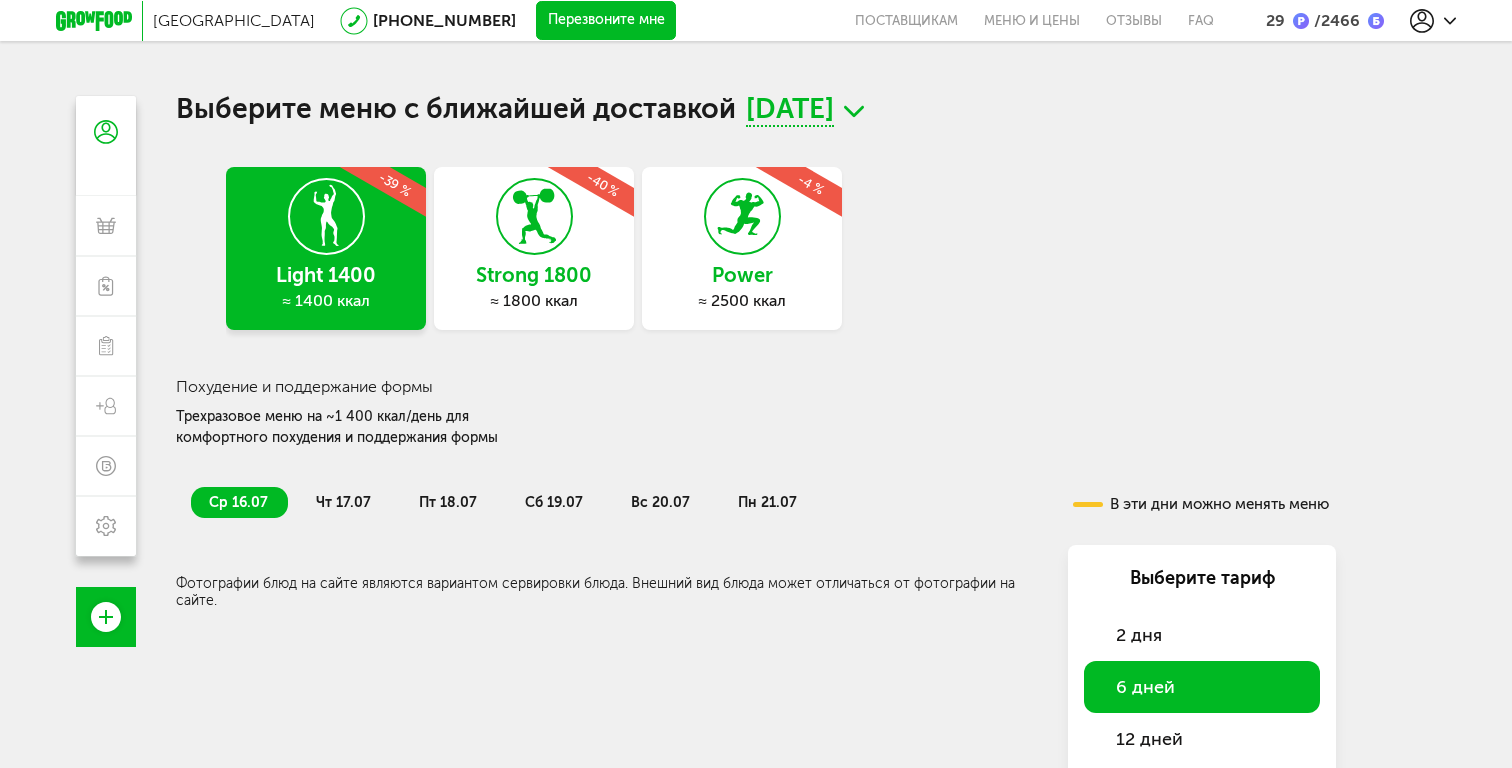 click on "ср 16.07 чт 17.07 пт 18.07 сб 19.07 вс 20.07 пн 21.07        В эти дни можно менять меню
Всего в среду 0   Ккал   0 Белки   0 Жиры   0 Углеводы   Фотографии блюд на сайте являются вариантом сервировки блюда. Внешний вид блюда
может отличаться от фотографии на сайте.
Выберите тариф
2 дня   6 дней   12 дней           Light 1400   ≈ 1400 ккал, 3 приёма
7 140 ₽
11 880 ₽
Заказать     Бесплатная доставка
в любой день" at bounding box center [756, 772] 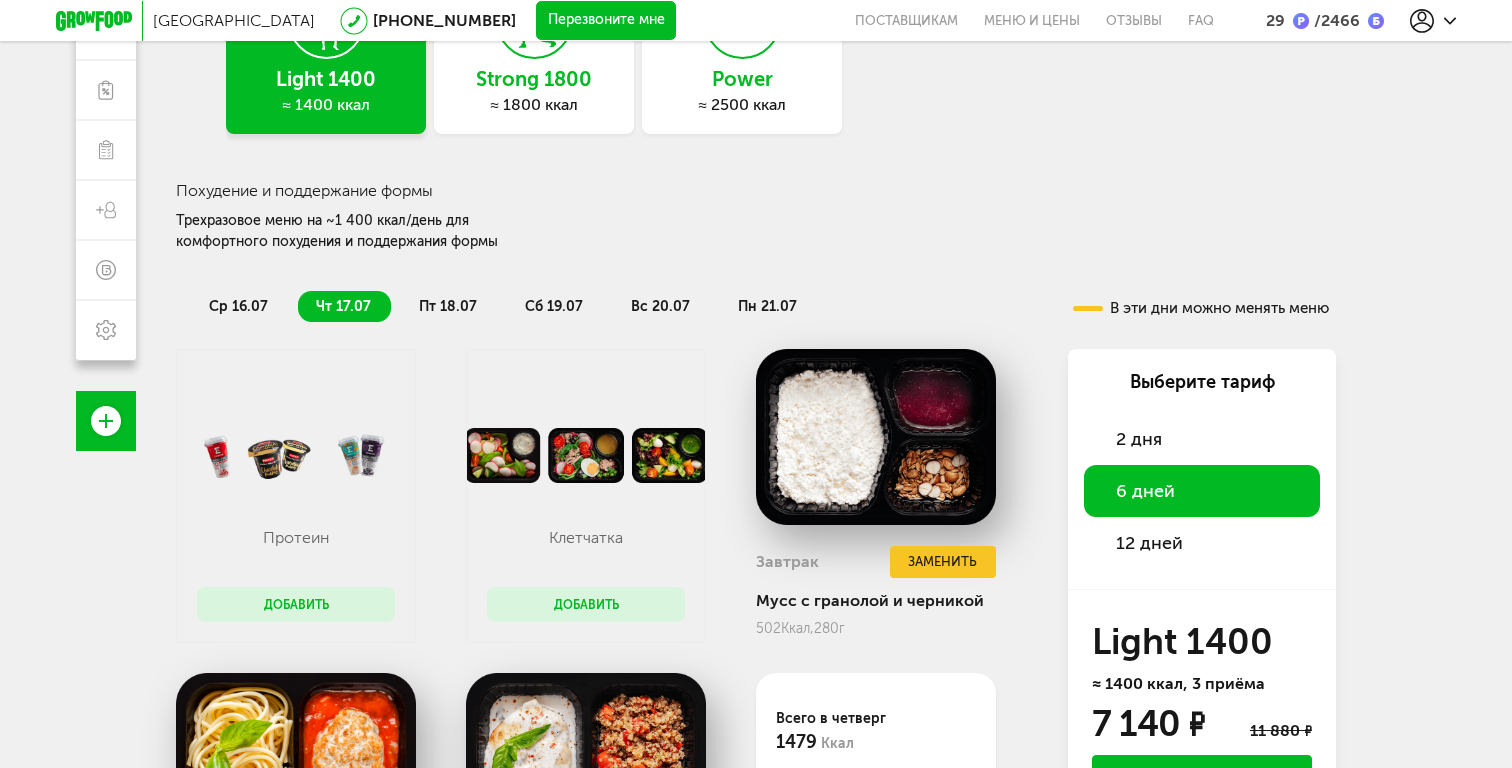 scroll, scrollTop: 0, scrollLeft: 0, axis: both 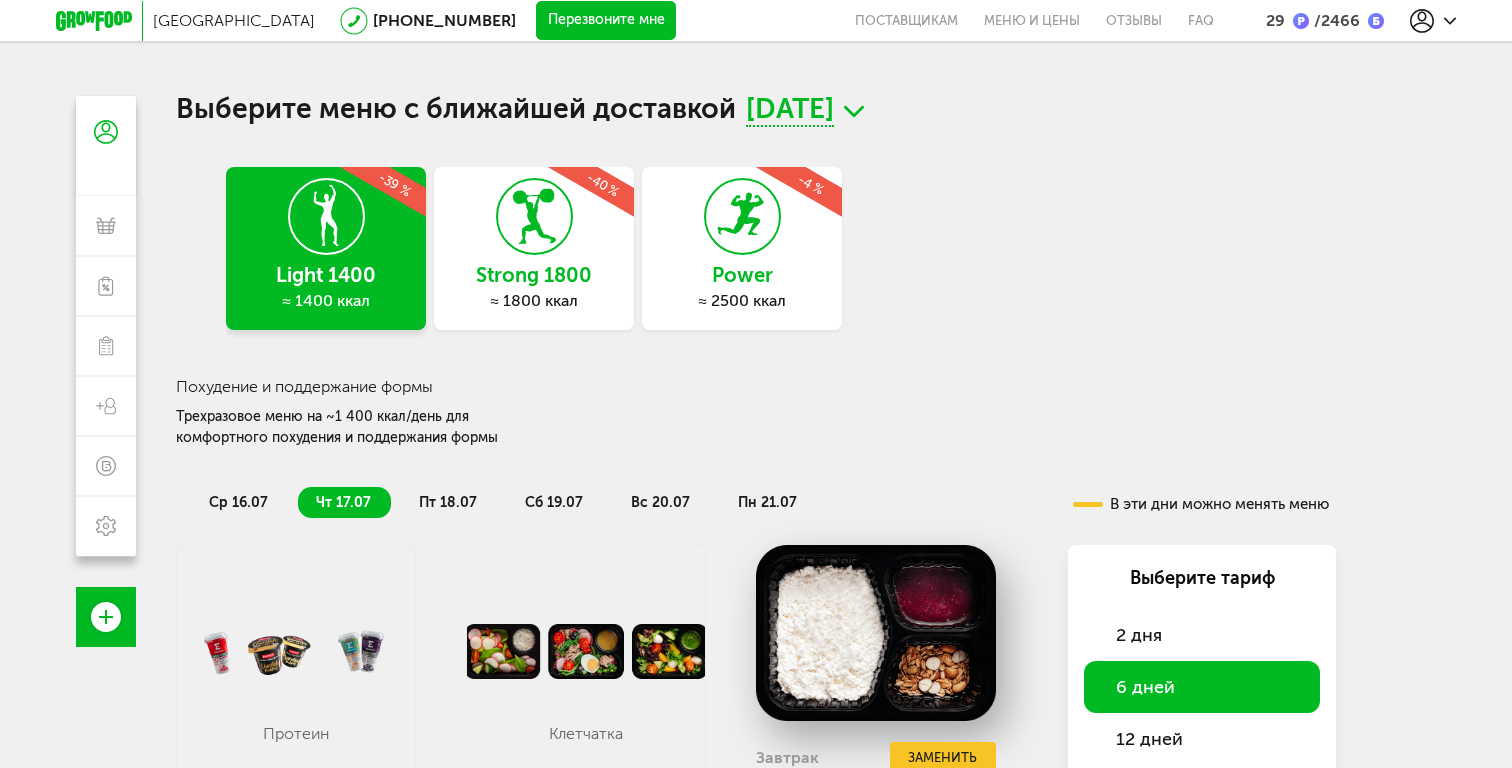 click 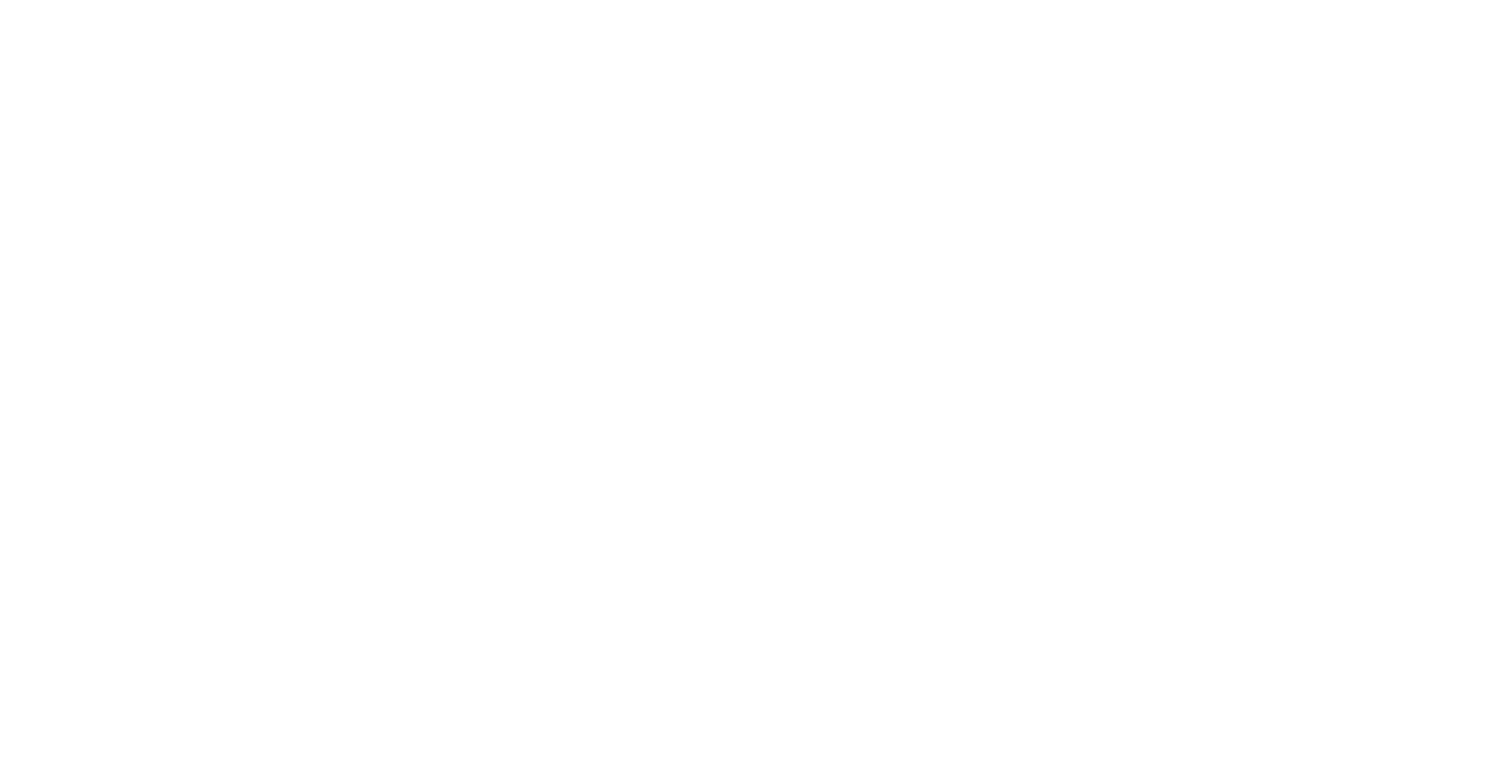 scroll, scrollTop: 0, scrollLeft: 0, axis: both 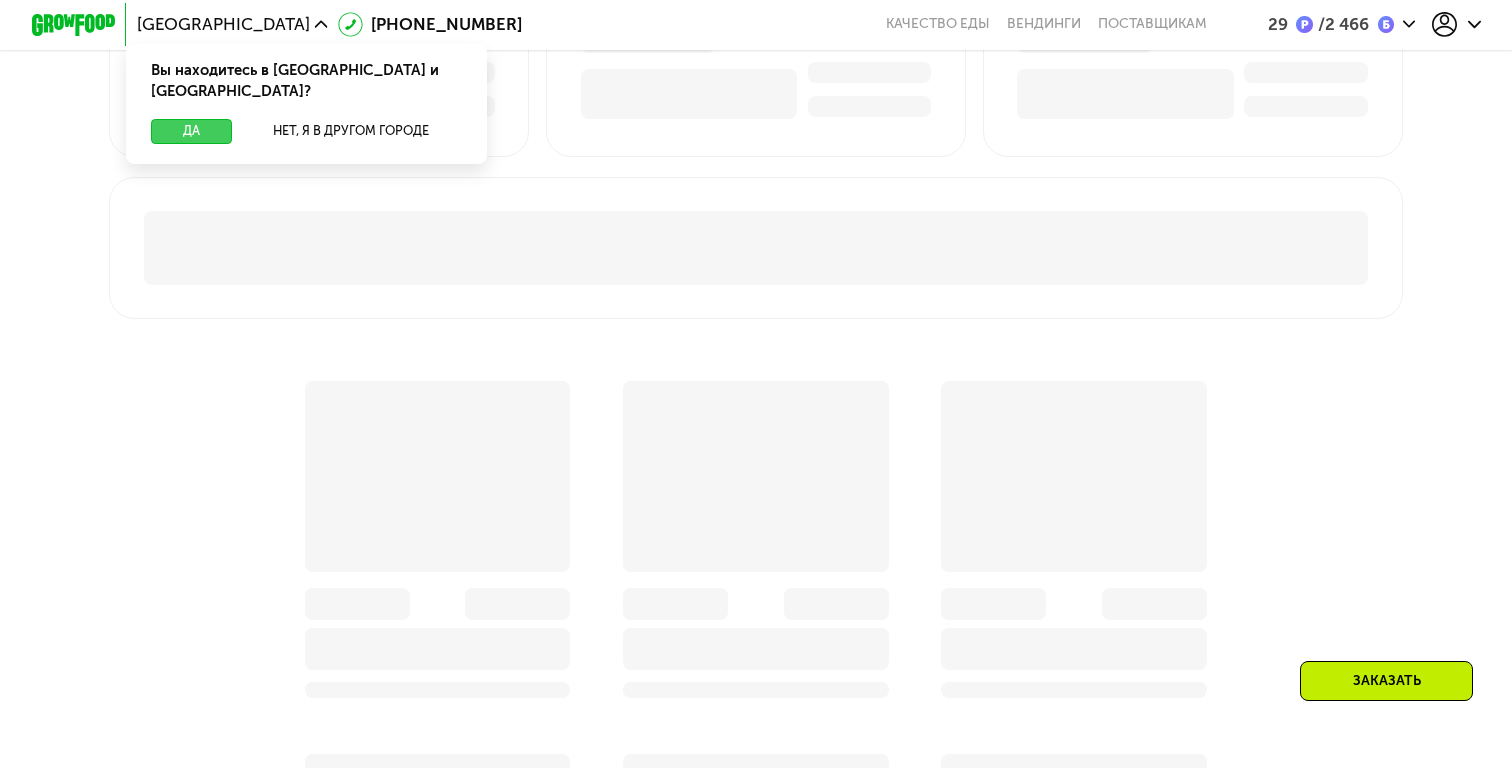 click on "Да" at bounding box center [191, 131] 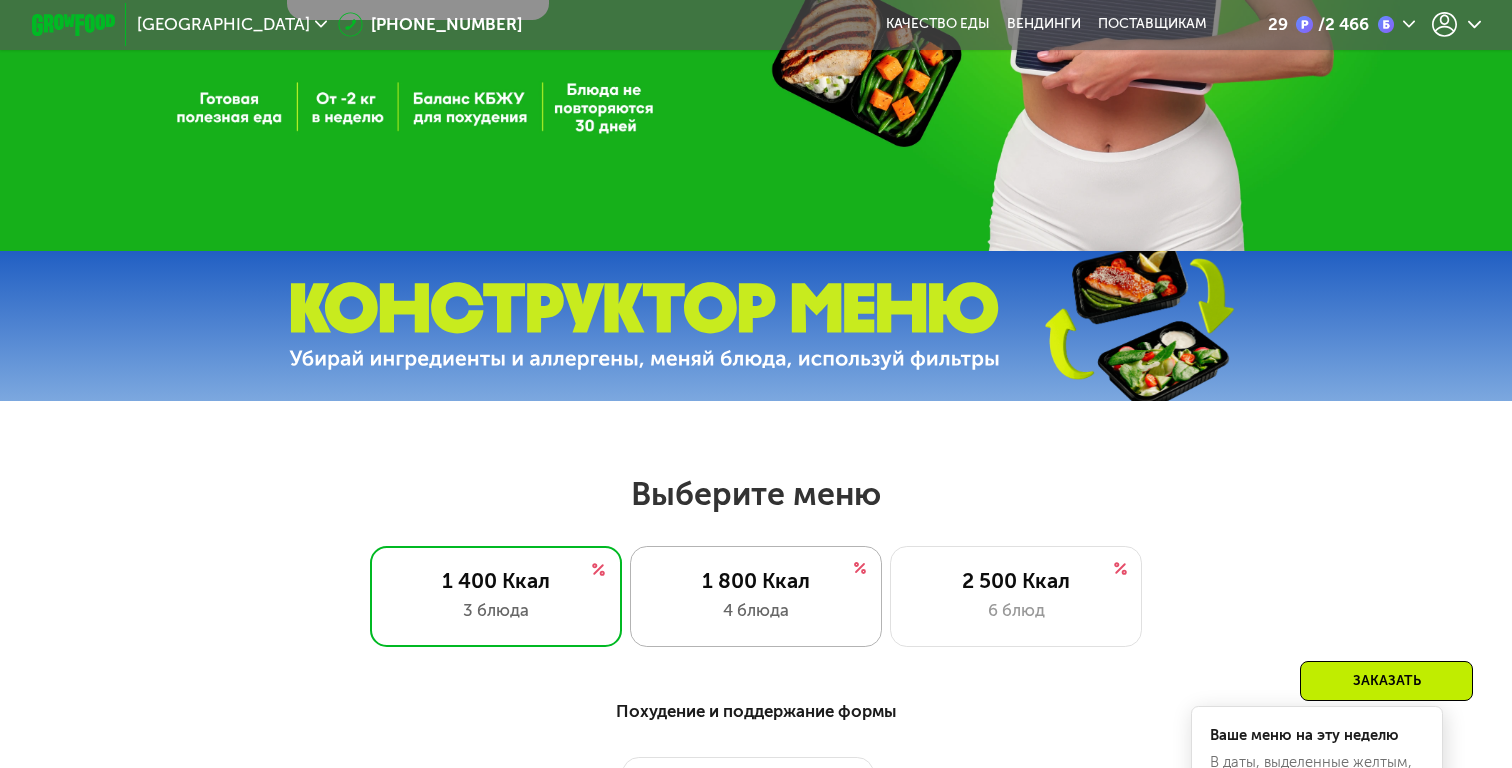 scroll, scrollTop: 0, scrollLeft: 0, axis: both 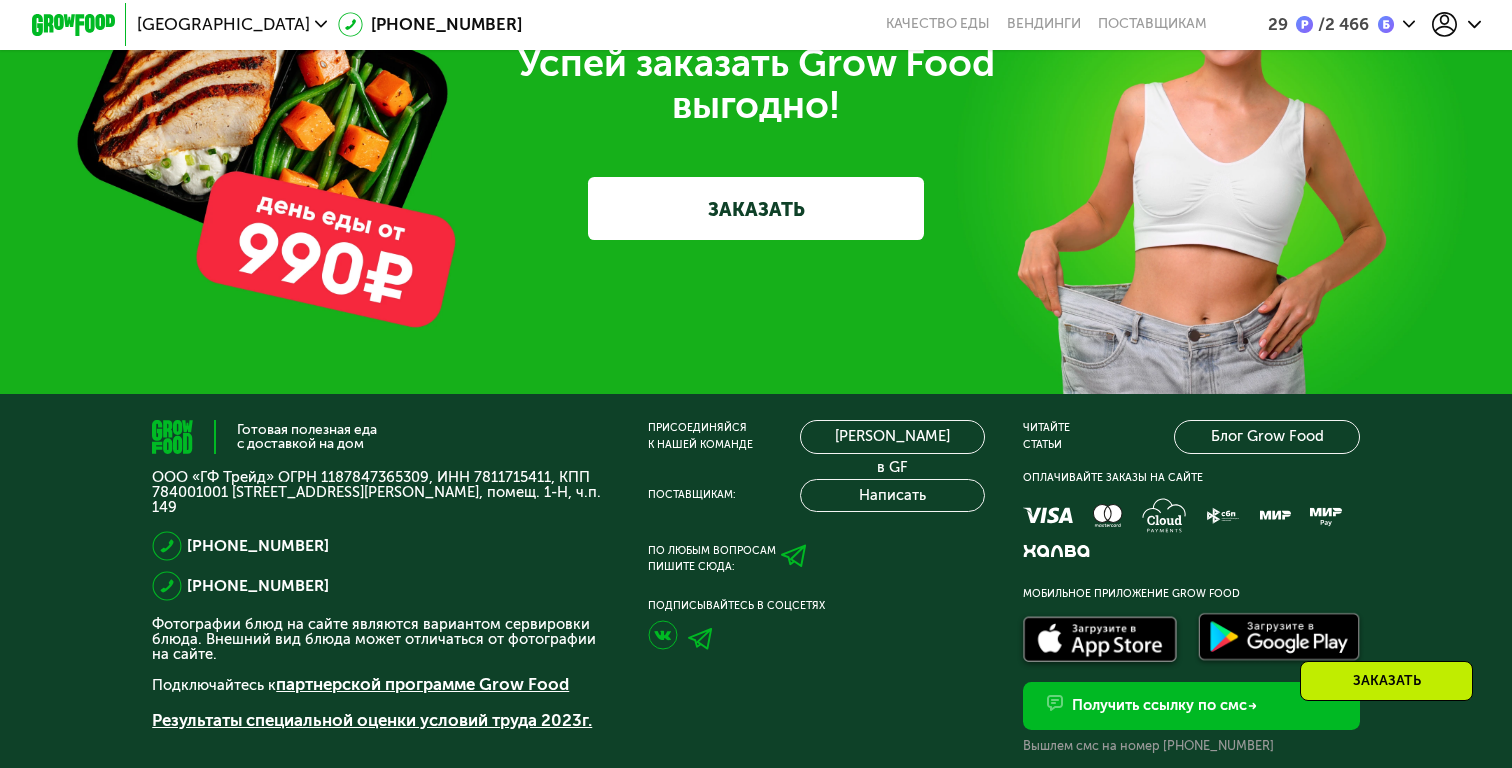 click on "ЗАКАЗАТЬ" at bounding box center [756, 208] 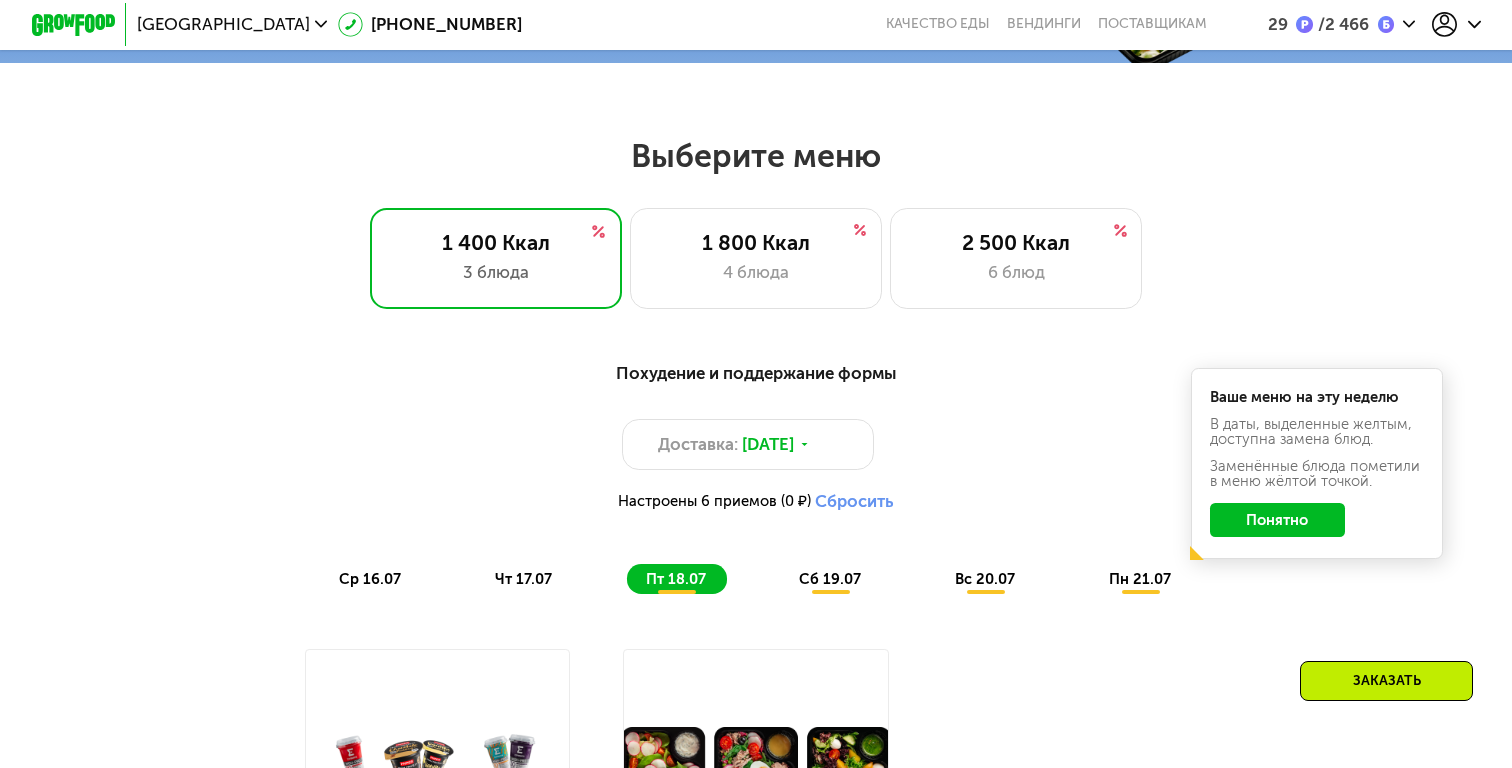 scroll, scrollTop: 804, scrollLeft: 0, axis: vertical 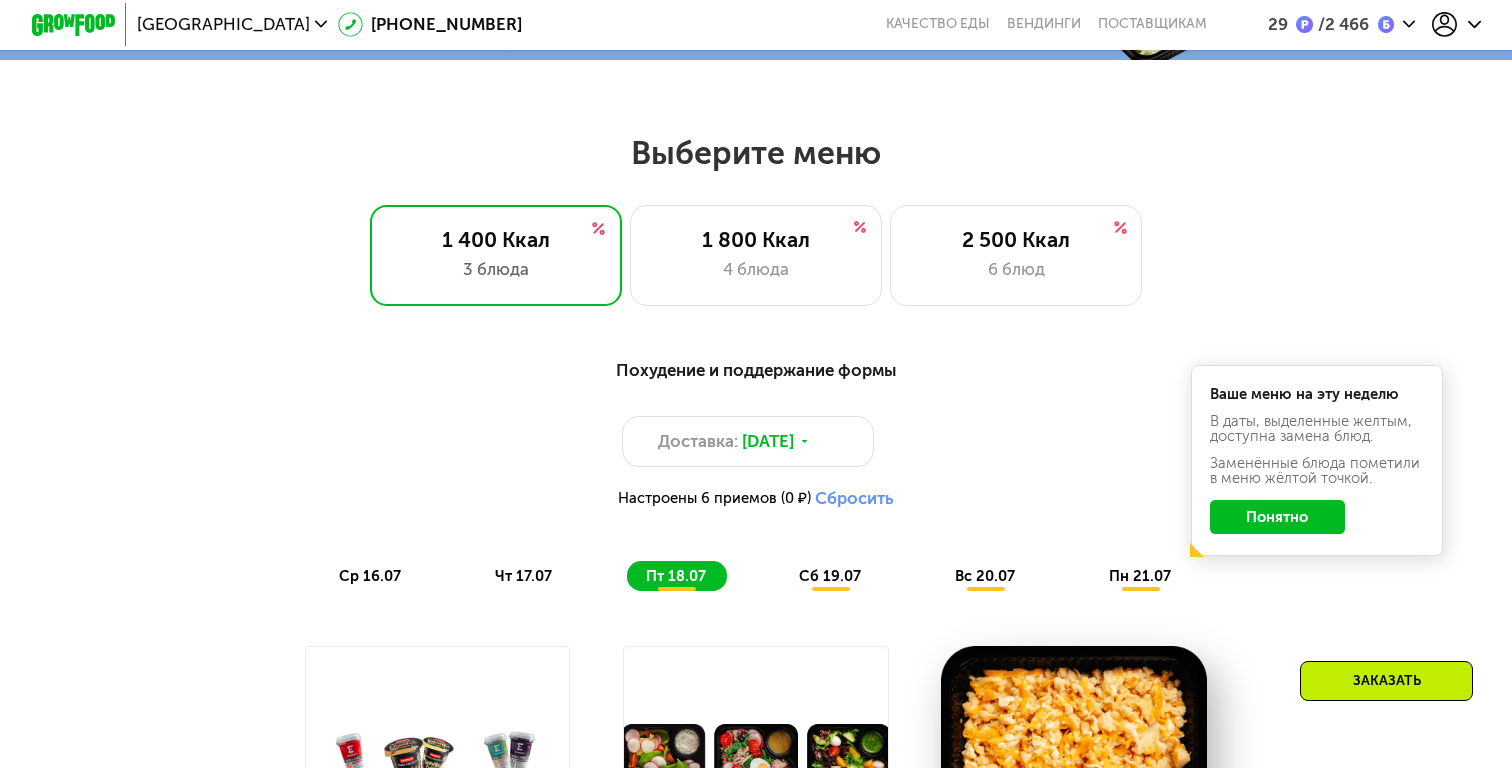 click on "Понятно" 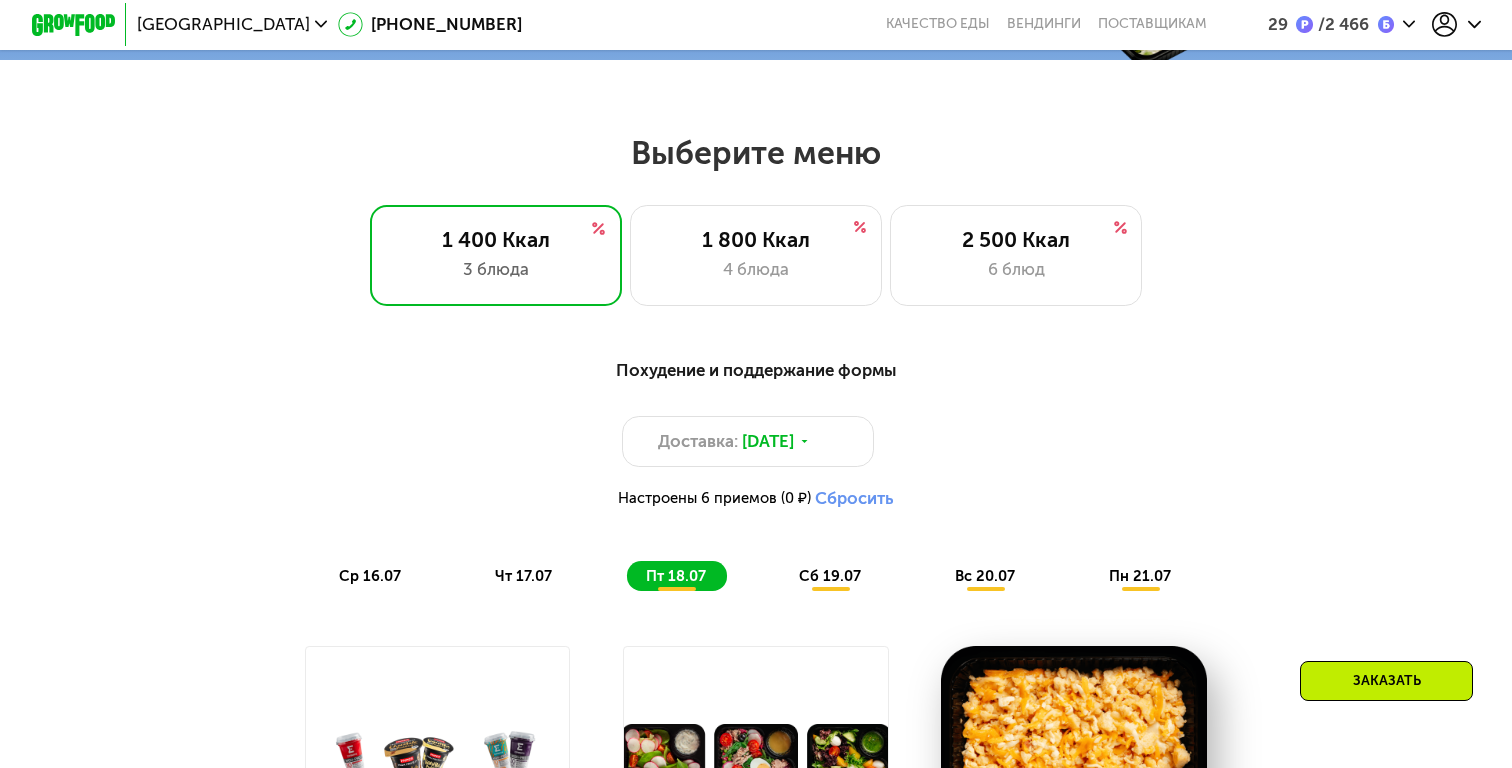 click on "Сбросить" at bounding box center [854, 498] 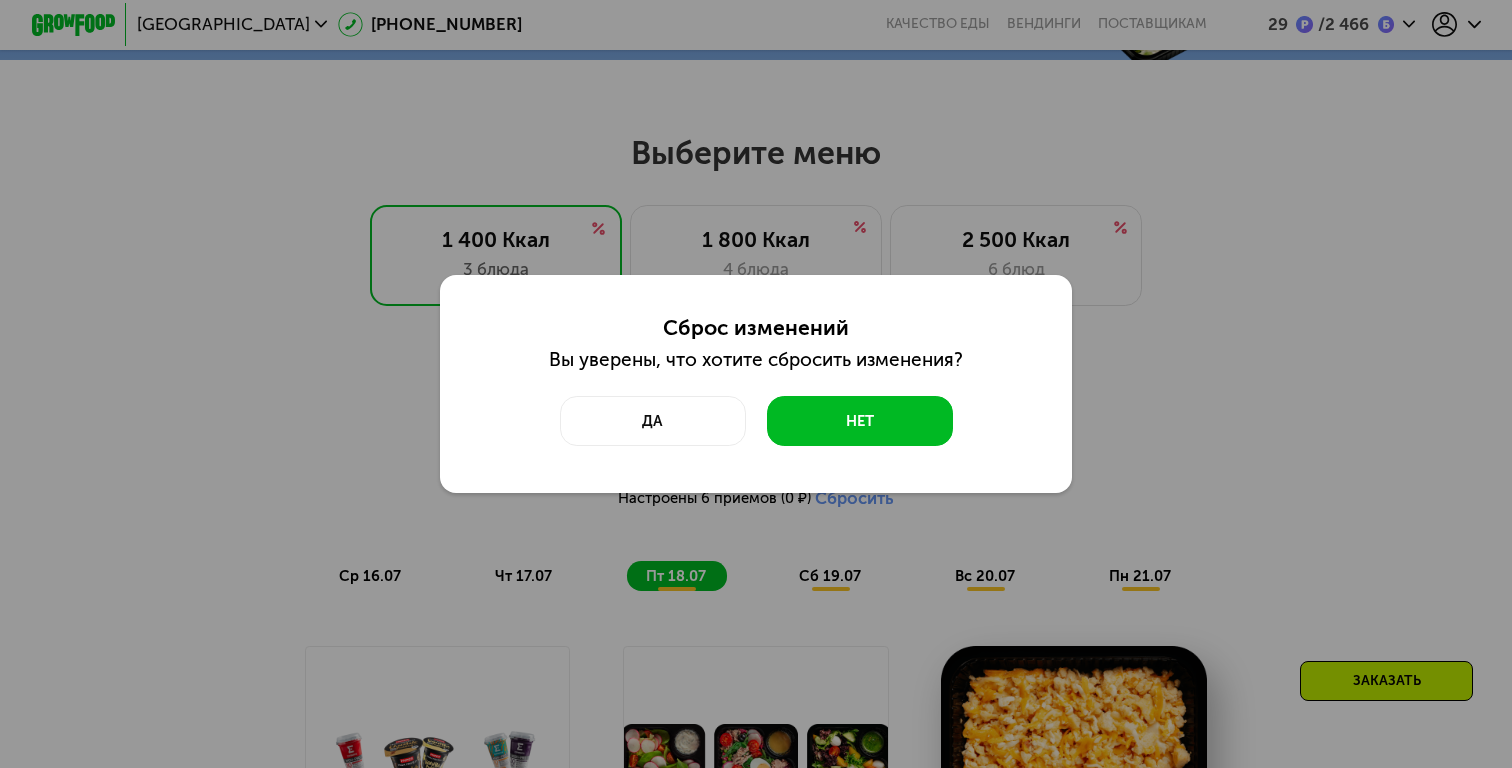 scroll, scrollTop: 0, scrollLeft: 0, axis: both 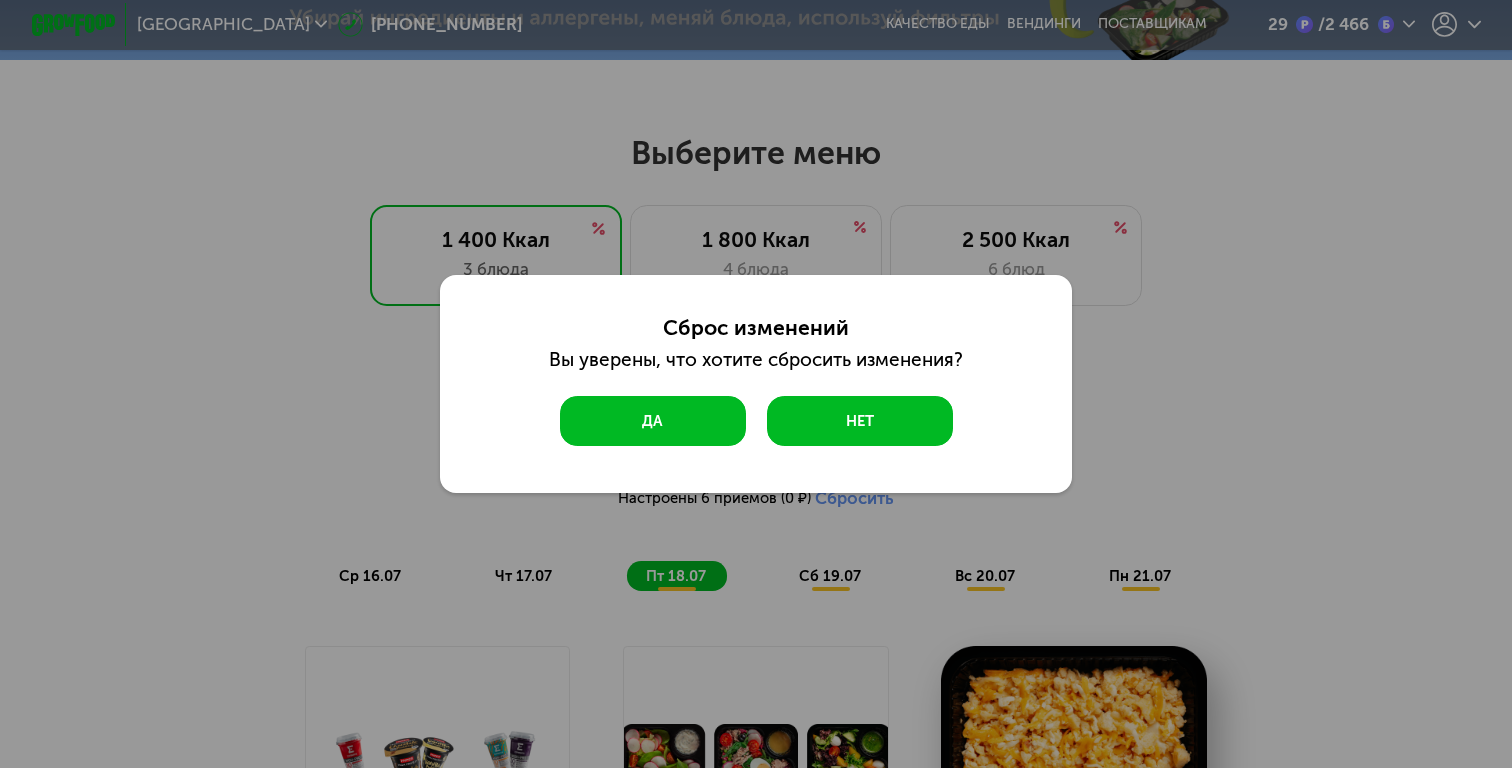 click on "Да" at bounding box center (653, 421) 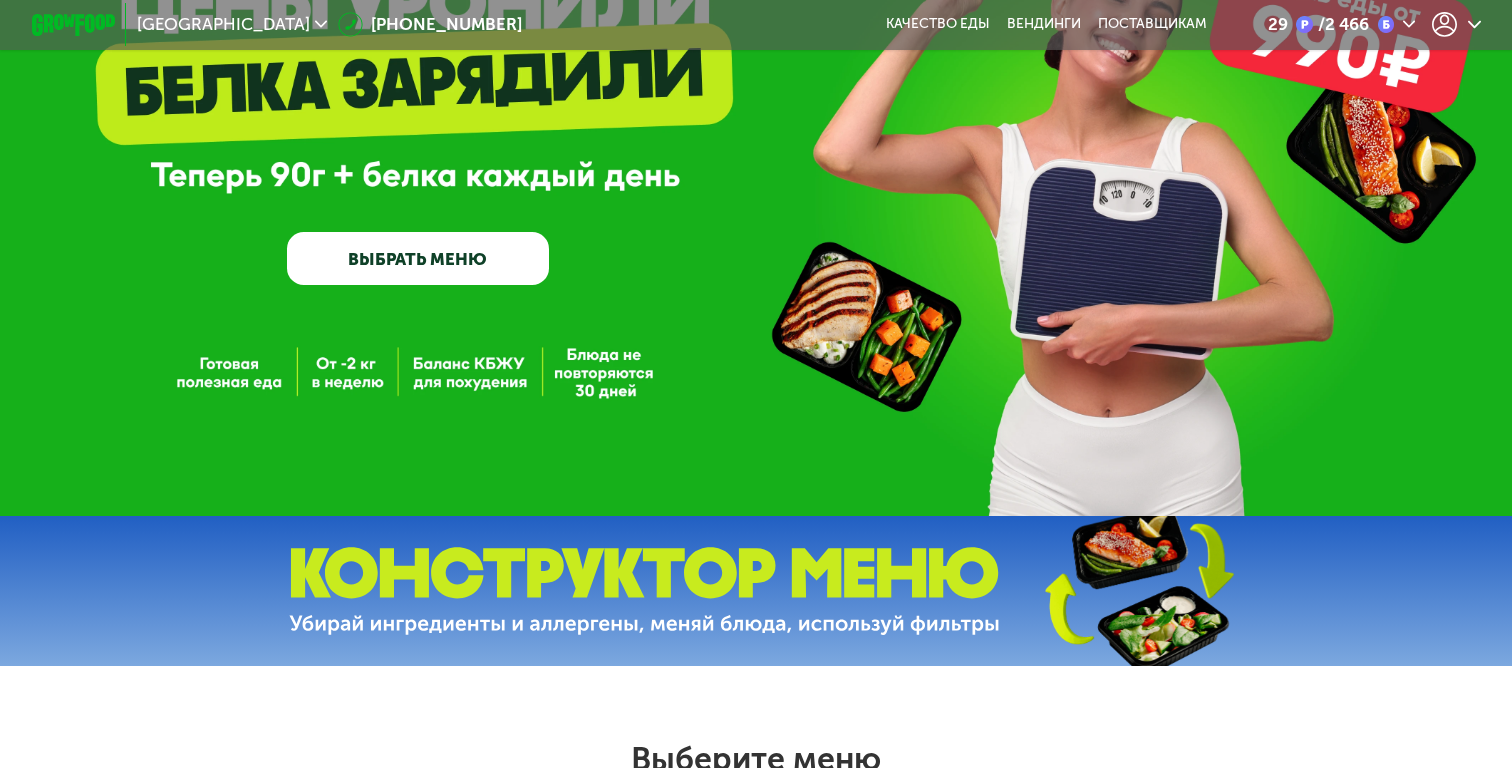 scroll, scrollTop: 0, scrollLeft: 0, axis: both 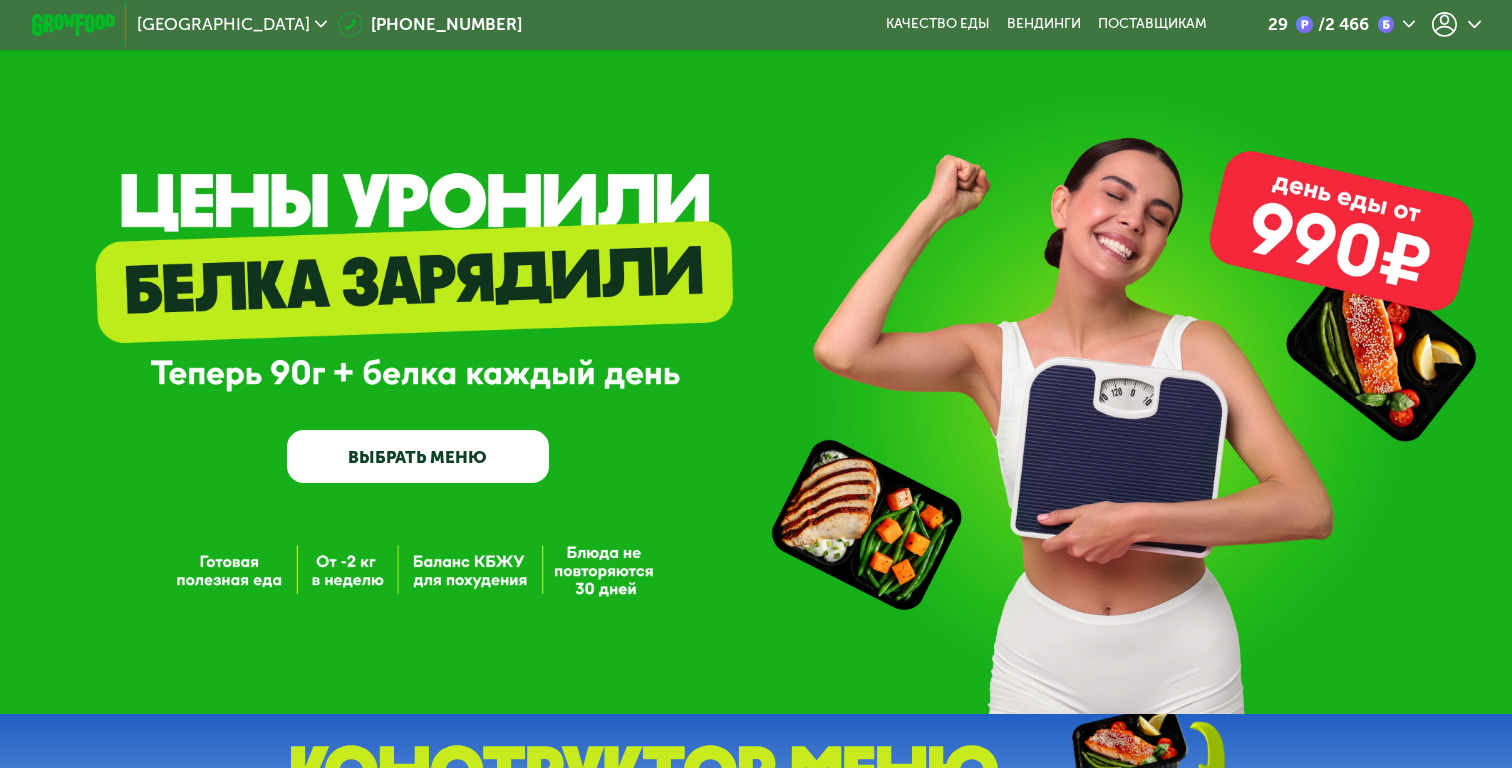 click 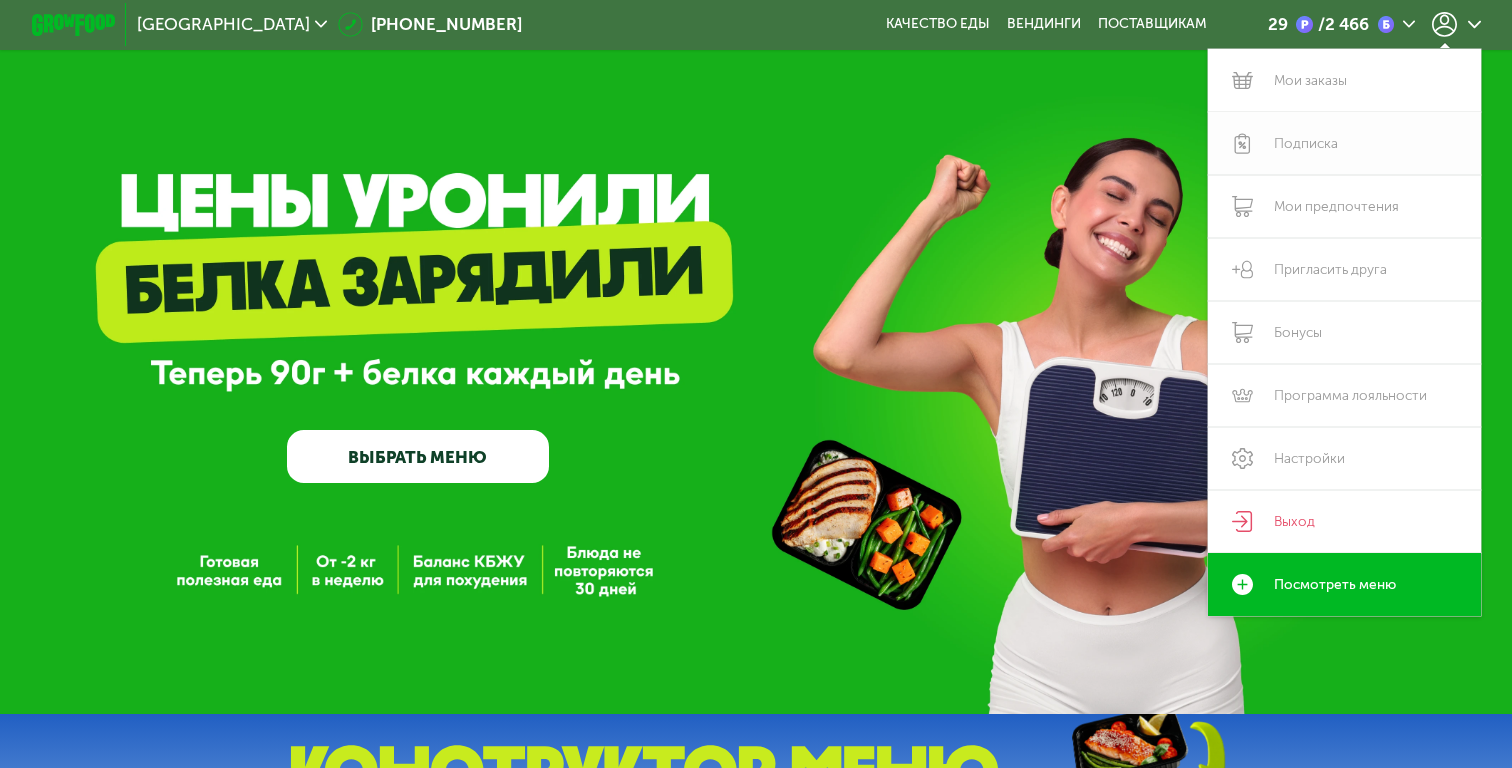 click on "Подписка" at bounding box center [1344, 143] 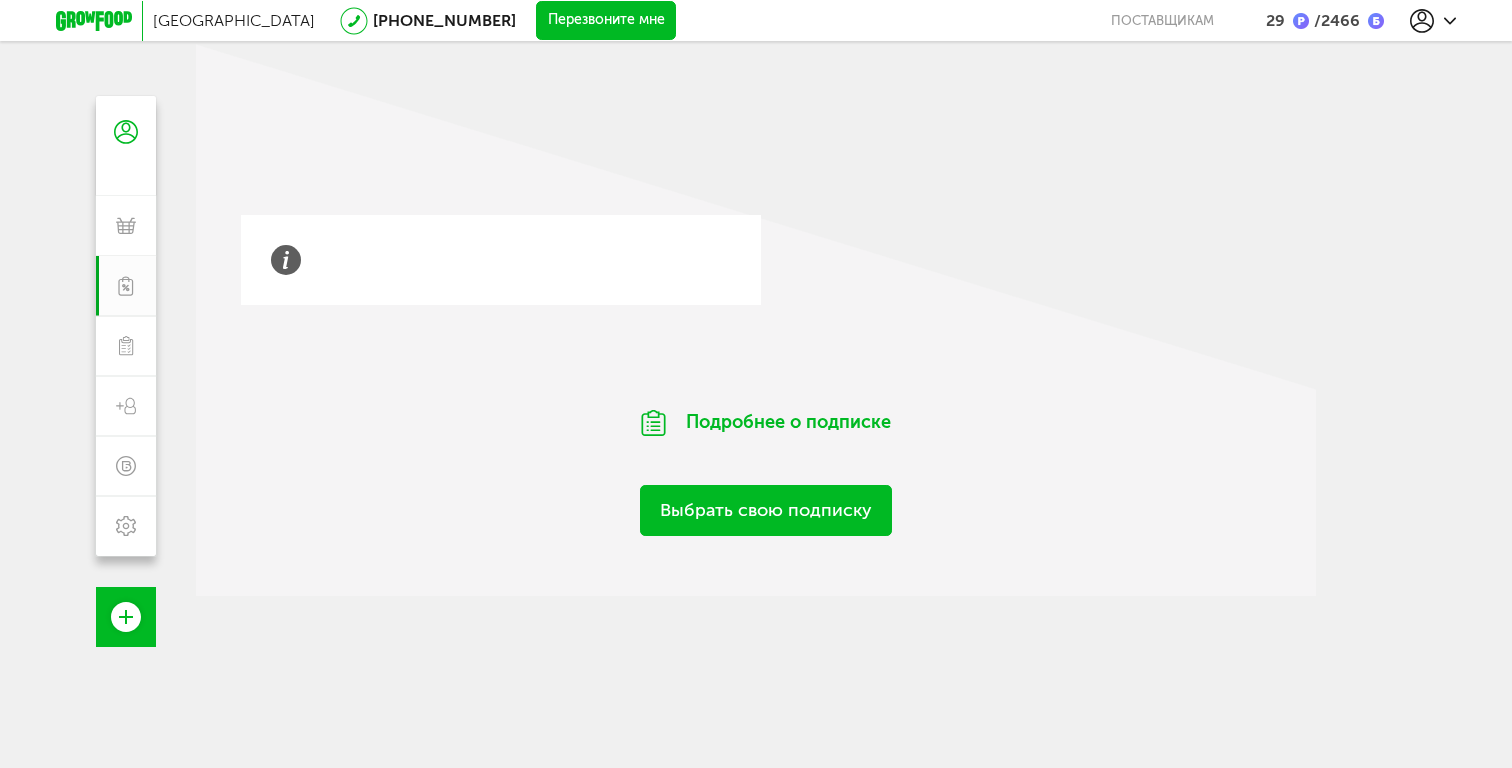 scroll, scrollTop: 0, scrollLeft: 0, axis: both 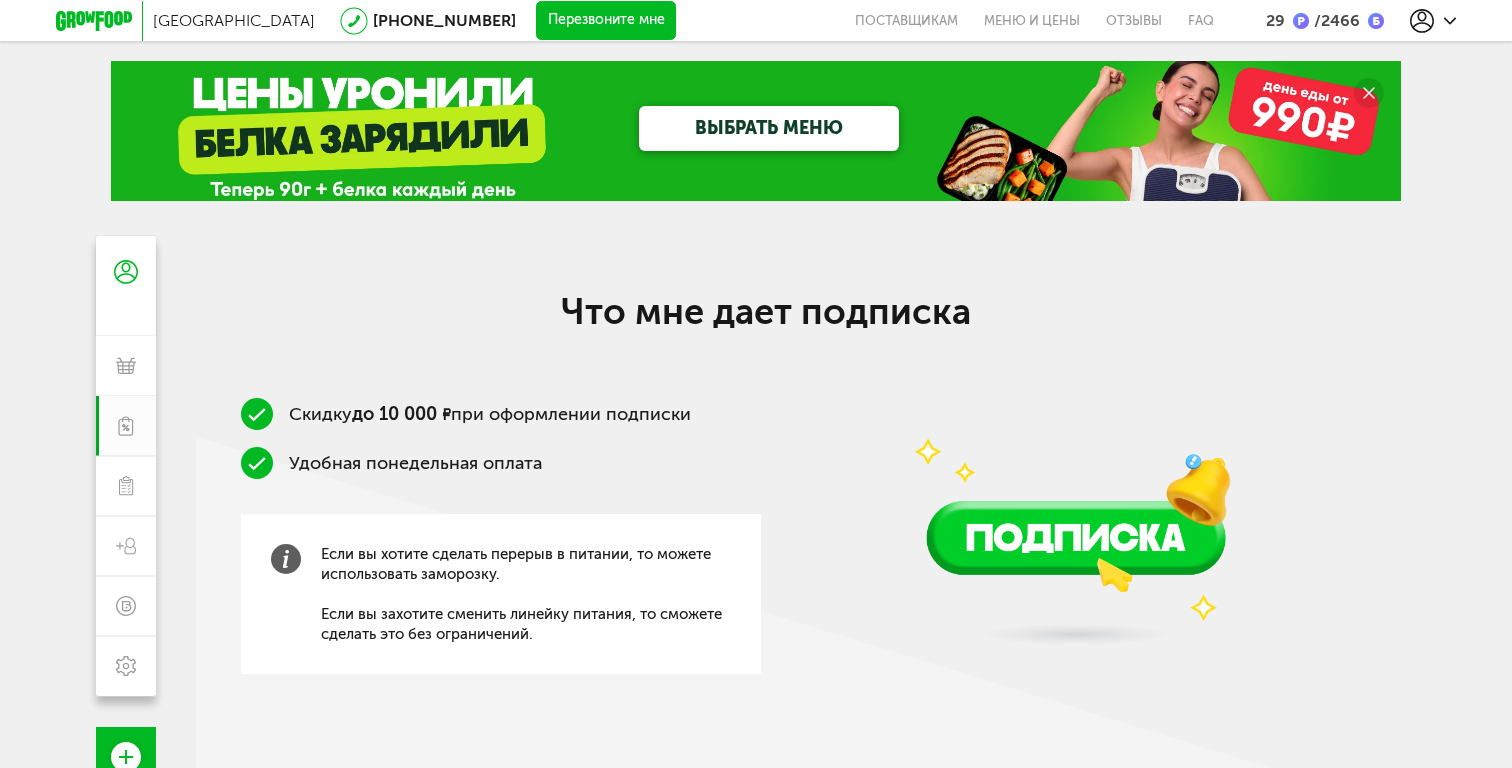 click 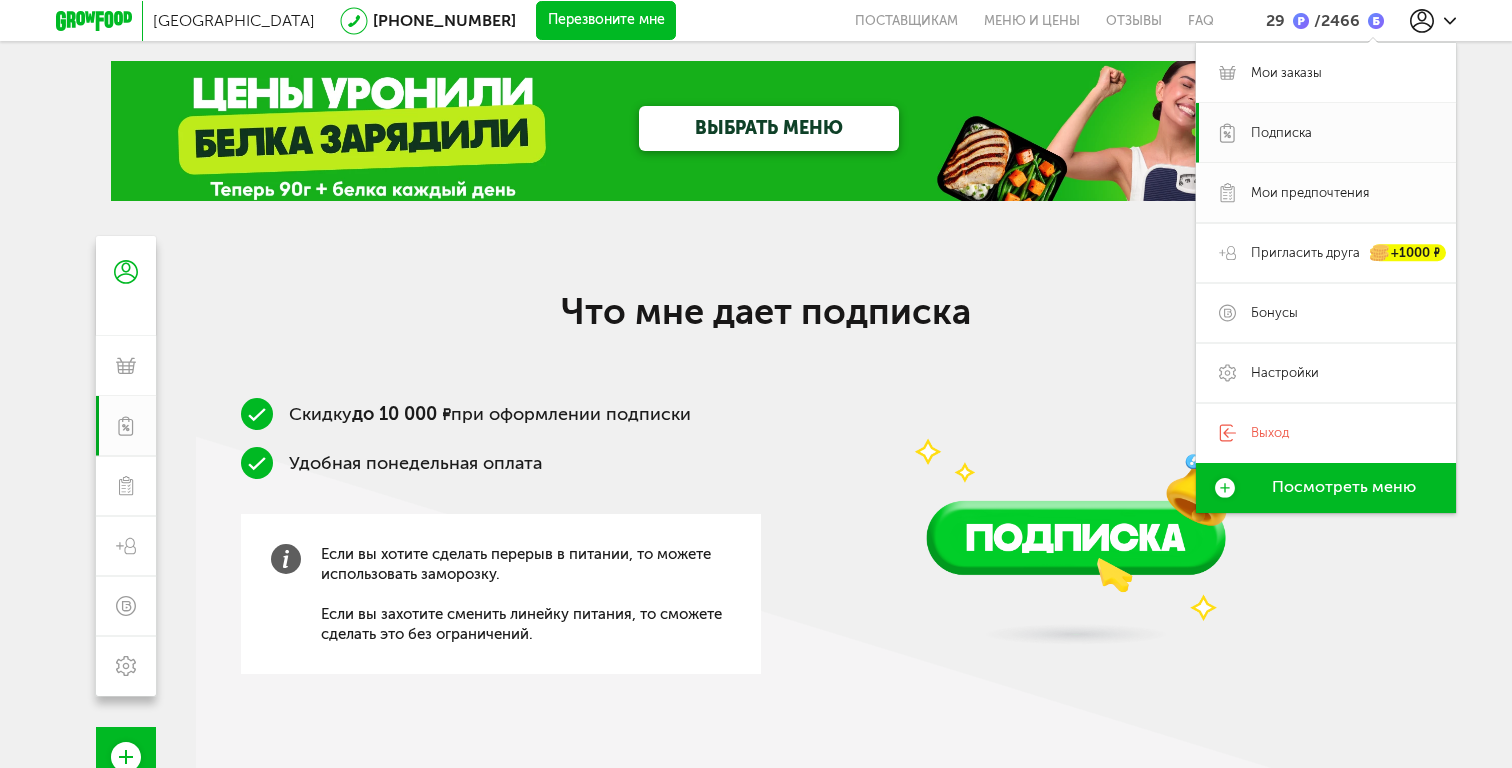 click on "Мои предпочтения" at bounding box center (1326, 193) 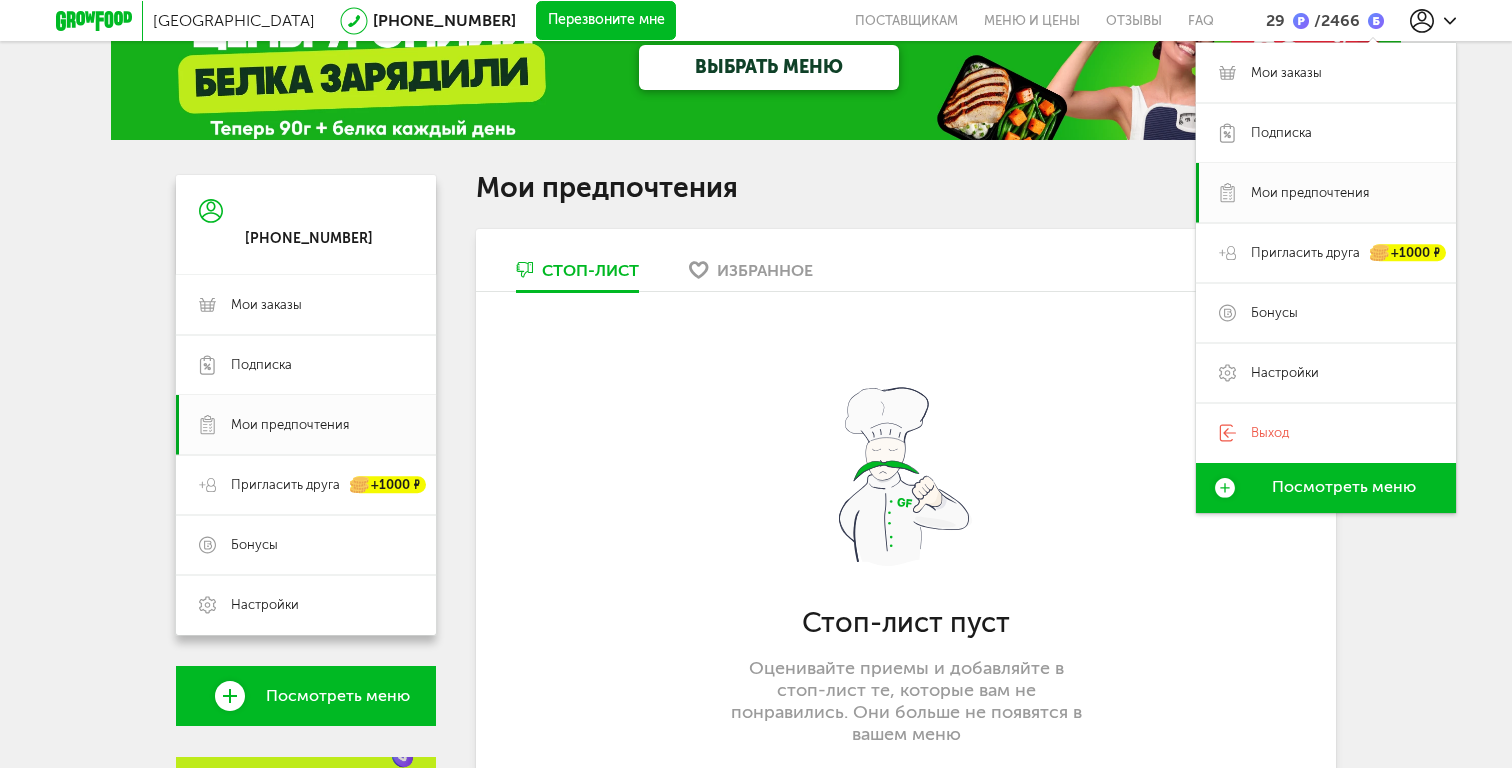 scroll, scrollTop: 115, scrollLeft: 0, axis: vertical 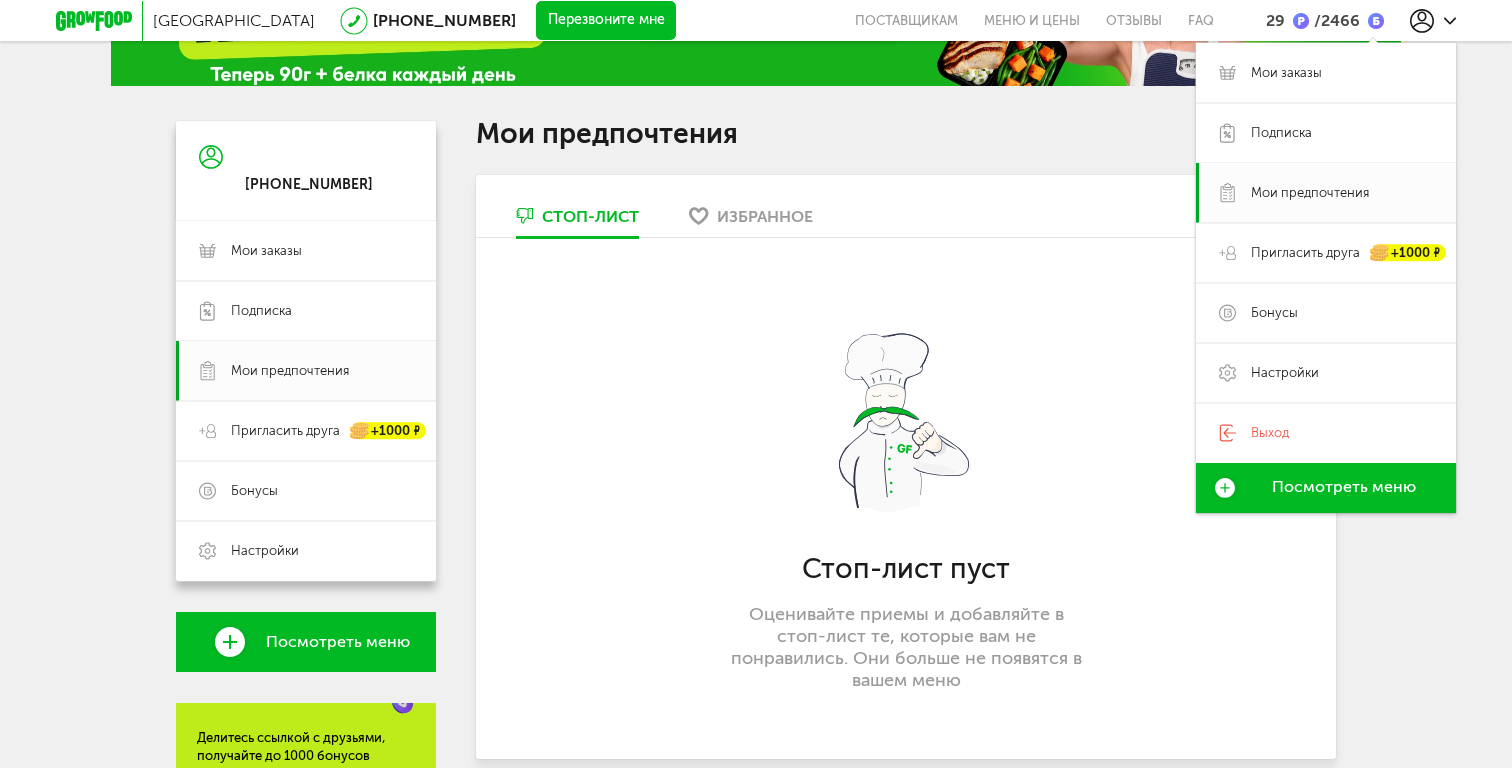 click on "Стоп-лист   Избранное     Стоп-лист пуст   Оценивайте приемы и добавляйте в стоп-лист те, которые вам не понравились. Они больше не появятся в вашем меню" at bounding box center [906, 467] 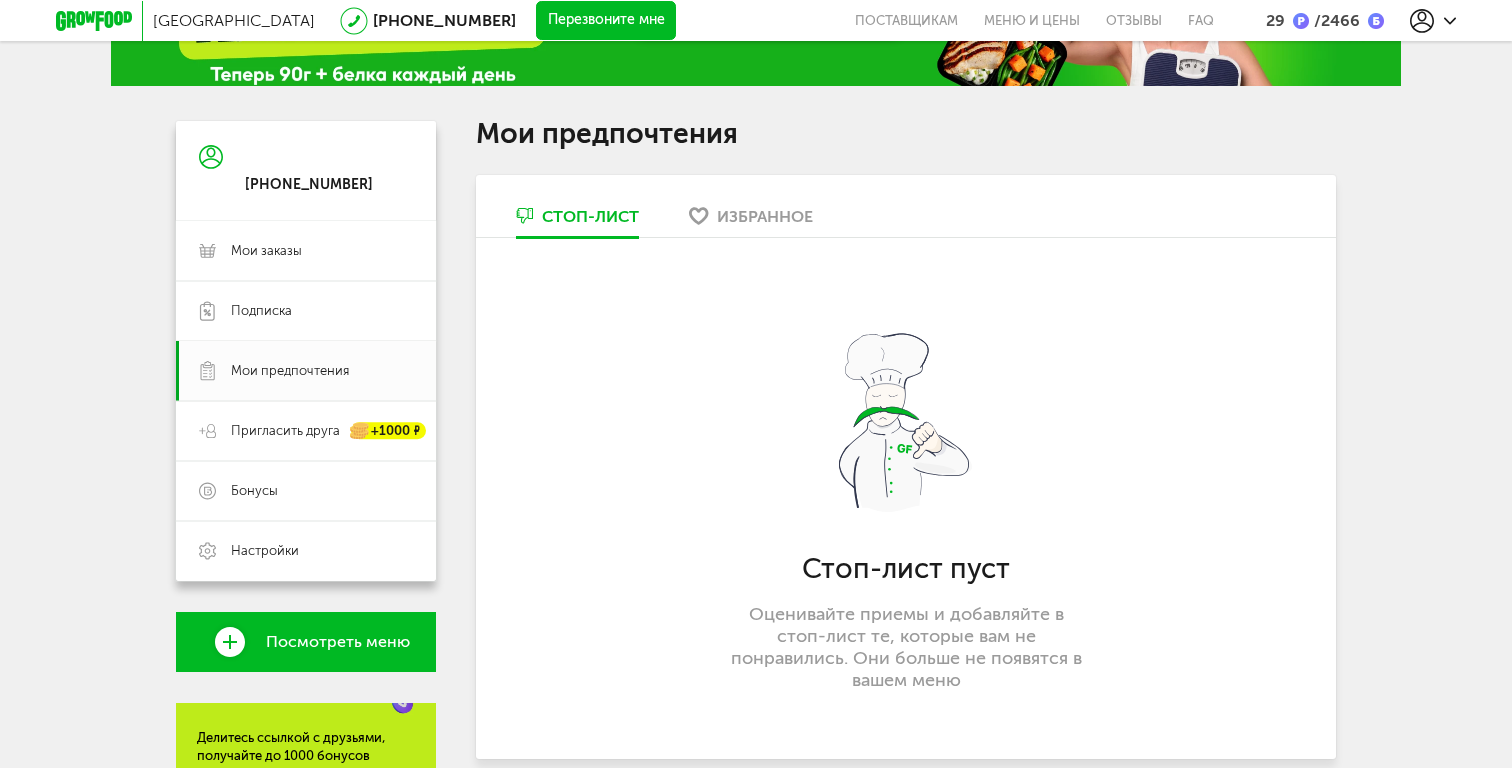 click on "Избранное" at bounding box center (765, 216) 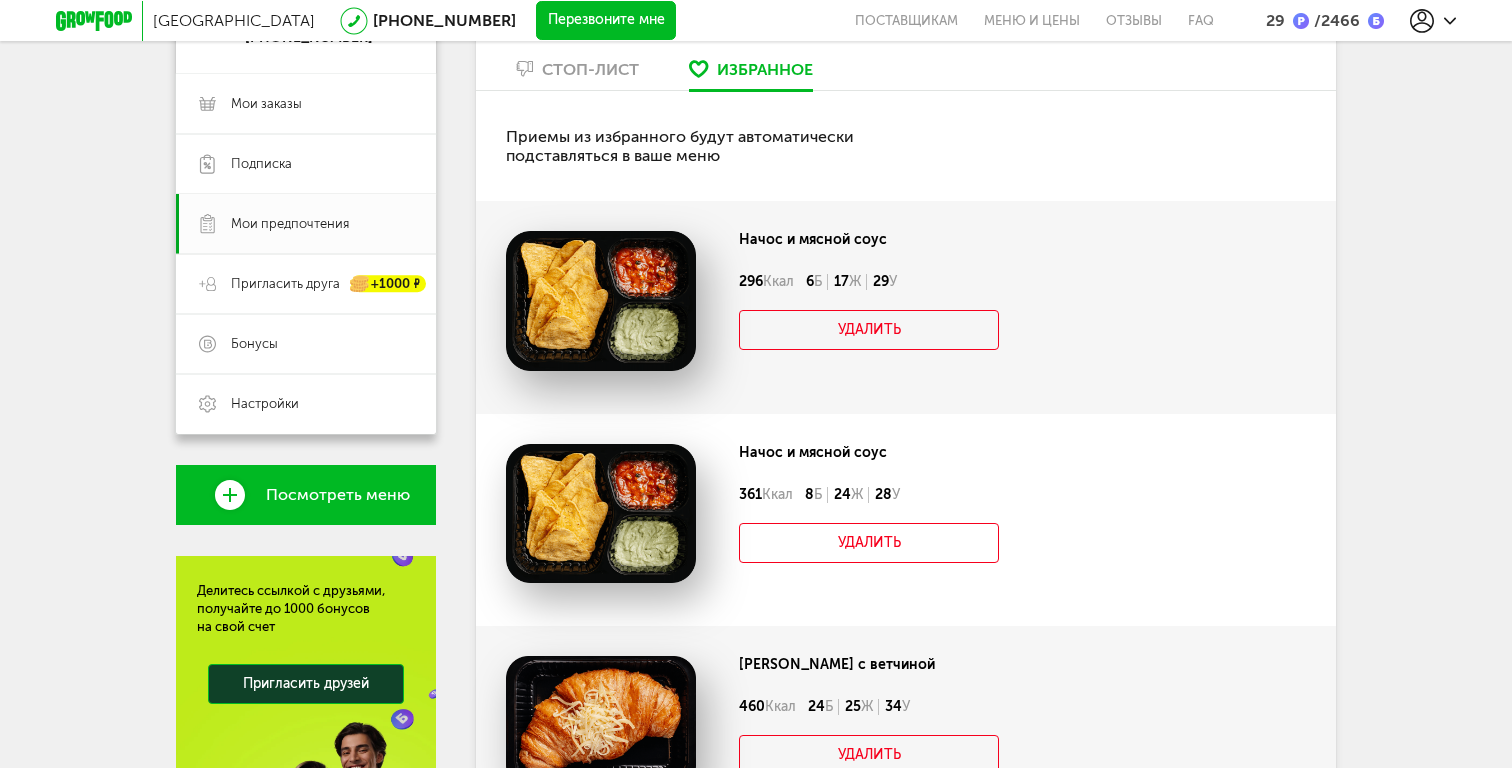 scroll, scrollTop: 324, scrollLeft: 0, axis: vertical 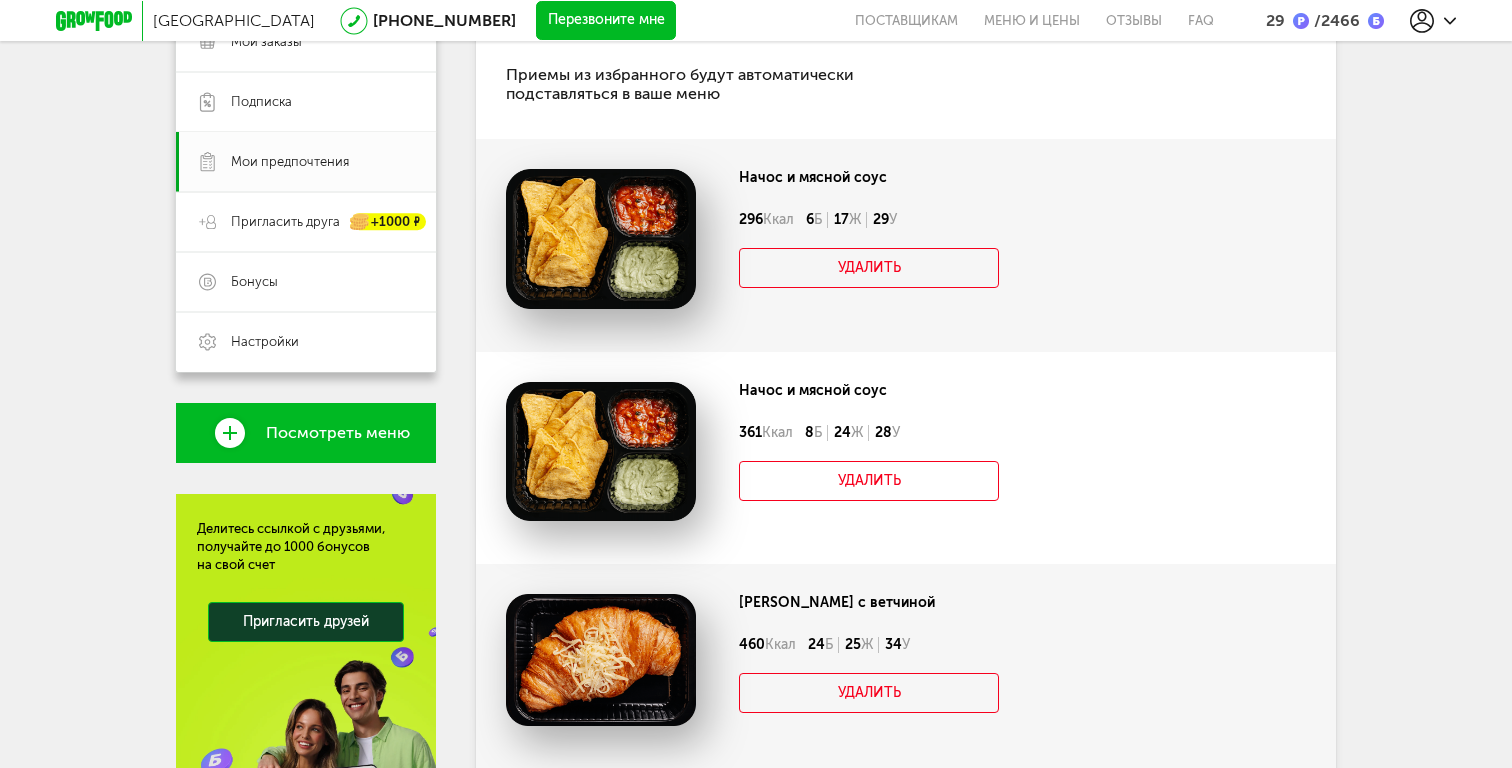 click on "Посмотреть меню" at bounding box center [338, 433] 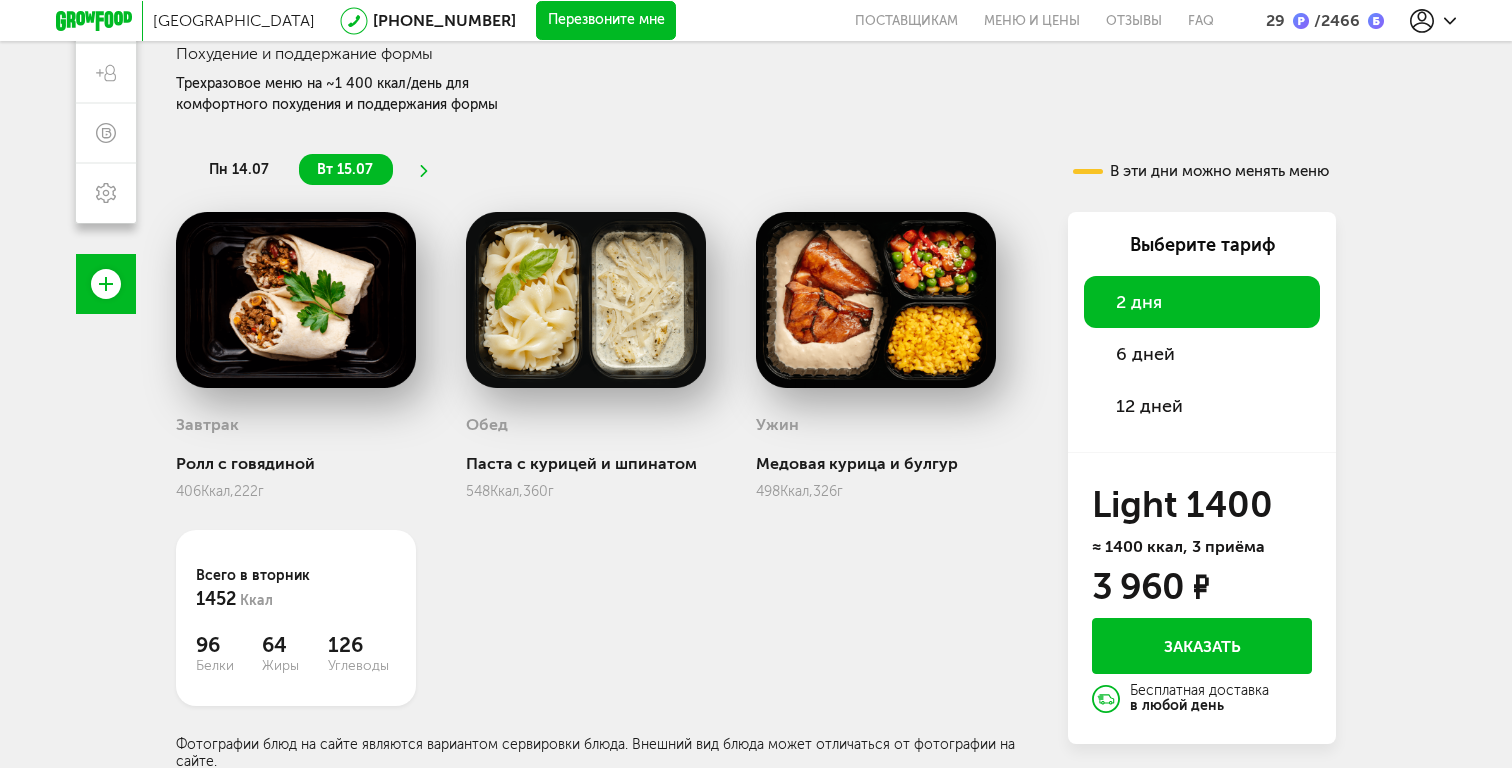 scroll, scrollTop: 0, scrollLeft: 0, axis: both 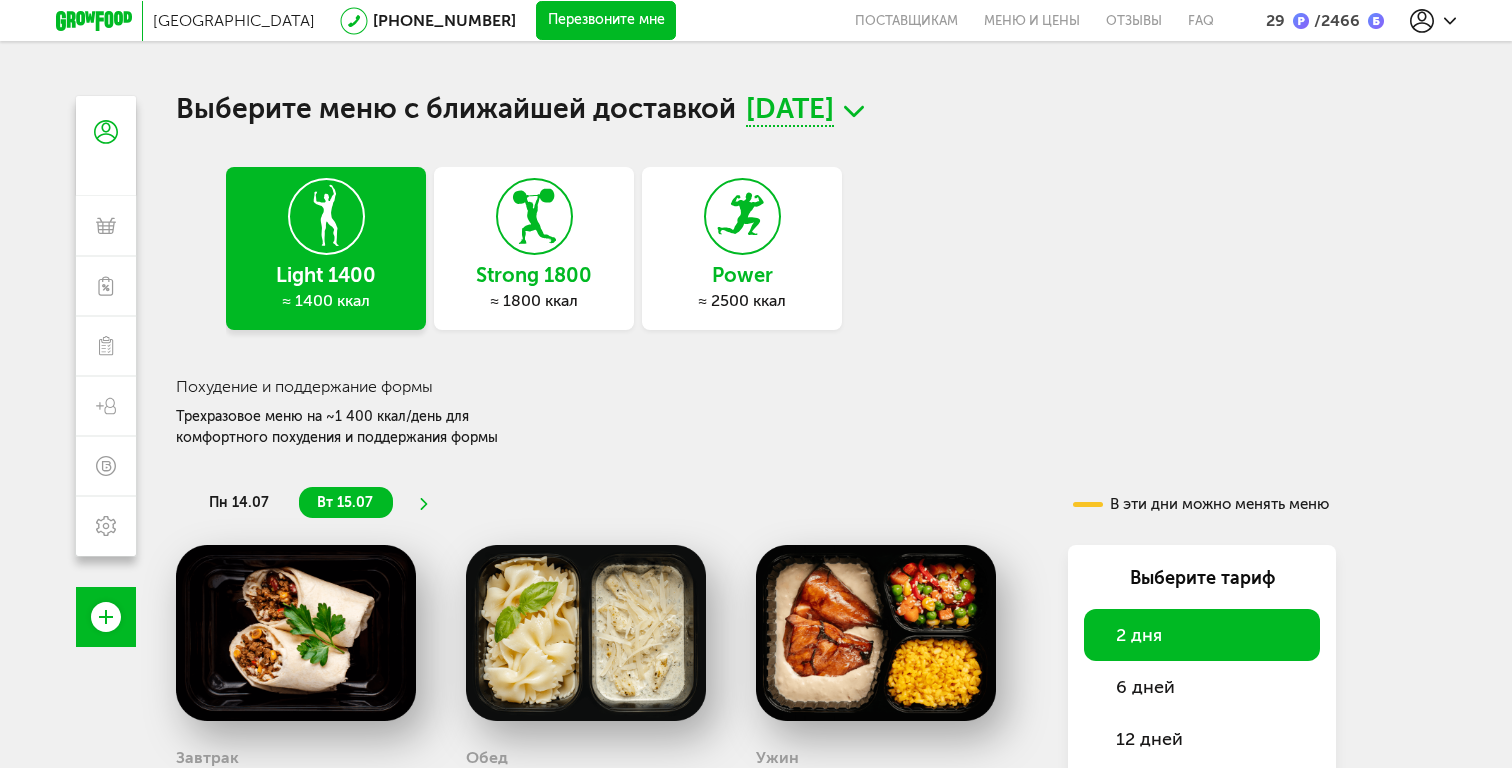 click at bounding box center [99, 21] 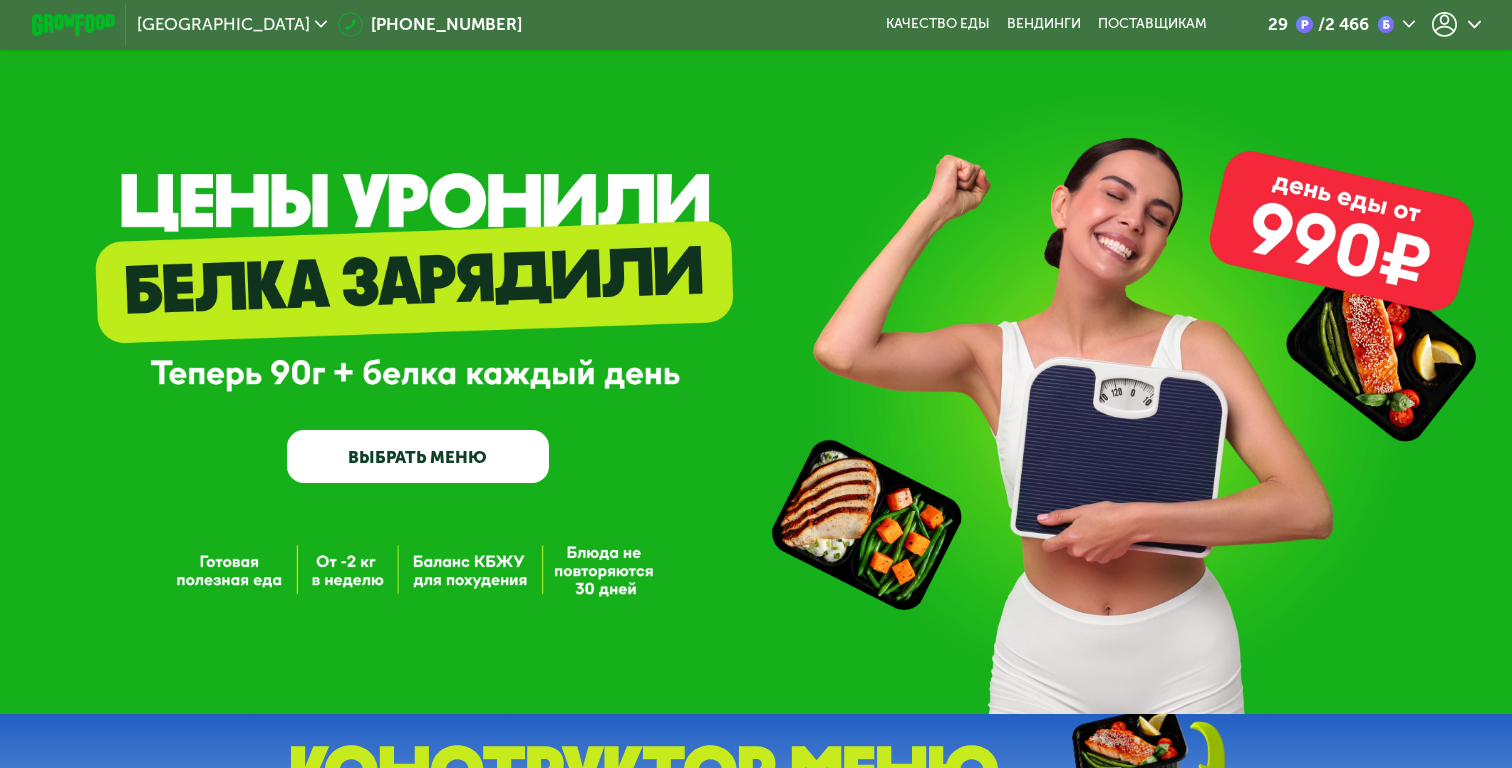 scroll, scrollTop: 0, scrollLeft: 0, axis: both 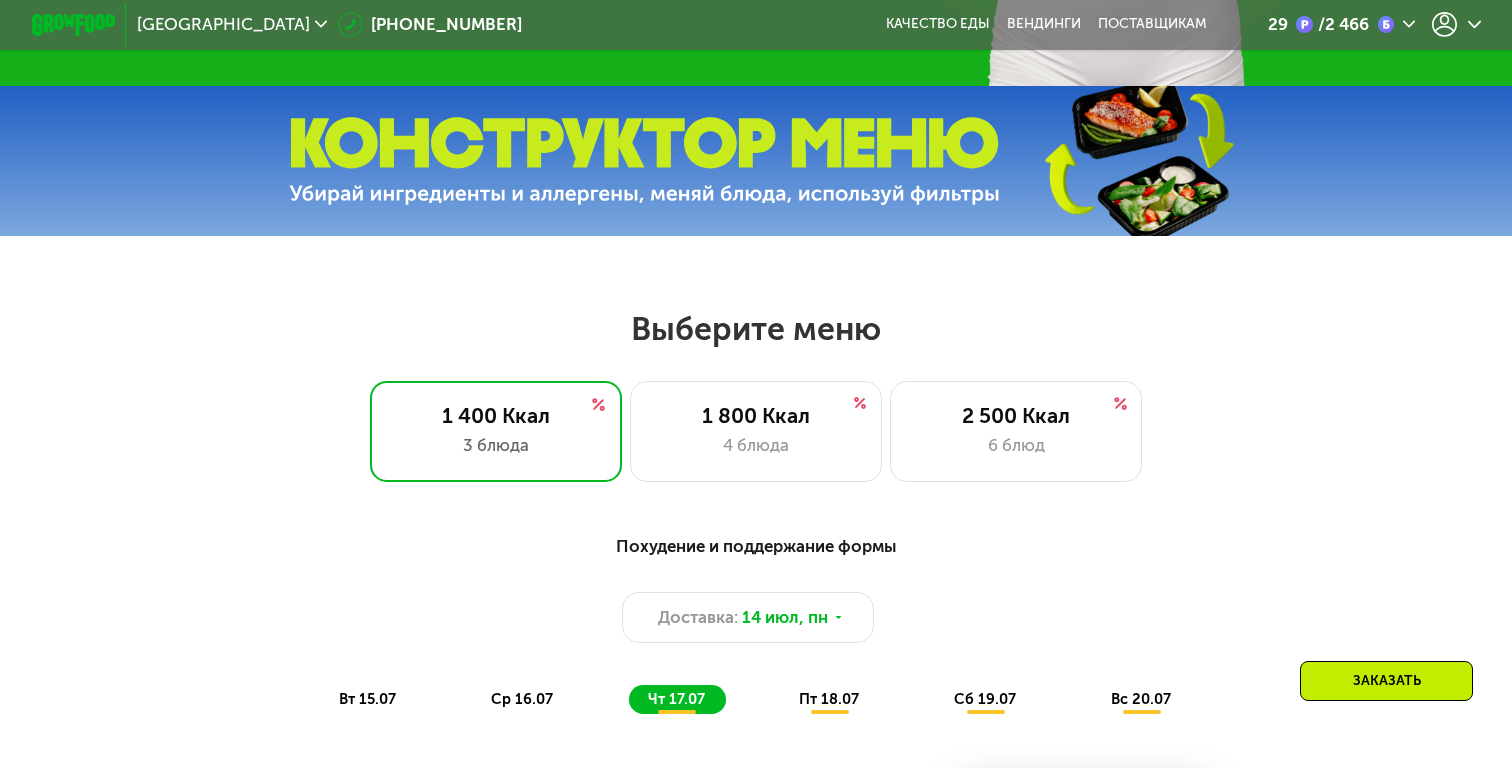 click at bounding box center (1137, 161) 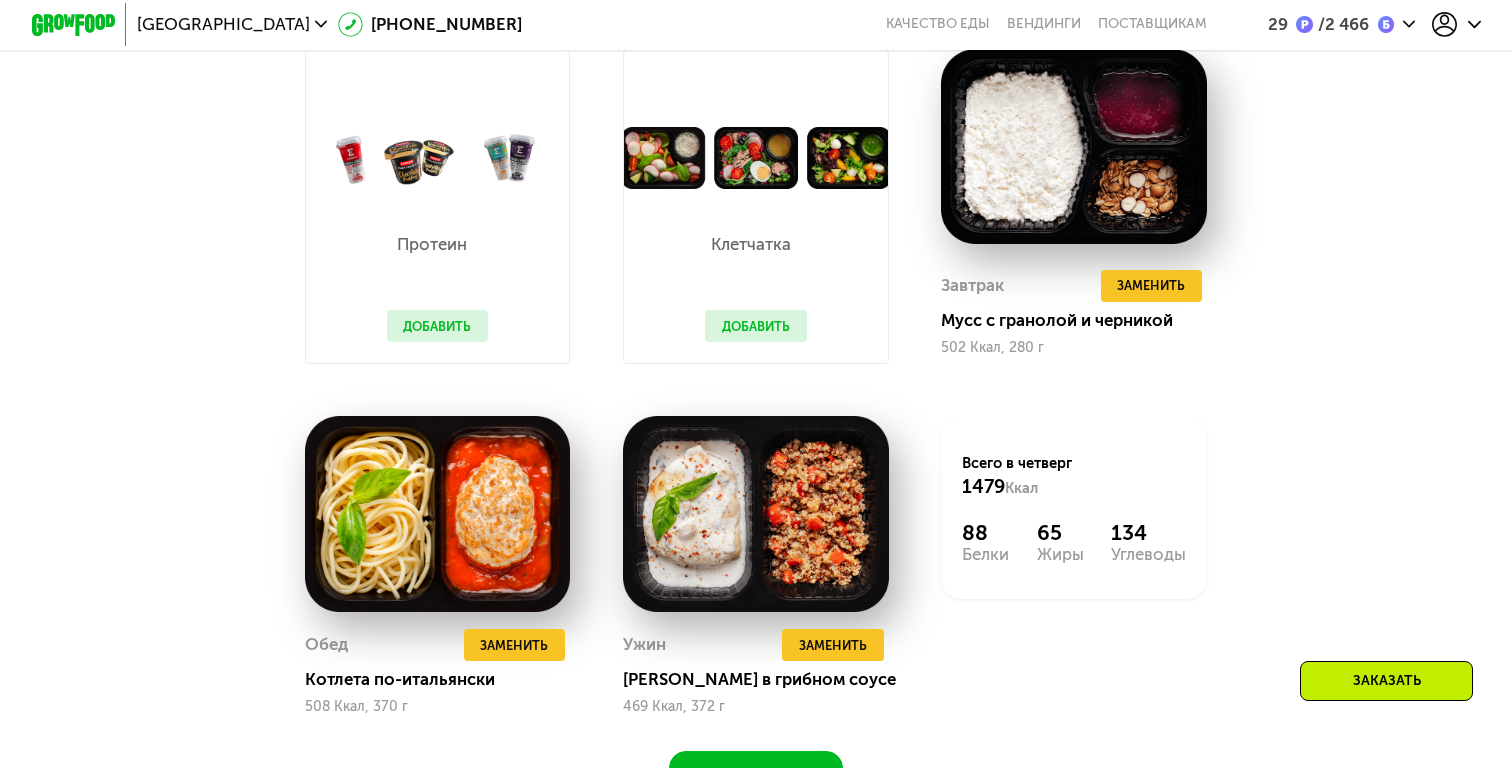 scroll, scrollTop: 1347, scrollLeft: 0, axis: vertical 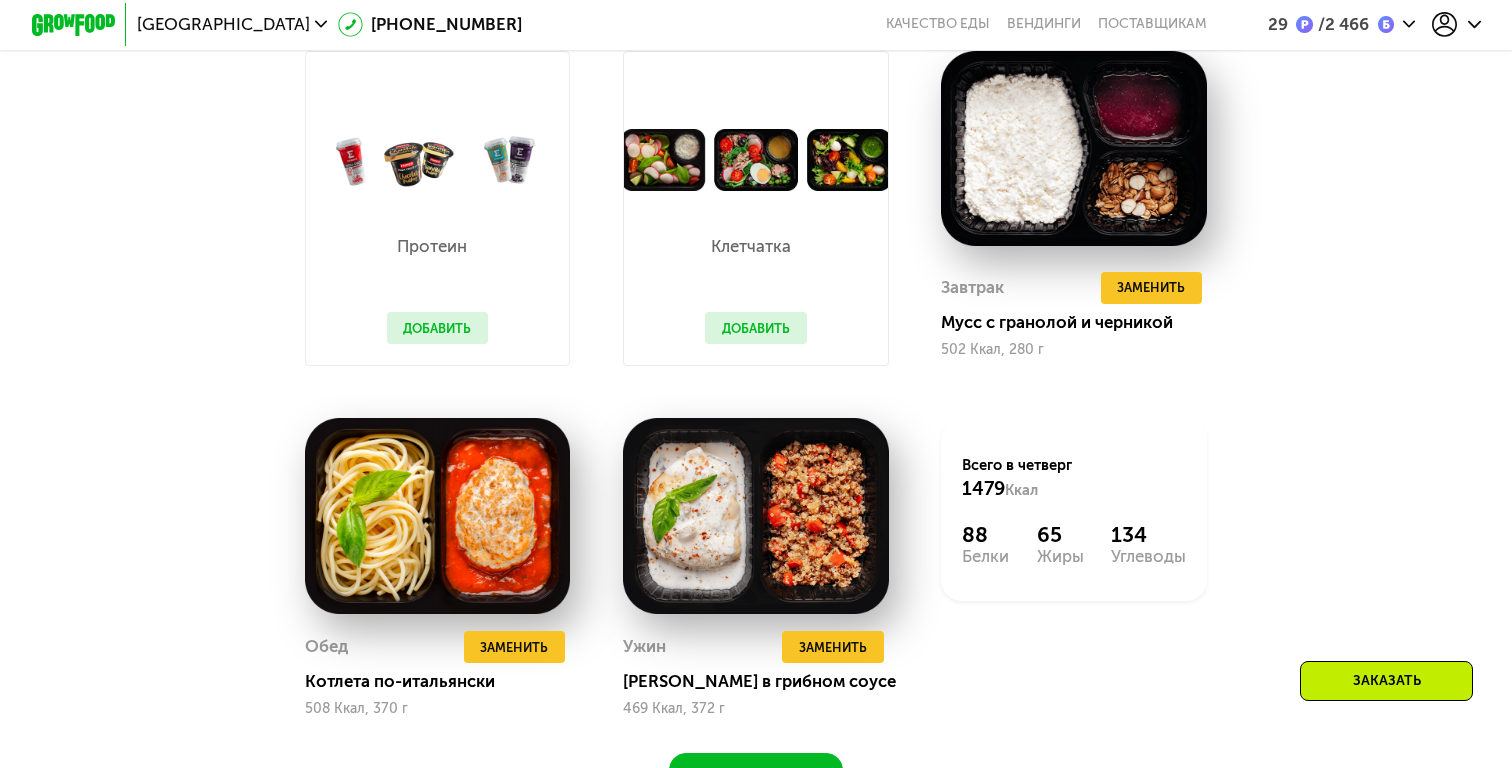 click on "Добавить" at bounding box center (756, 328) 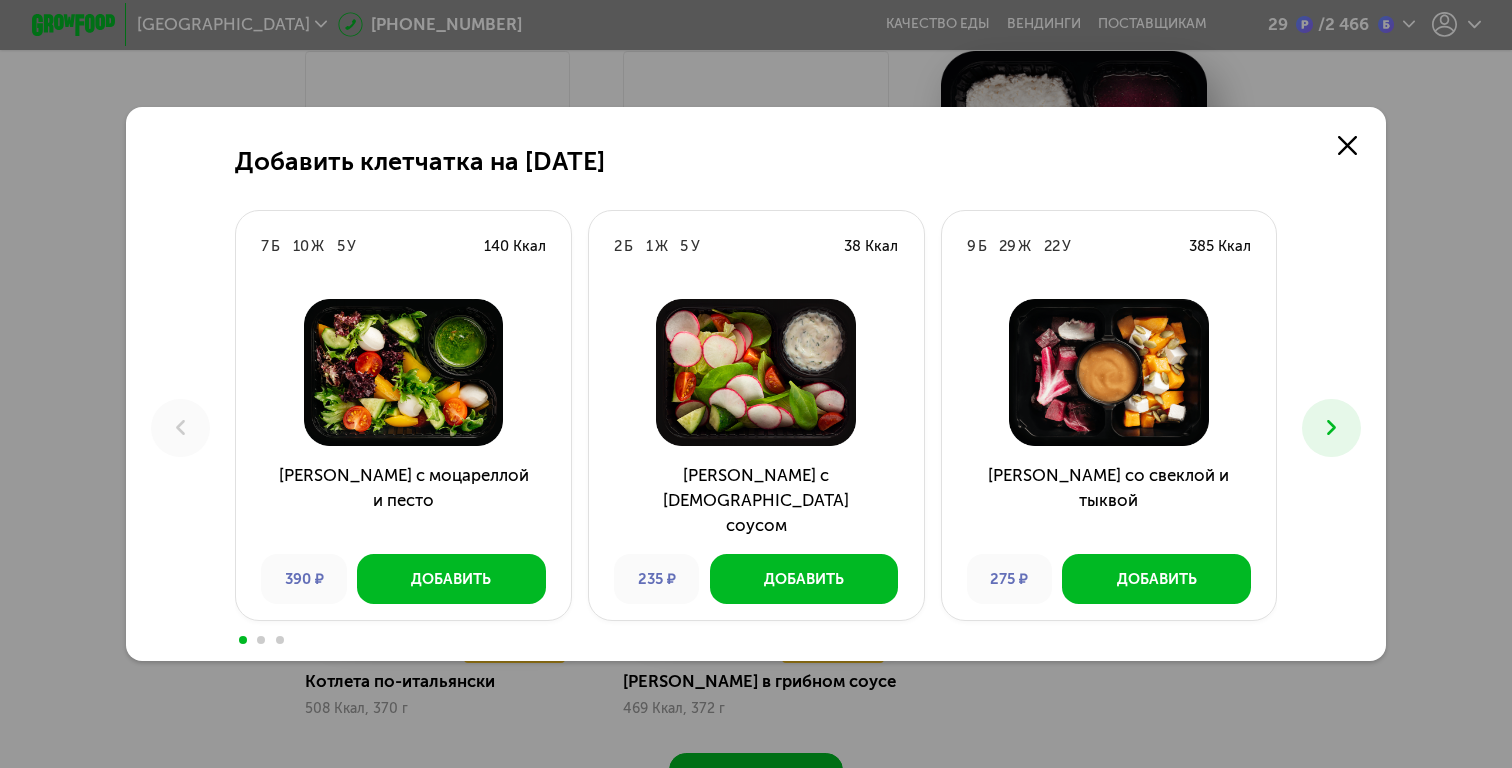 scroll, scrollTop: 0, scrollLeft: 0, axis: both 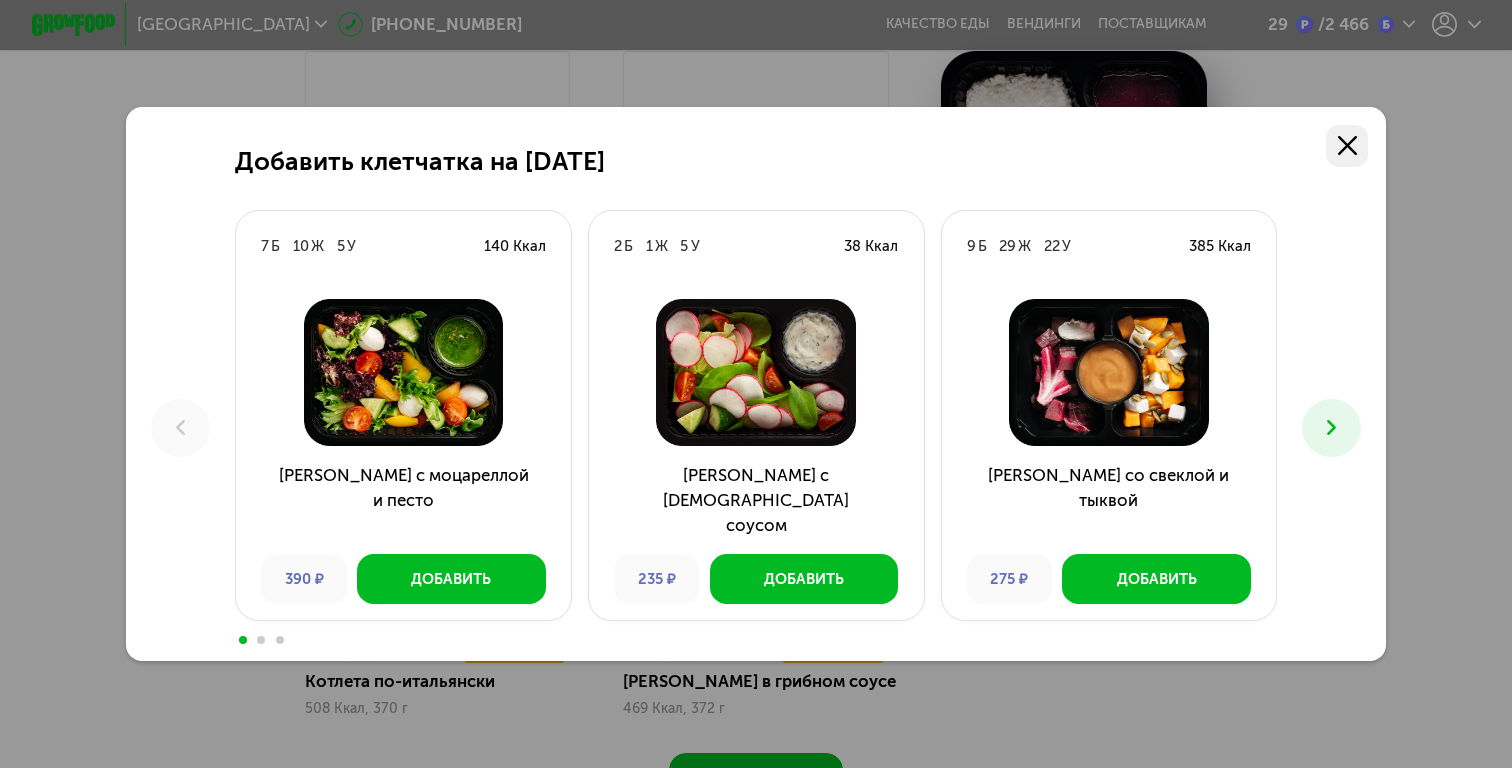 click 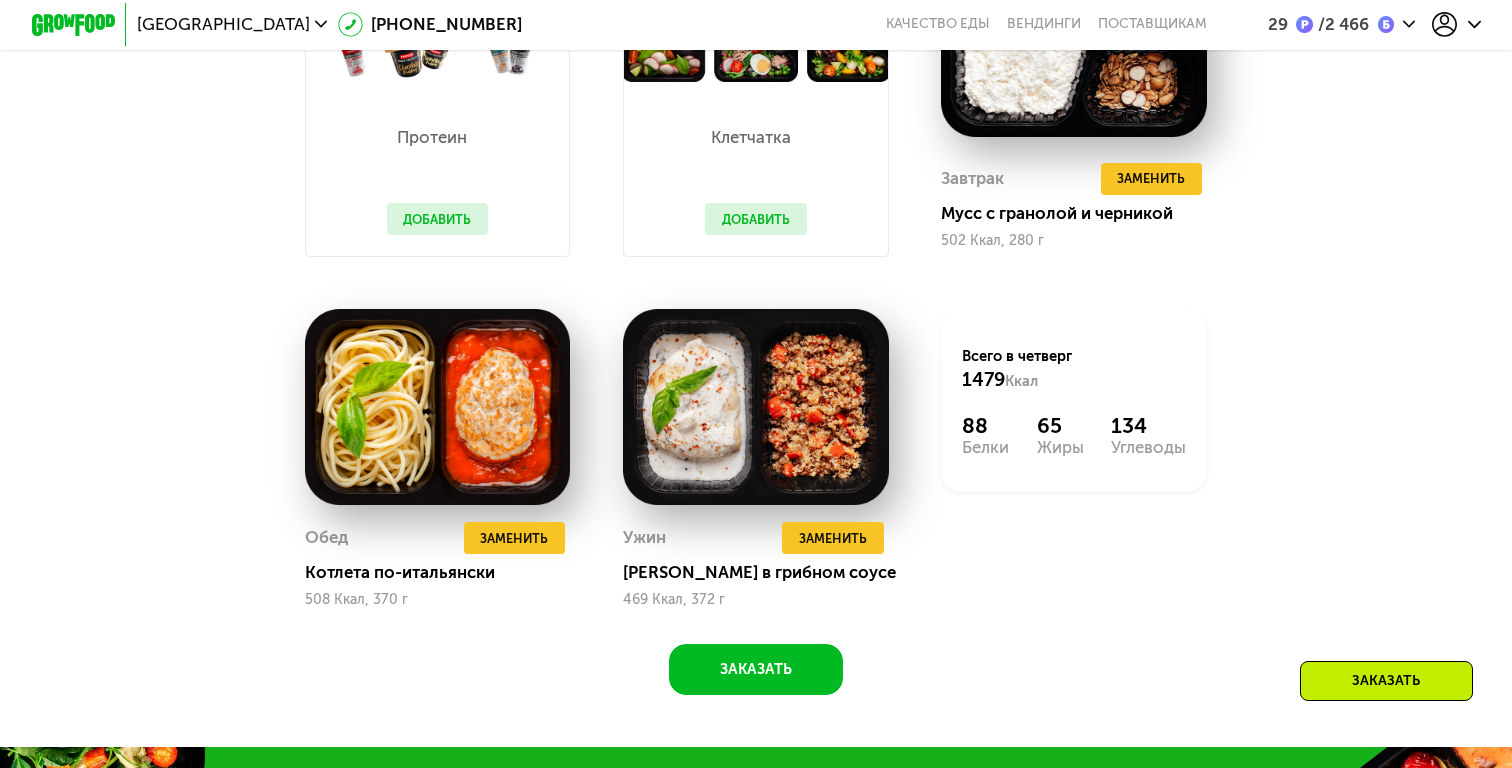 scroll, scrollTop: 1497, scrollLeft: 0, axis: vertical 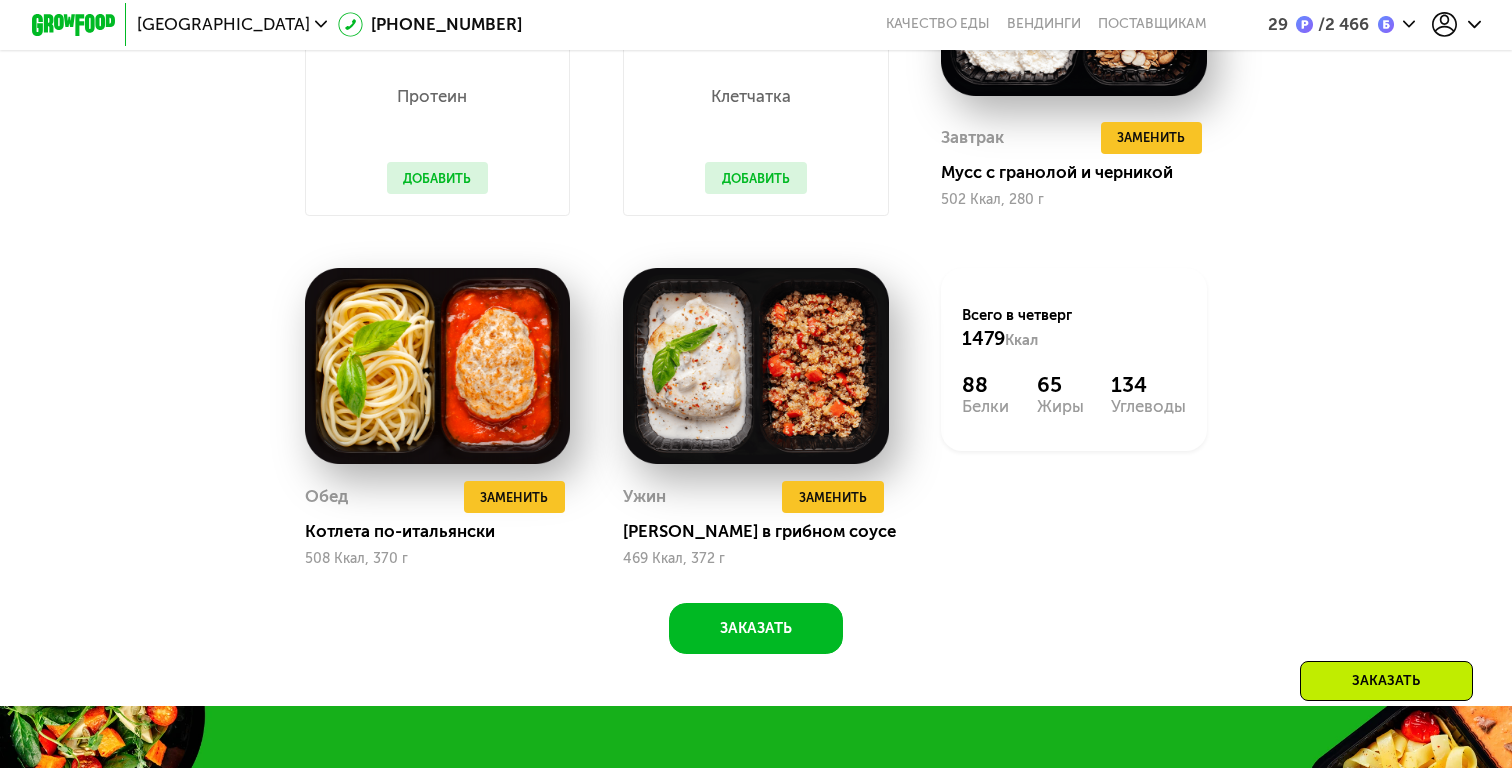 click on "29 /  2 466" at bounding box center [1357, 25] 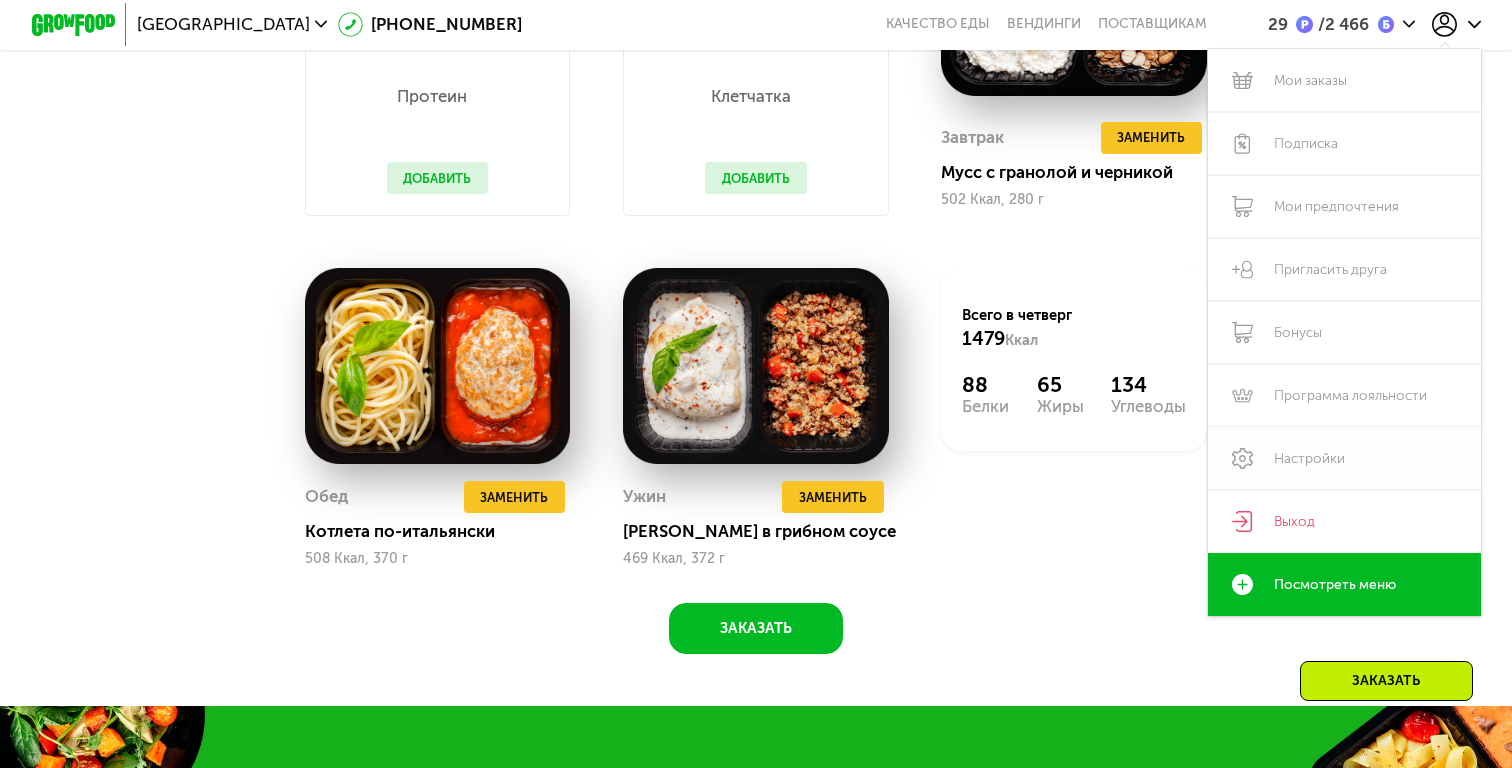 click on "Настройки" at bounding box center (1344, 458) 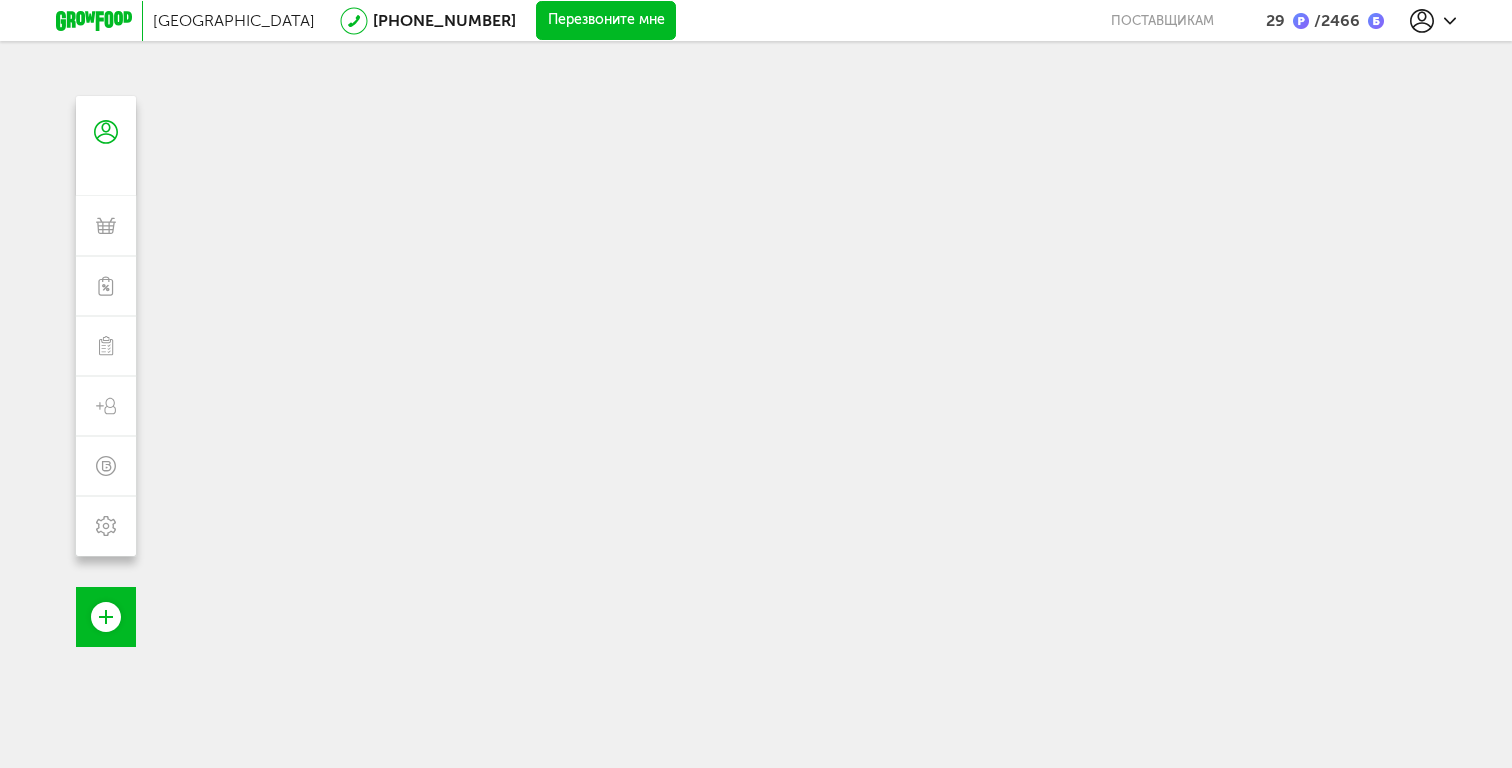 scroll, scrollTop: 0, scrollLeft: 0, axis: both 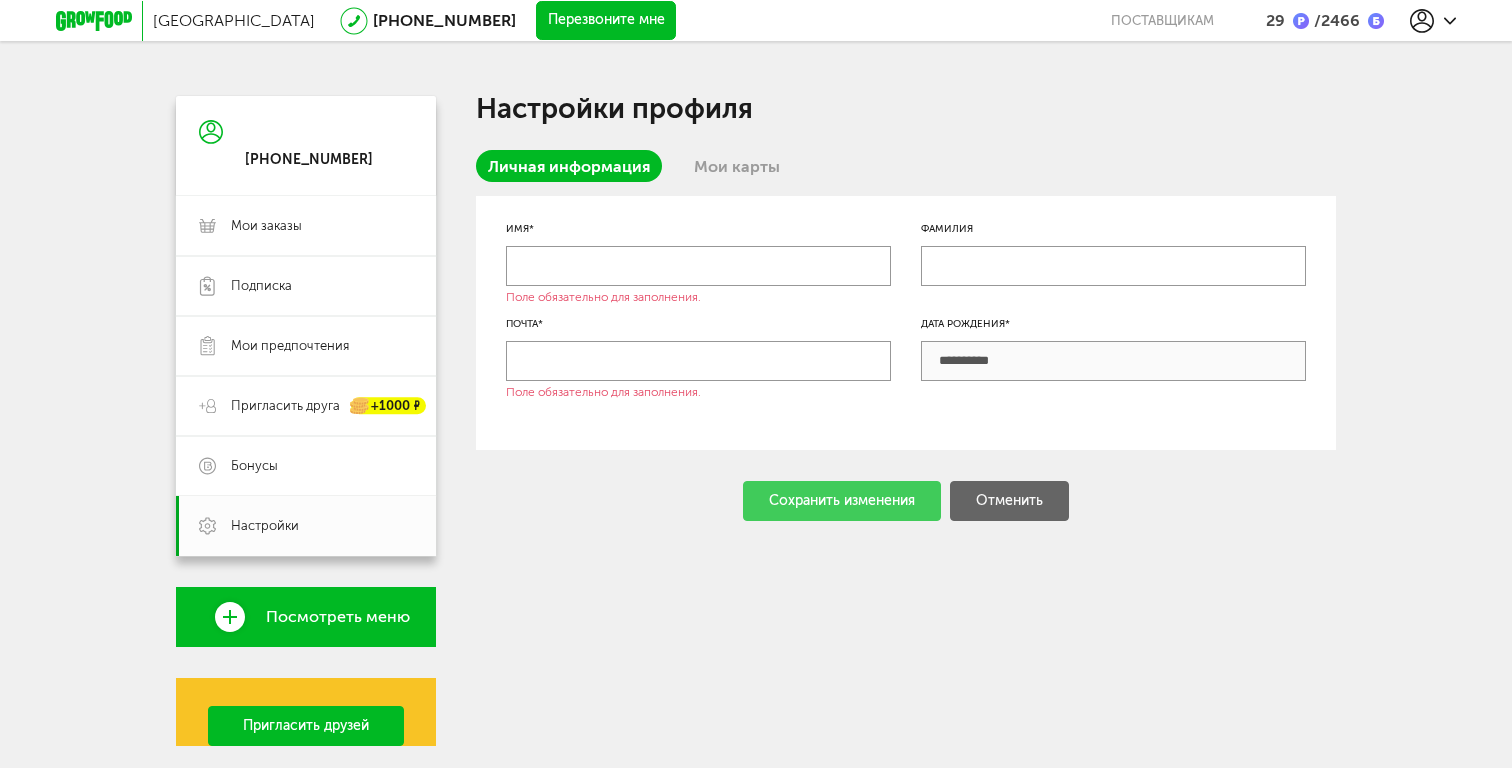click 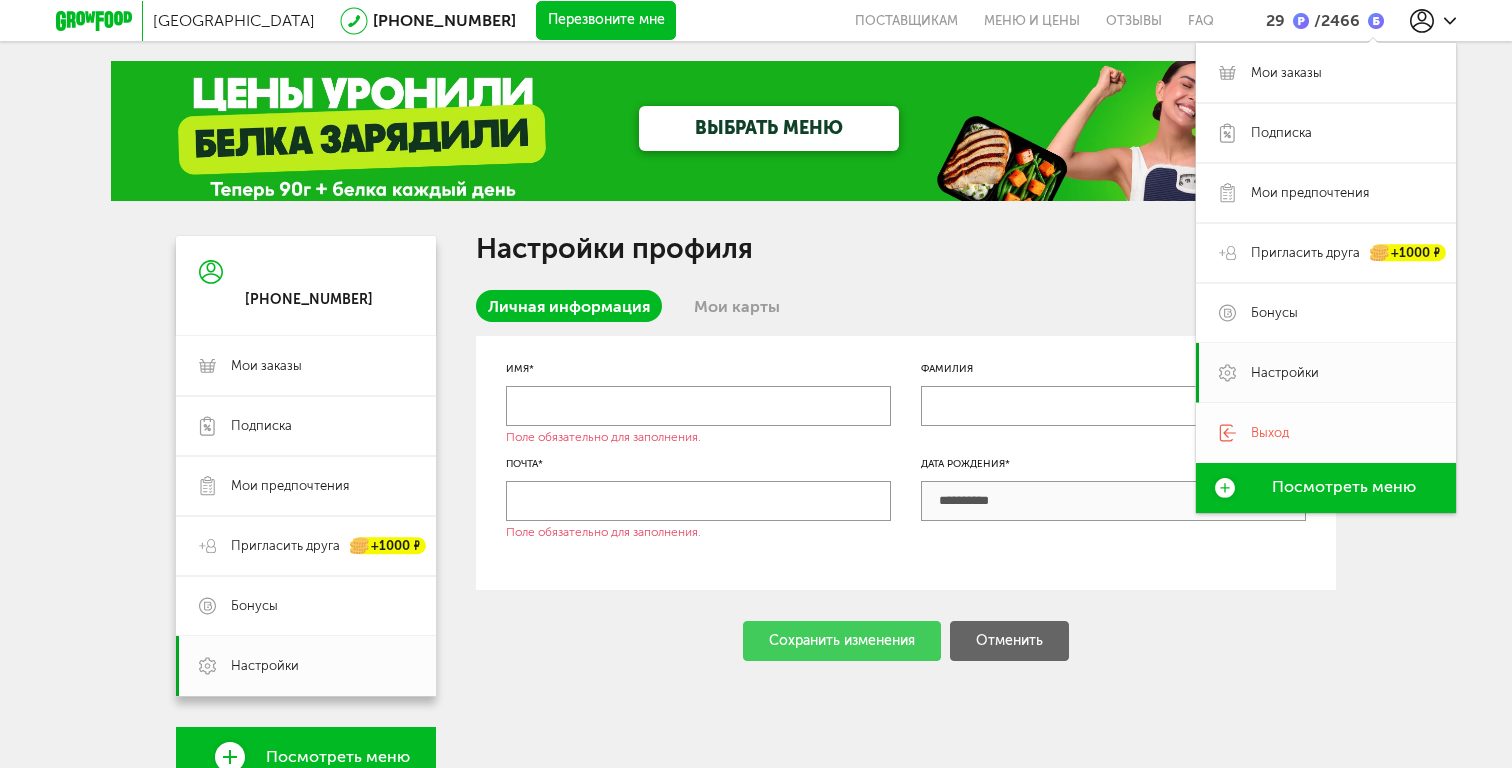 click on "Выход" at bounding box center (1326, 433) 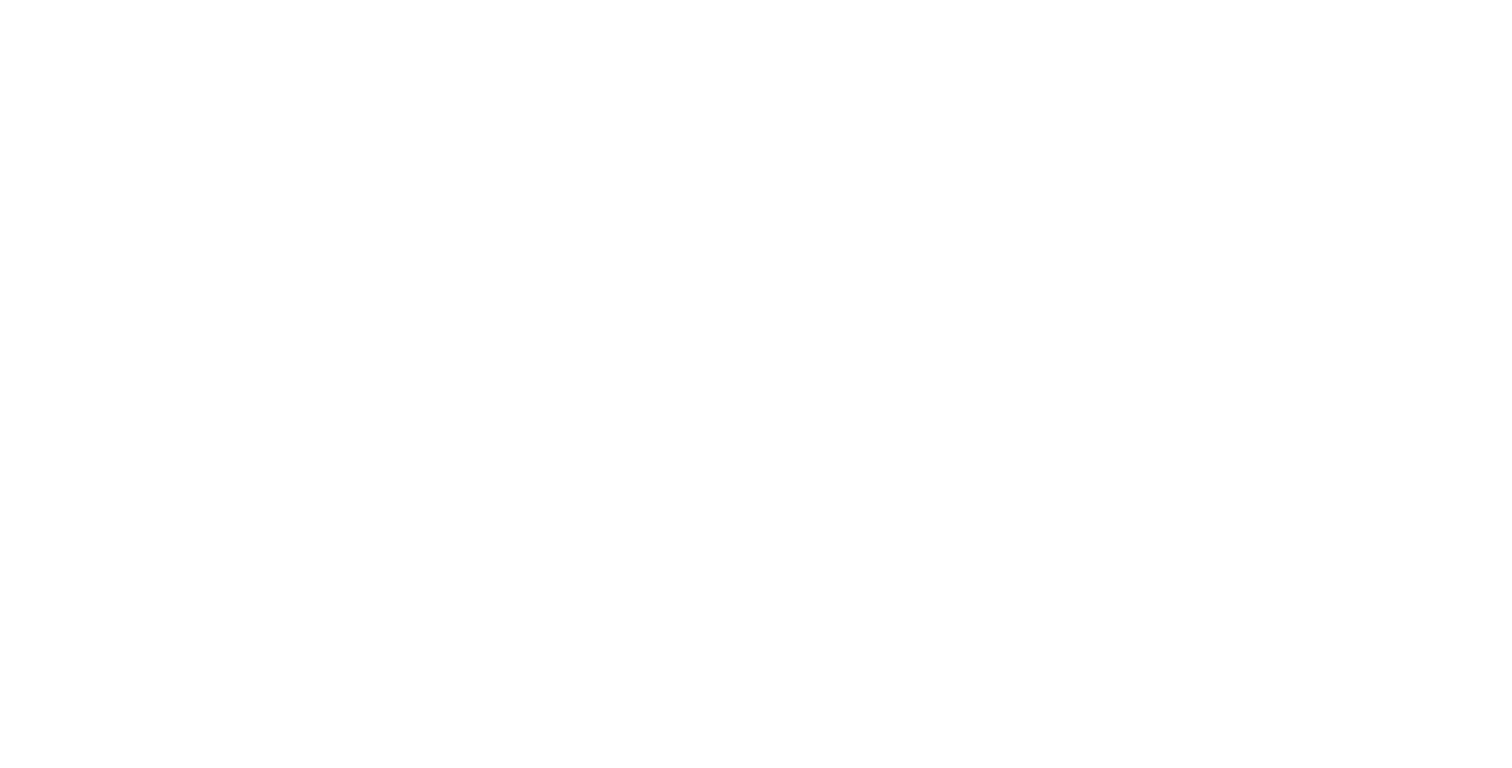 scroll, scrollTop: 0, scrollLeft: 0, axis: both 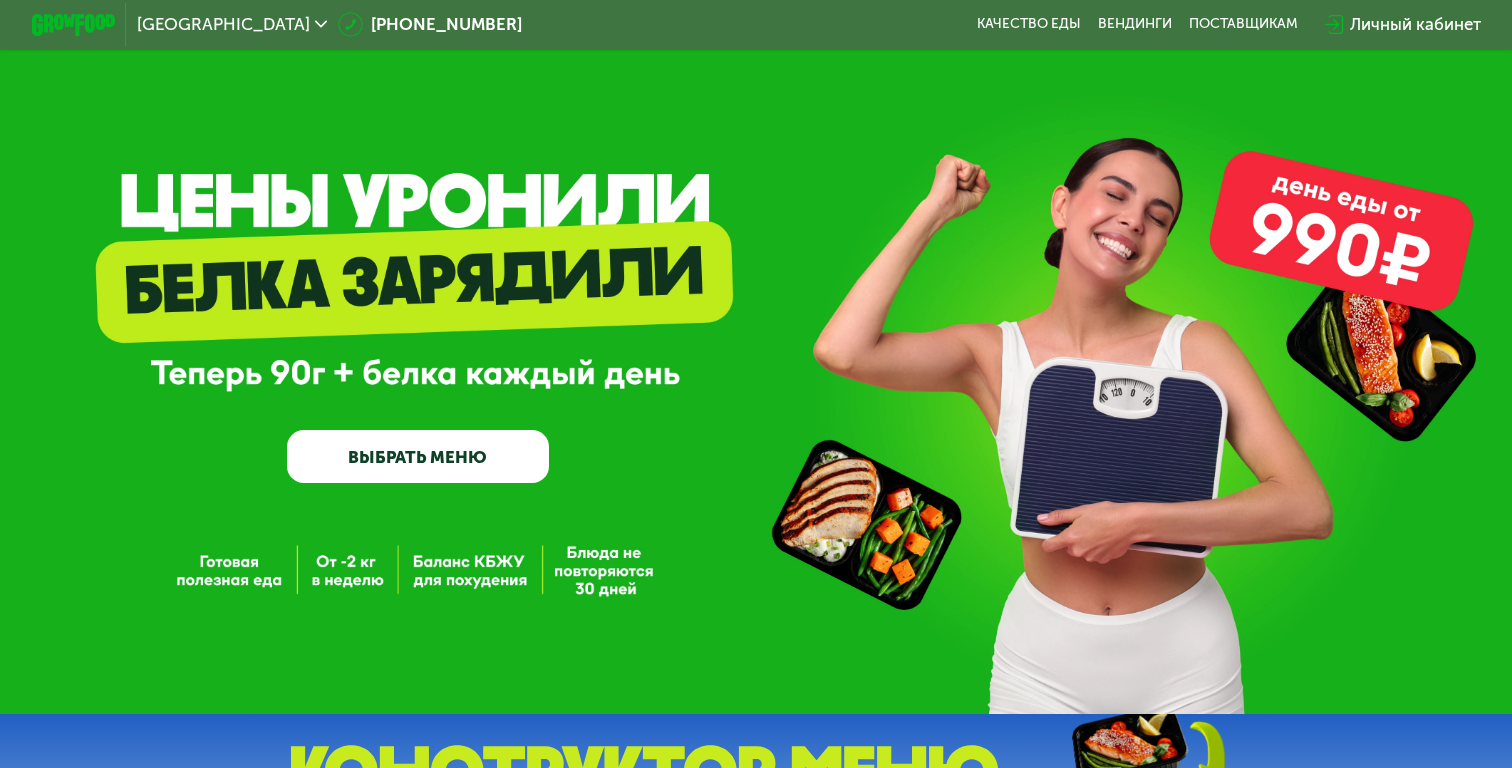 click on "Личный кабинет" at bounding box center (1415, 24) 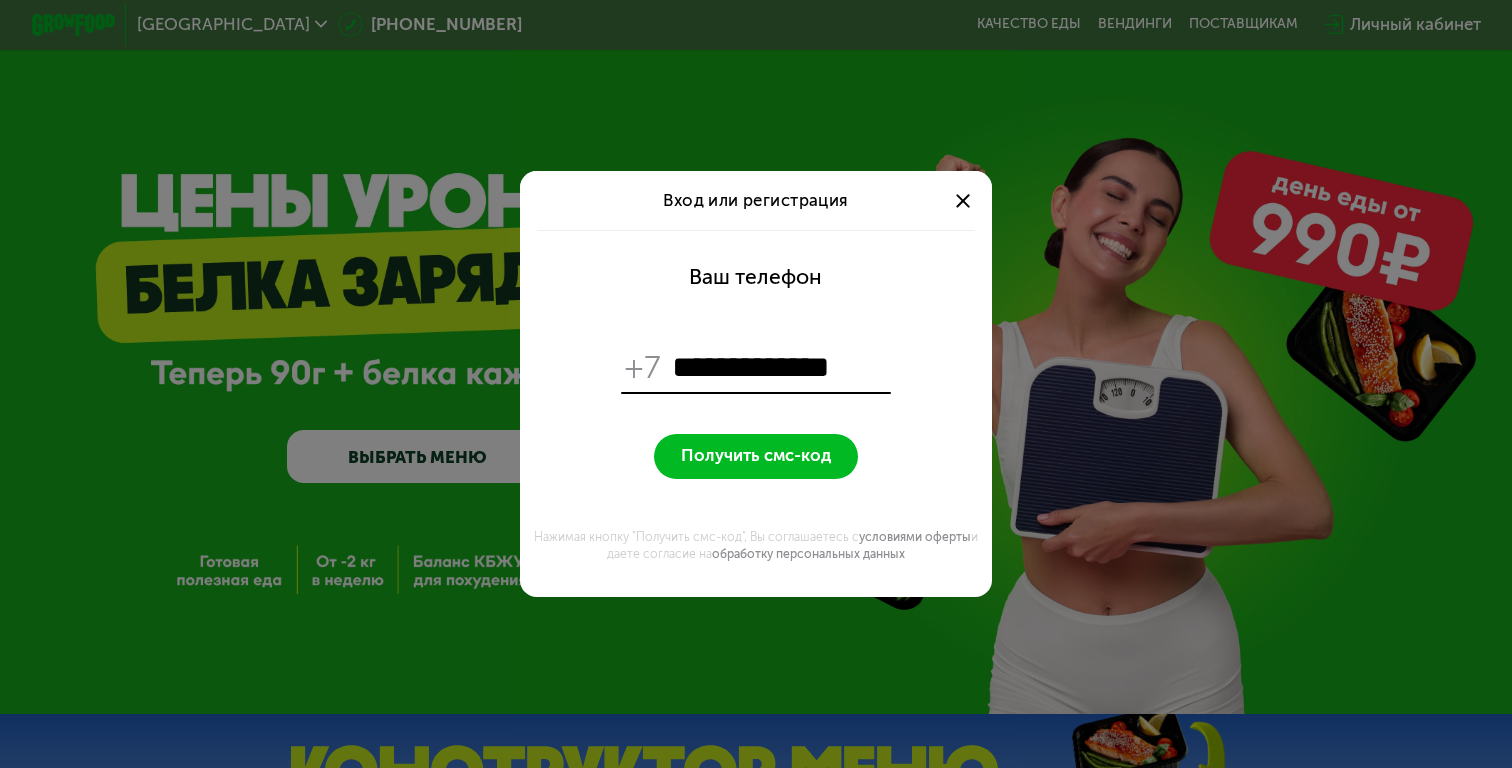 type on "**********" 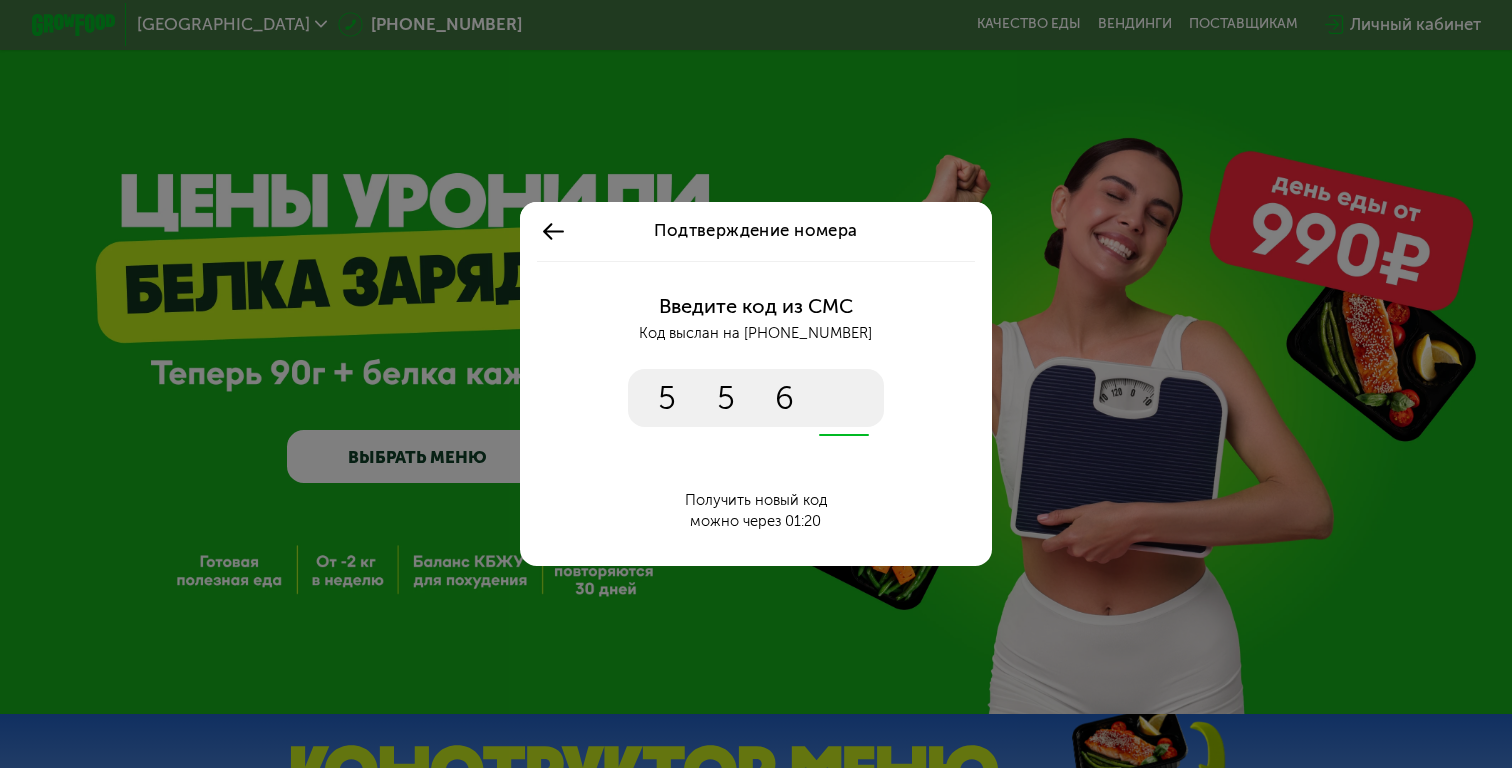 type on "****" 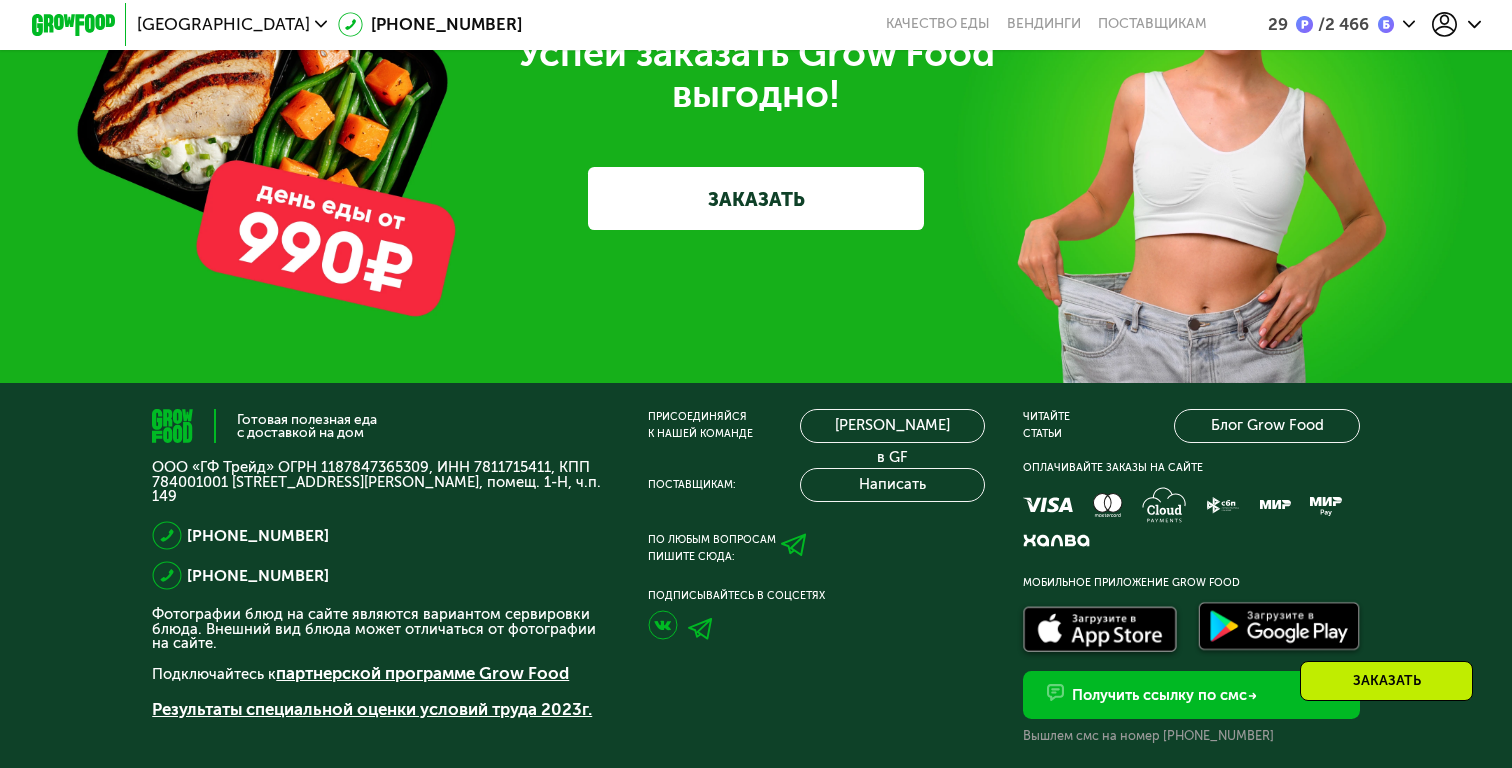 scroll, scrollTop: 6411, scrollLeft: 0, axis: vertical 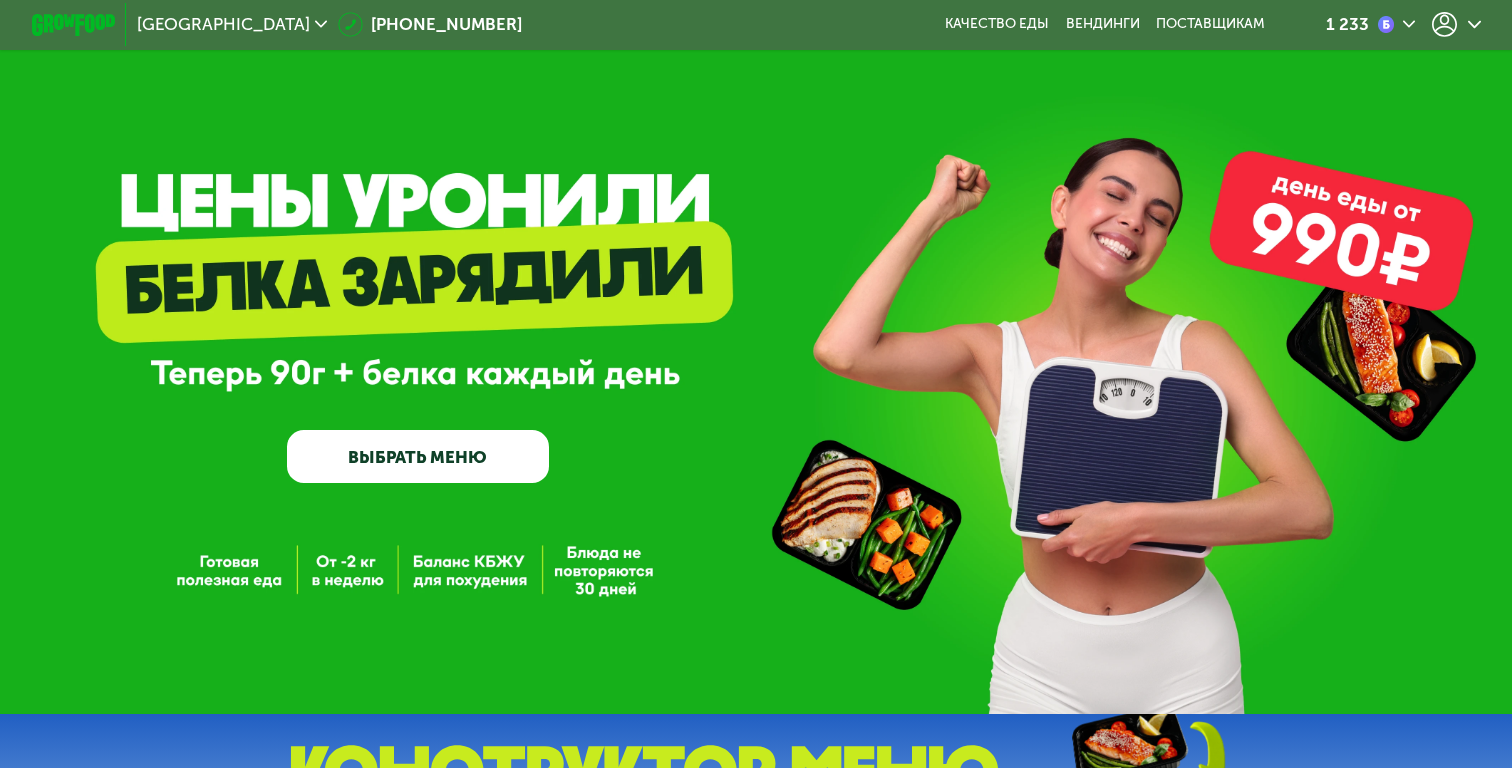 click 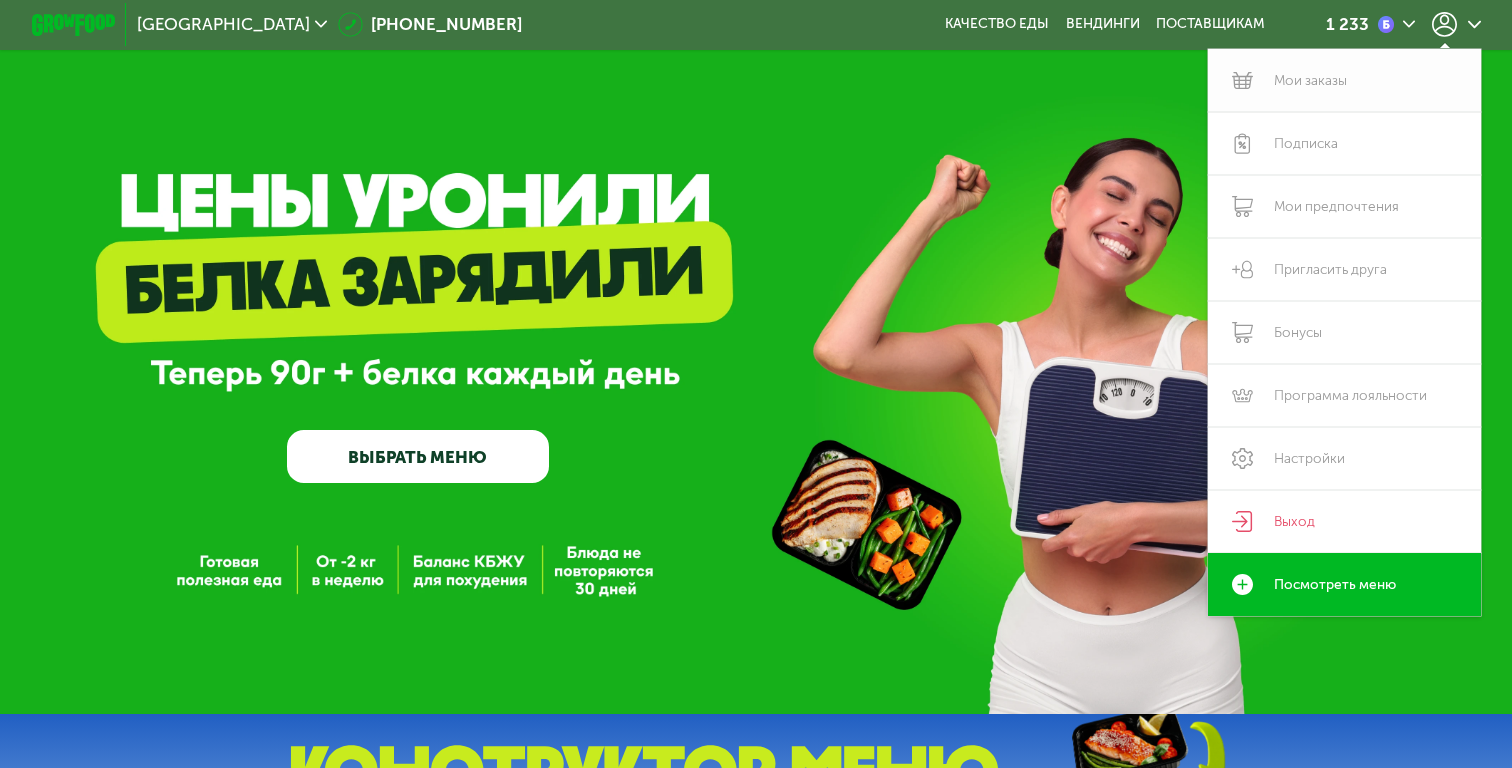 click on "Мои заказы" at bounding box center (1344, 80) 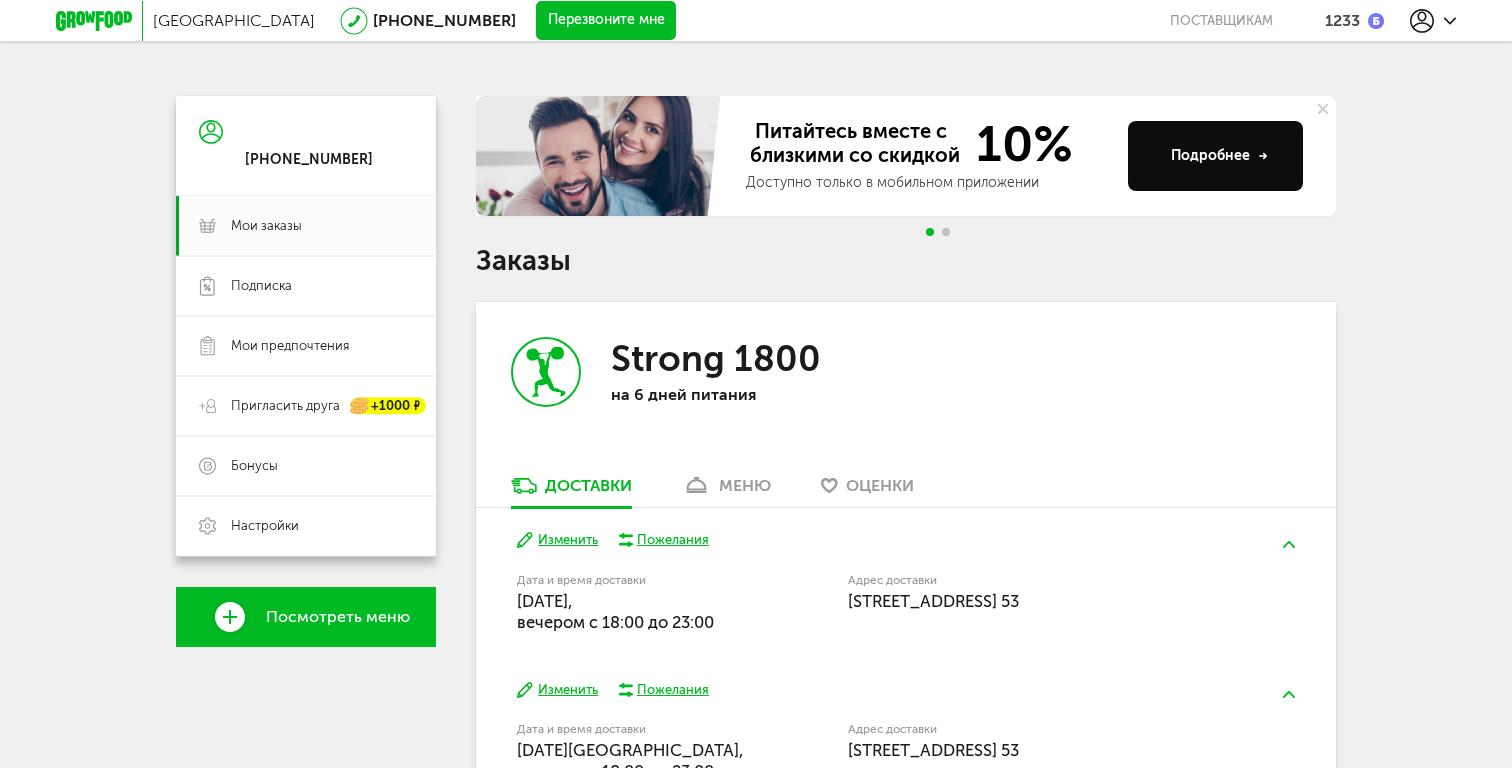 scroll, scrollTop: 0, scrollLeft: 0, axis: both 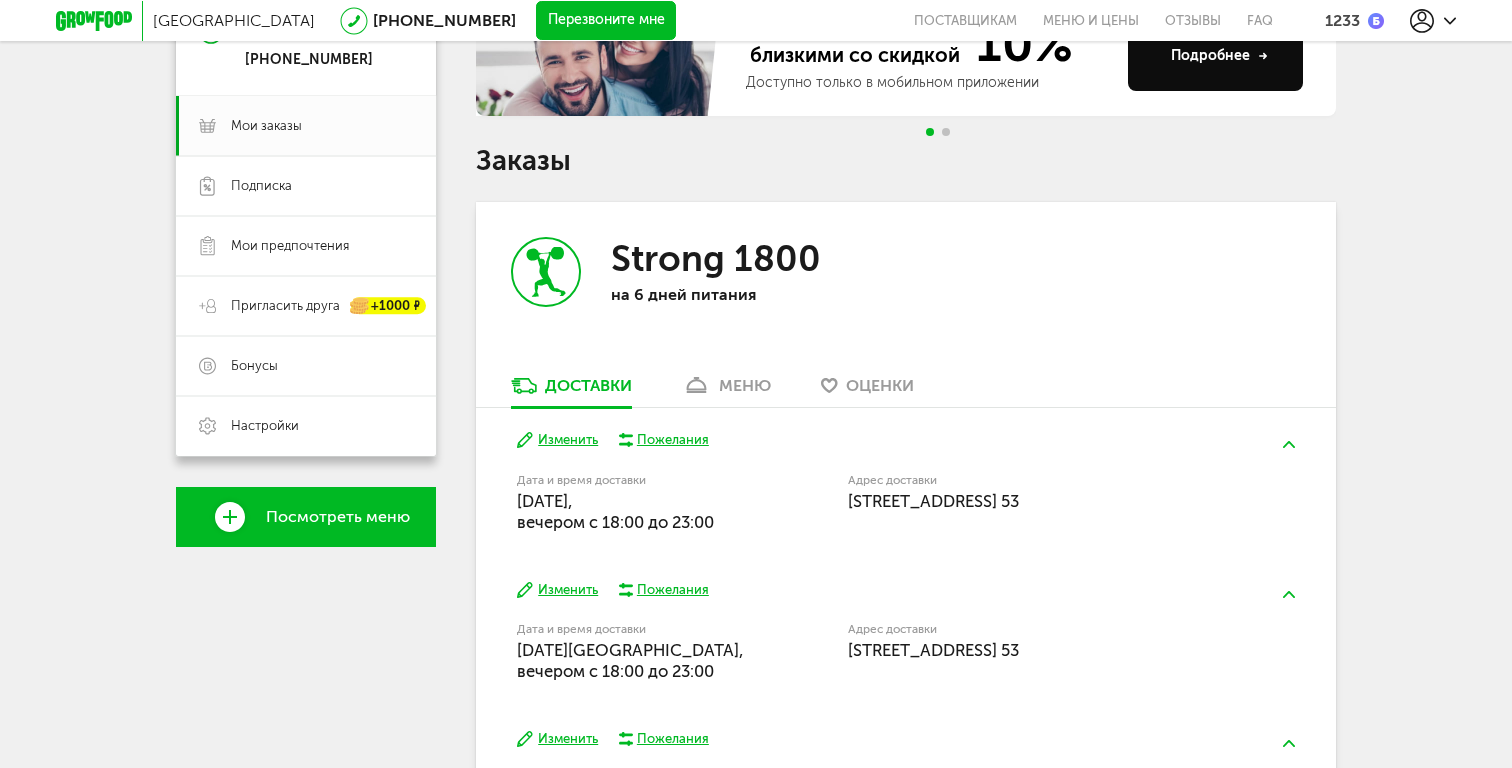 click on "Изменить" at bounding box center (557, 440) 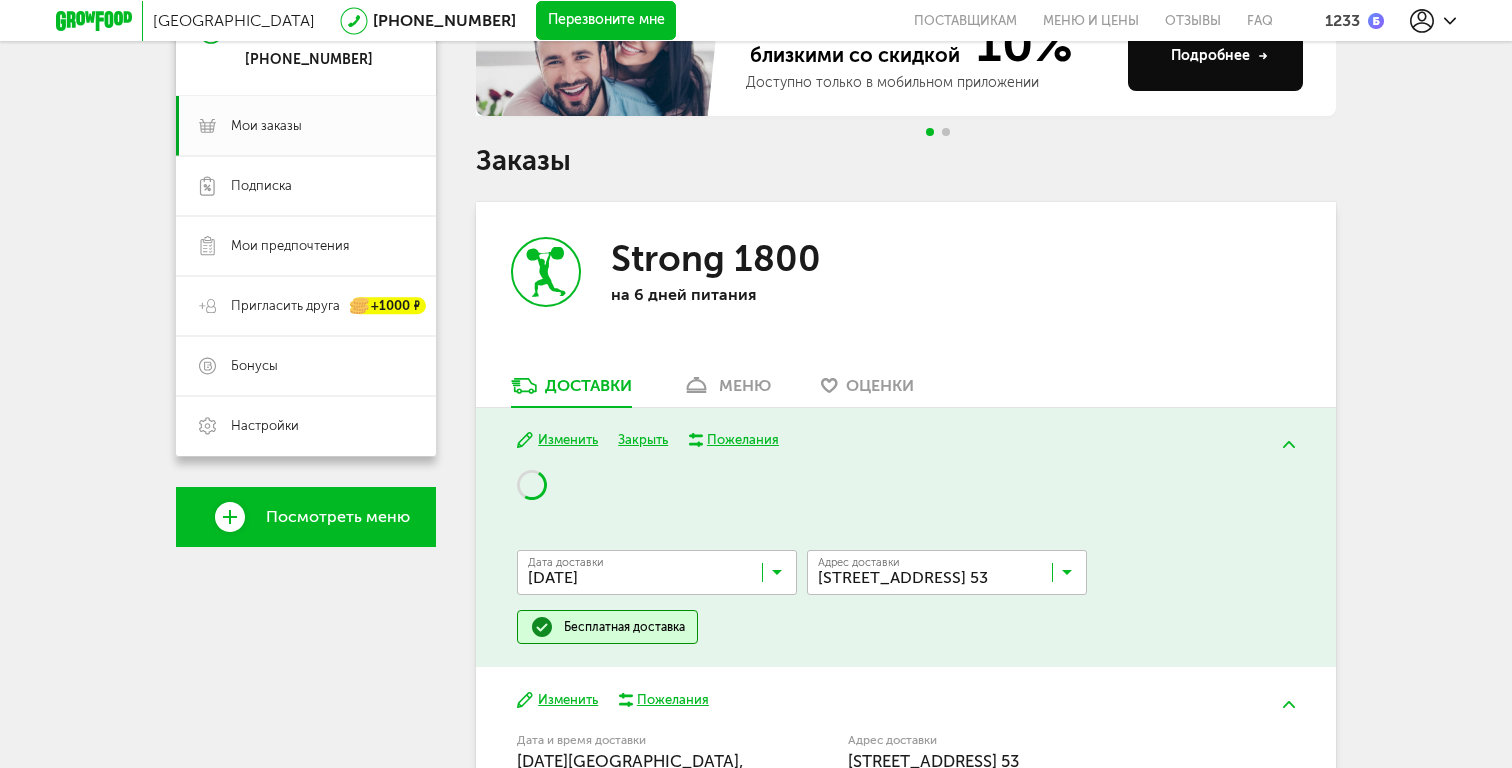 click on "Дата доставки     [DATE]           Загрузка..." at bounding box center [657, 572] 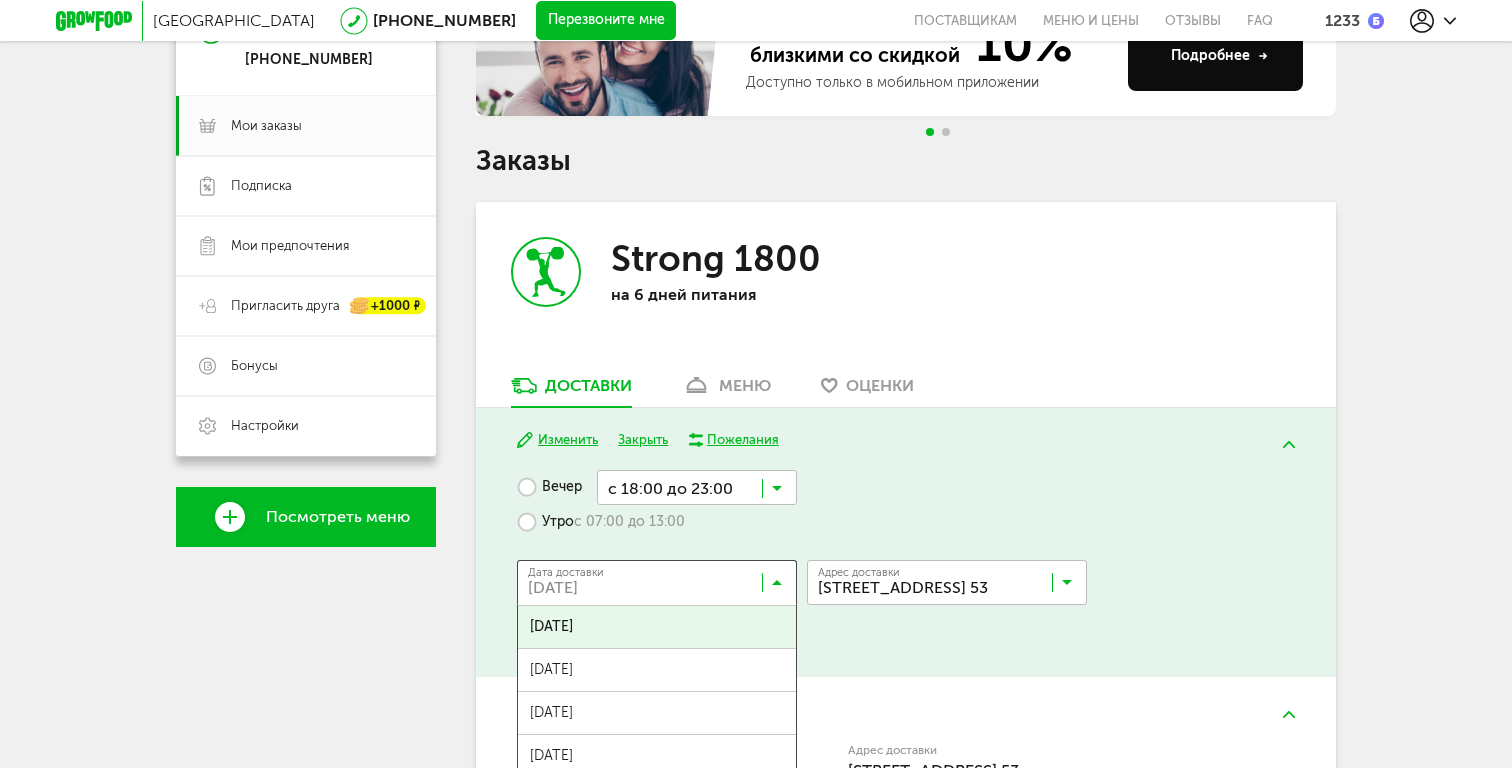 scroll, scrollTop: 199, scrollLeft: 0, axis: vertical 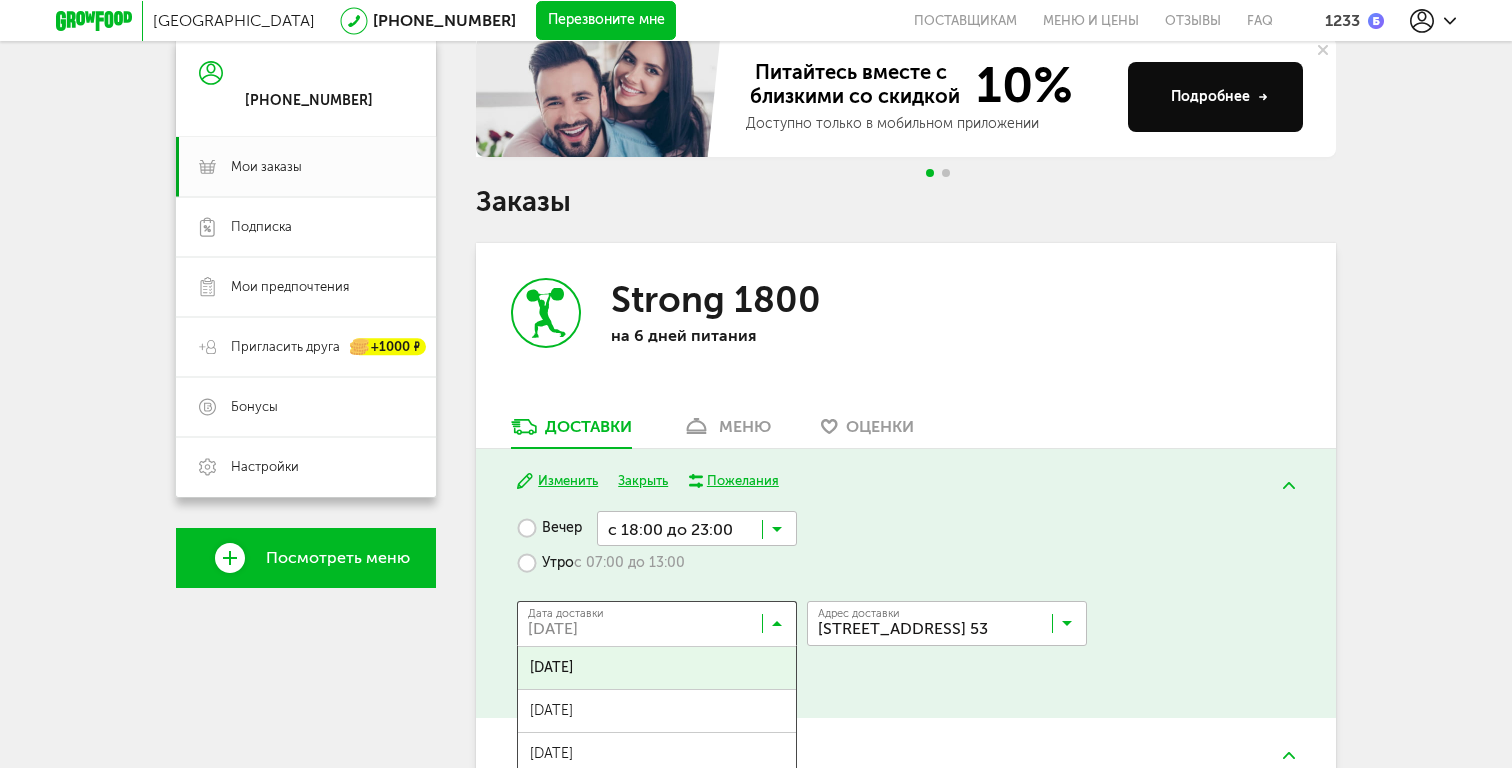 click at bounding box center (662, 628) 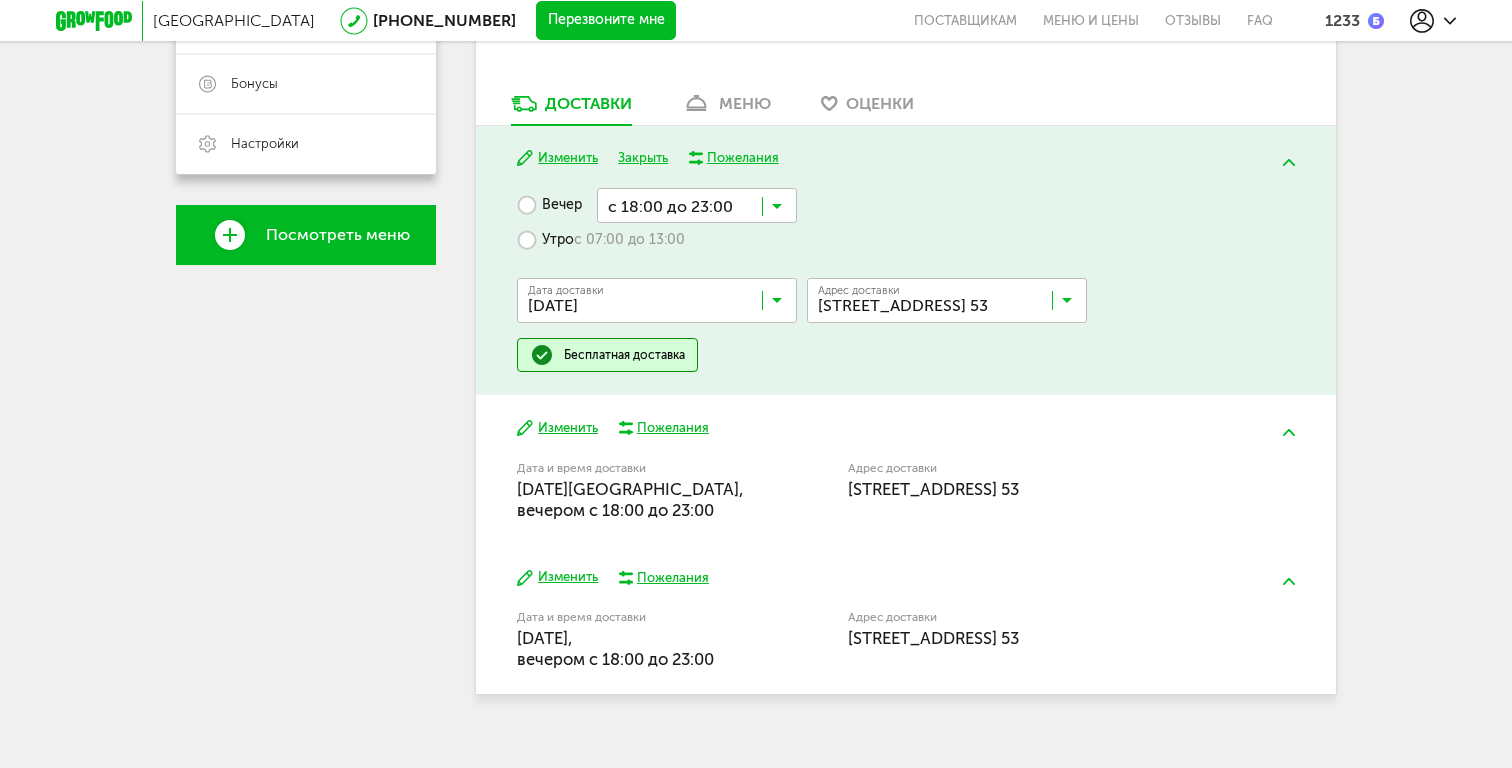scroll, scrollTop: 550, scrollLeft: 0, axis: vertical 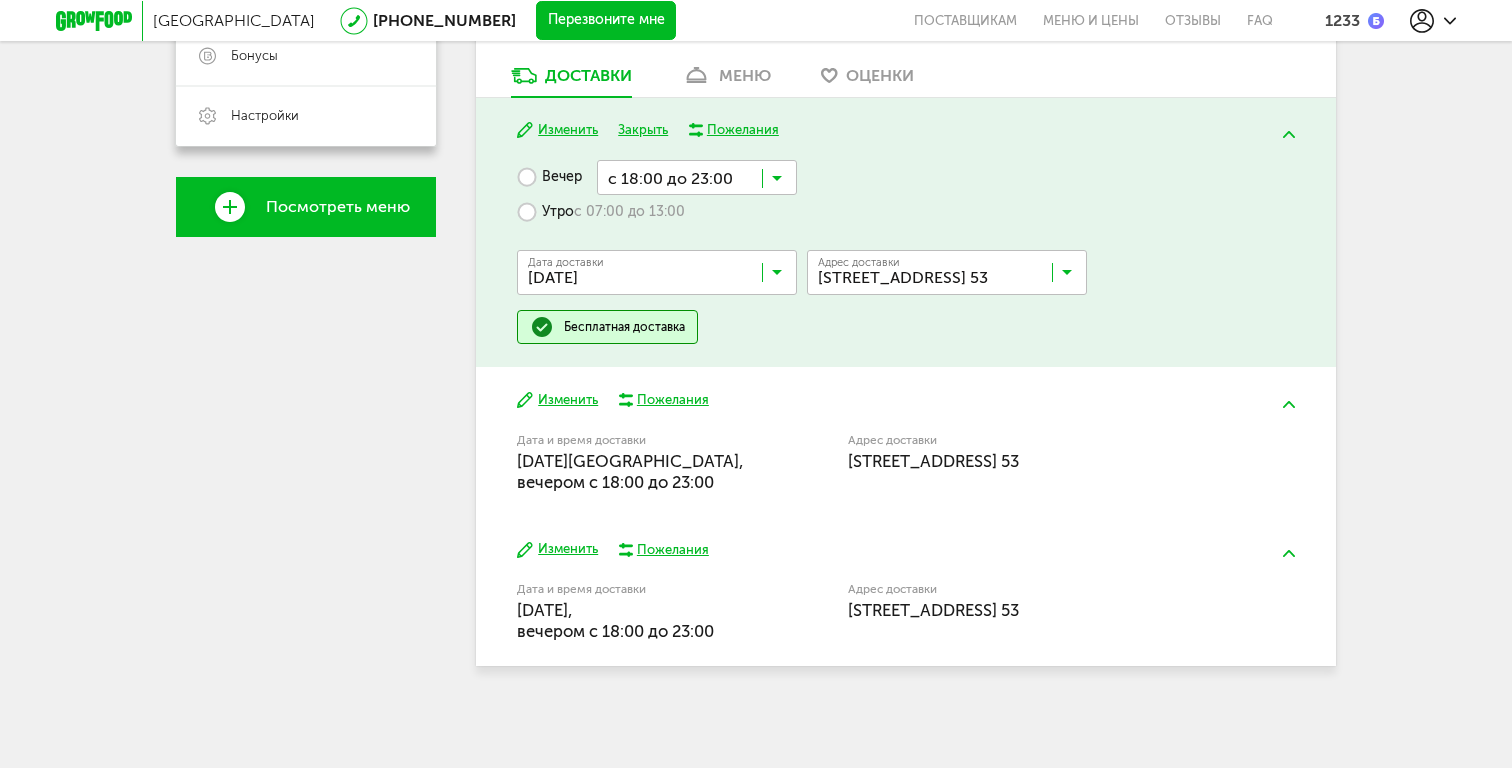 click on "Изменить     Закрыть
Пожелания
Вечер       с 18:00 до 23:00           Загрузка...     Утро  с 07:00 до 13:00     Дата доставки     16 июля, среда           Загрузка...       Адрес           Квартира     Комментарий для курьера         Адрес доставки     ул Шверника, 6к2, кв. 53           Загрузка...             Бесплатная доставка" at bounding box center (906, 233) 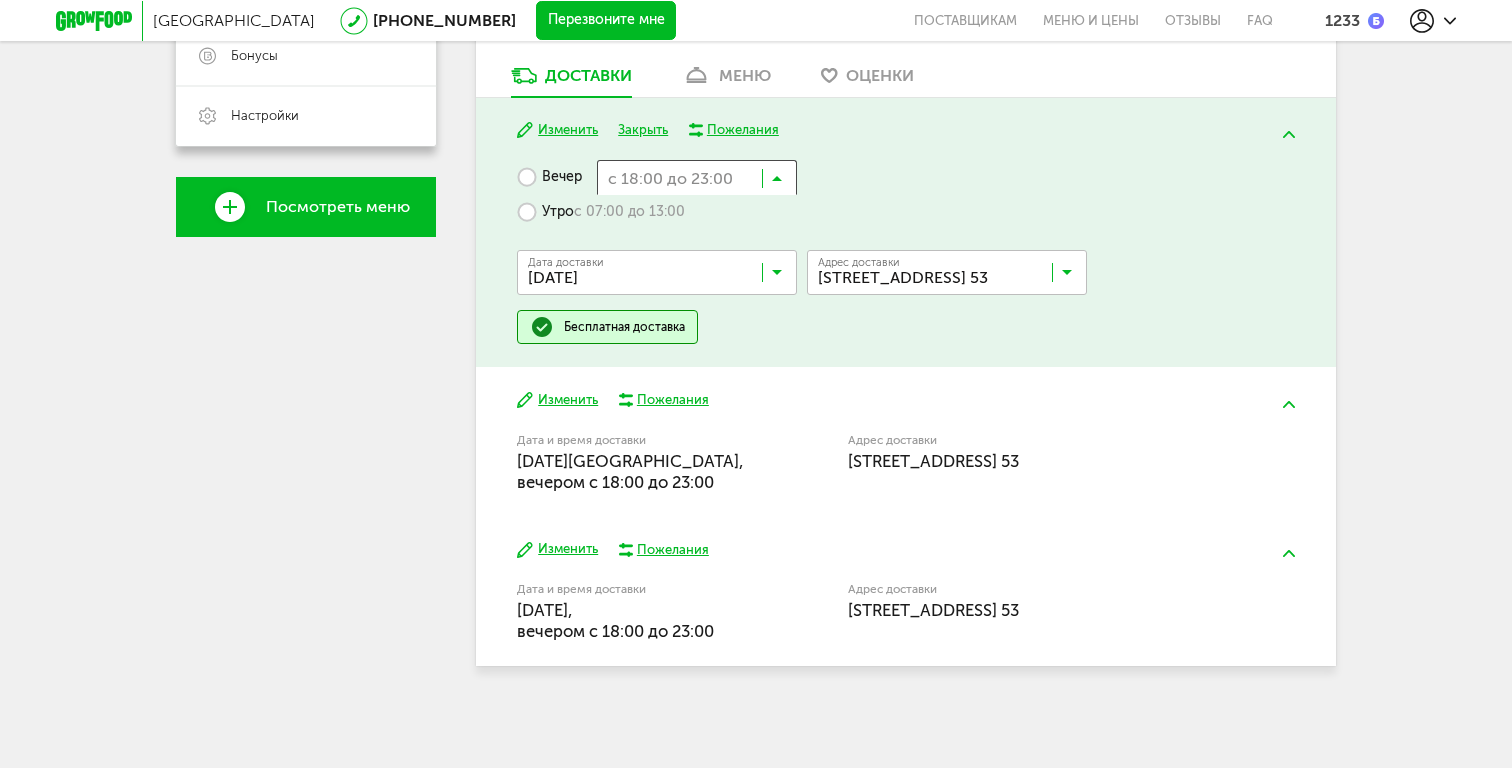 click at bounding box center (697, 177) 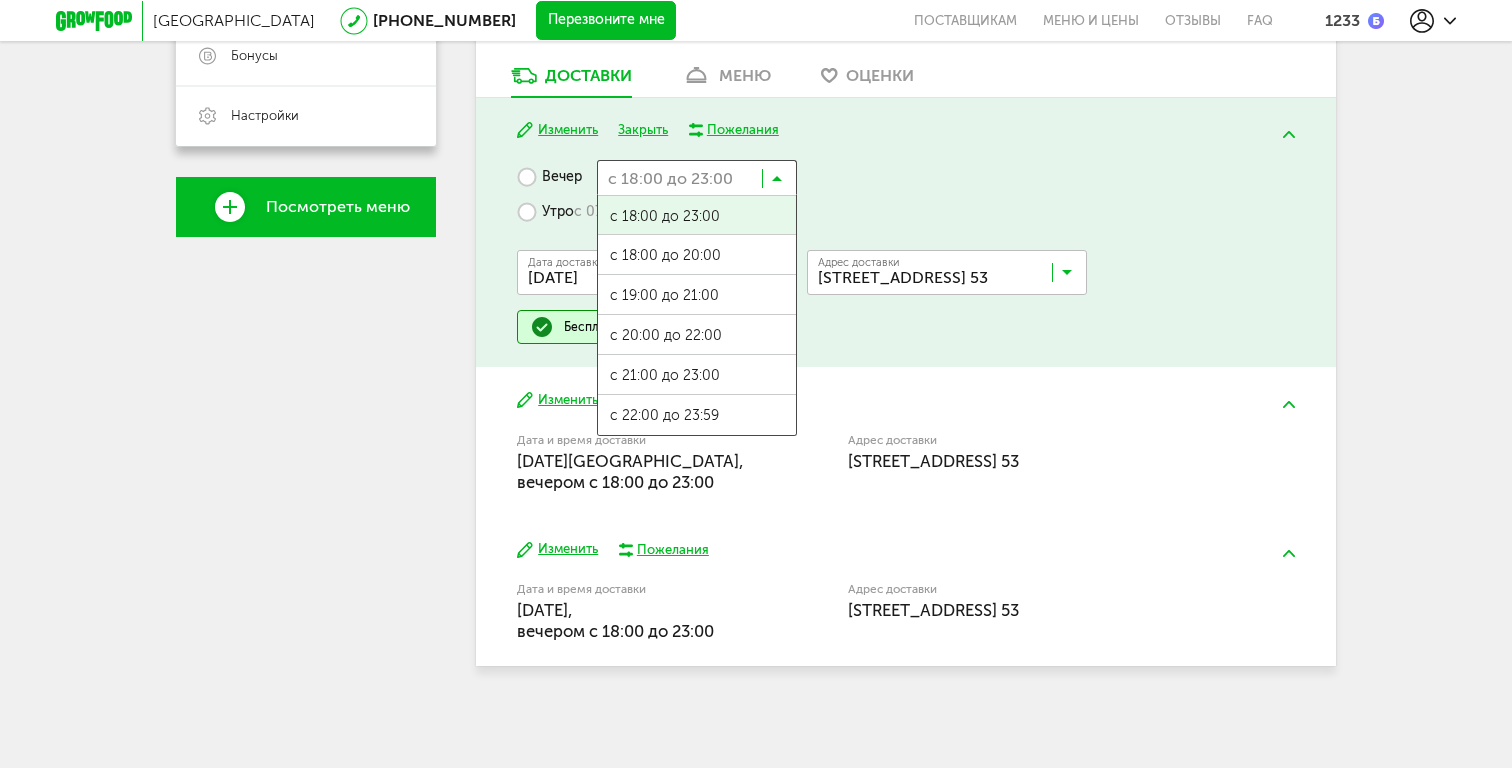 click on "Утро  с 07:00 до 13:00" at bounding box center (601, 212) 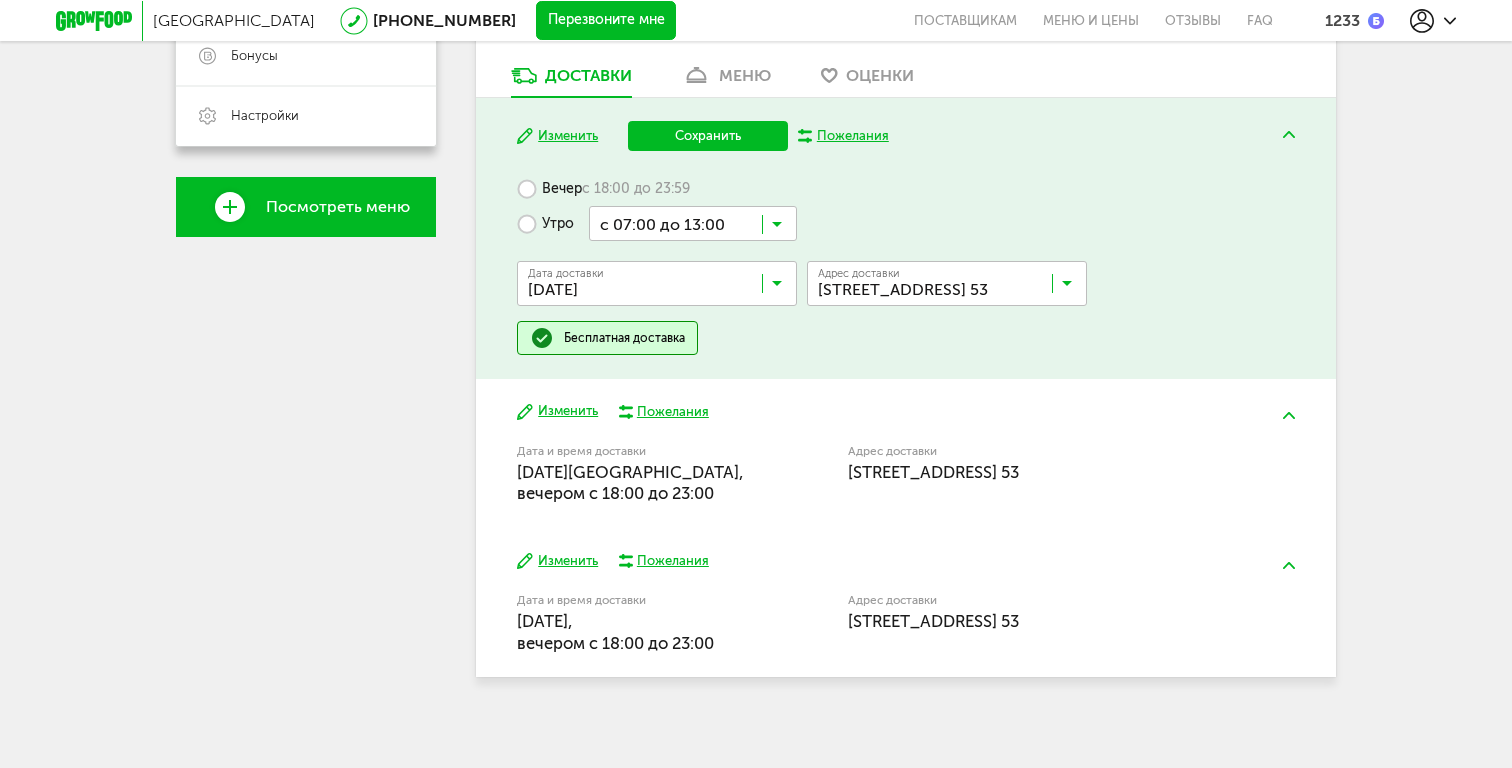 click at bounding box center (662, 288) 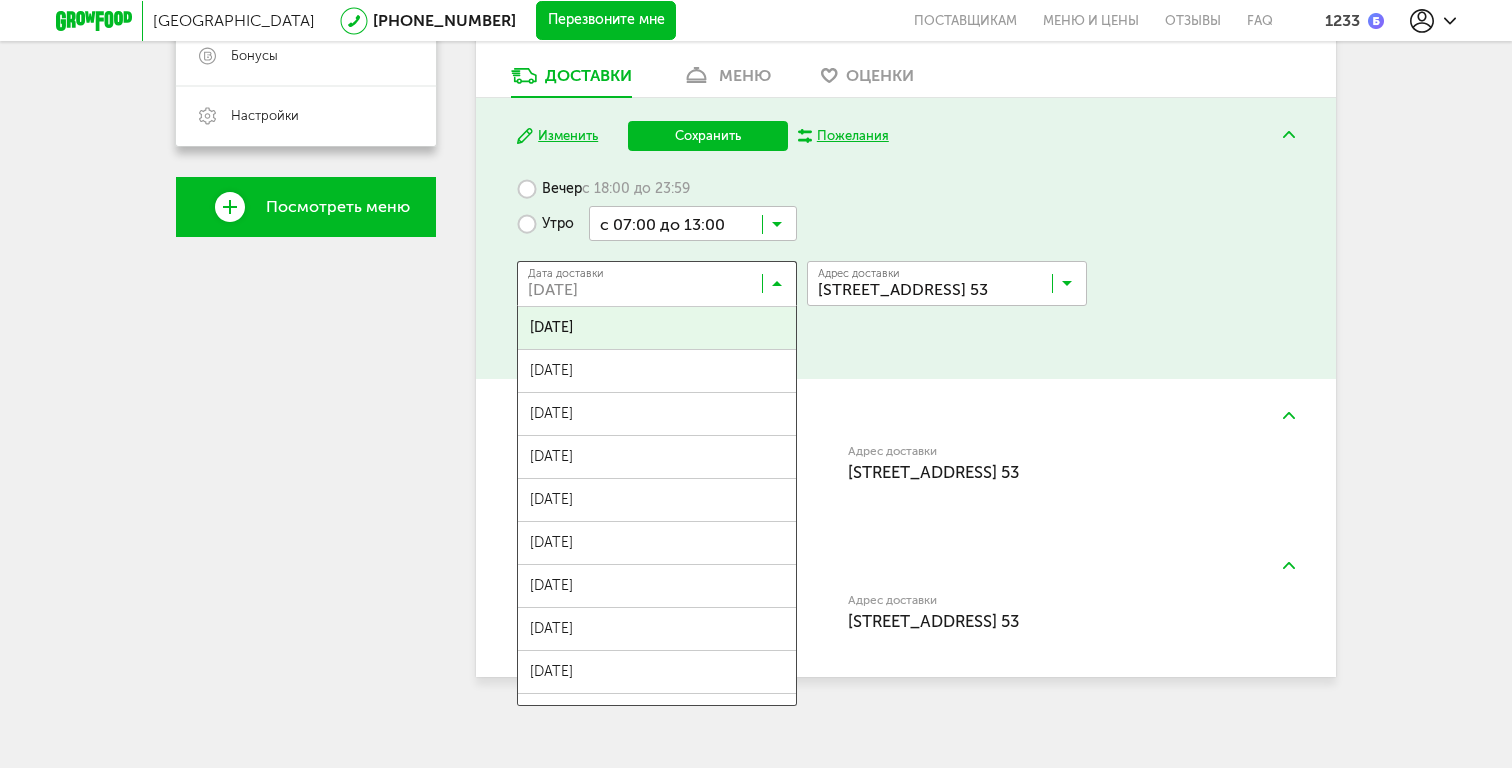 scroll, scrollTop: 512, scrollLeft: 0, axis: vertical 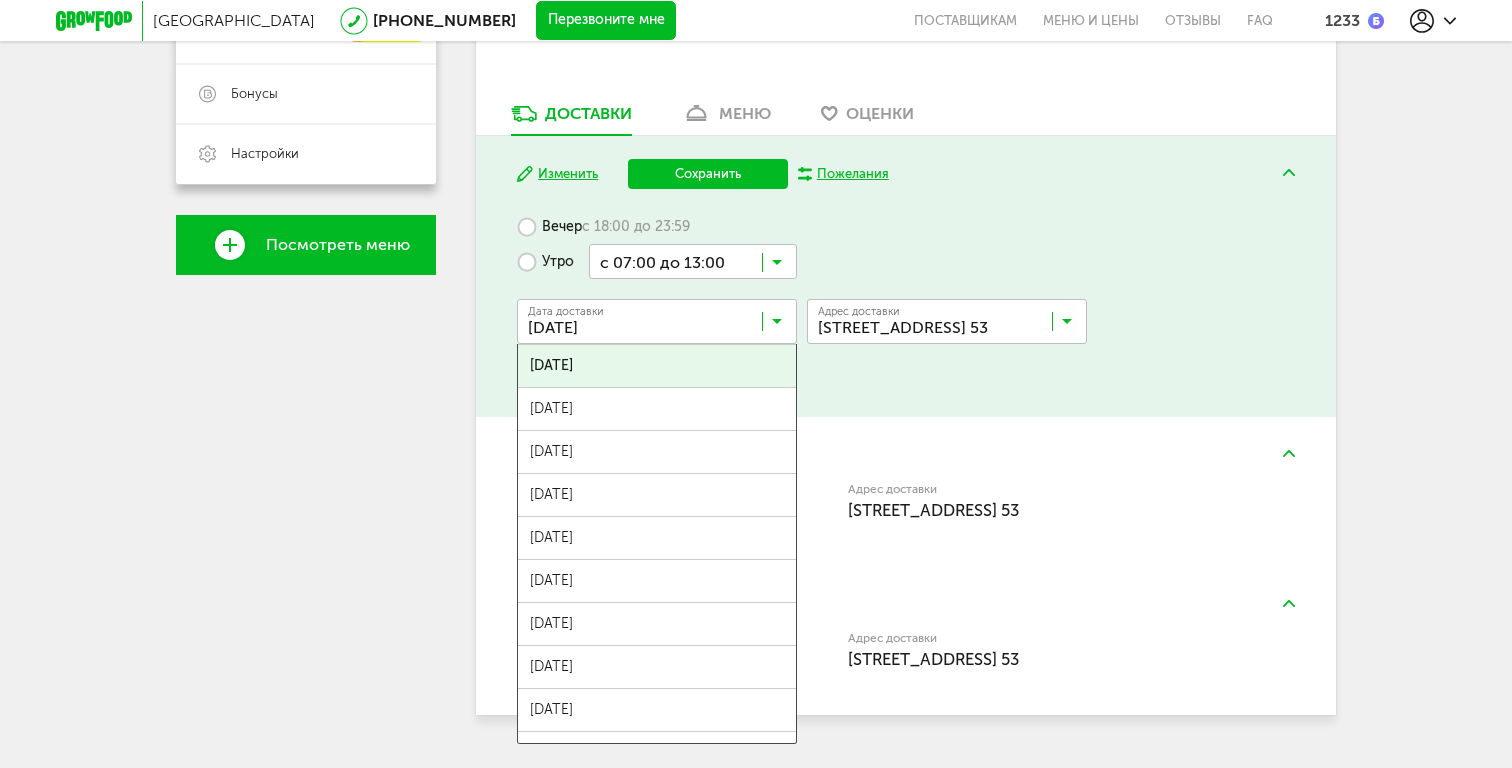 click on "Вечер  с 18:00 до 23:59     Утро       с 07:00 до 13:00           Загрузка...     Дата доставки     17 июля, четверг           Загрузка...     17 июля, четверг 18 июля, пятница 19 июля, суббота 20 июля, воскресенье 21 июля, понедельник 22 июля, вторник 23 июля, среда 24 июля, четверг 25 июля, пятница 26 июля, суббота 27 июля, воскресенье 28 июля, понедельник 29 июля, вторник 30 июля, среда 31 июля, четверг 01 августа, пятница 02 августа, суббота 03 августа, воскресенье 04 августа, понедельник 05 августа, вторник 06 августа, среда       Адрес           Квартира     Комментарий для курьера         Адрес доставки               Загрузка..." at bounding box center [905, 301] 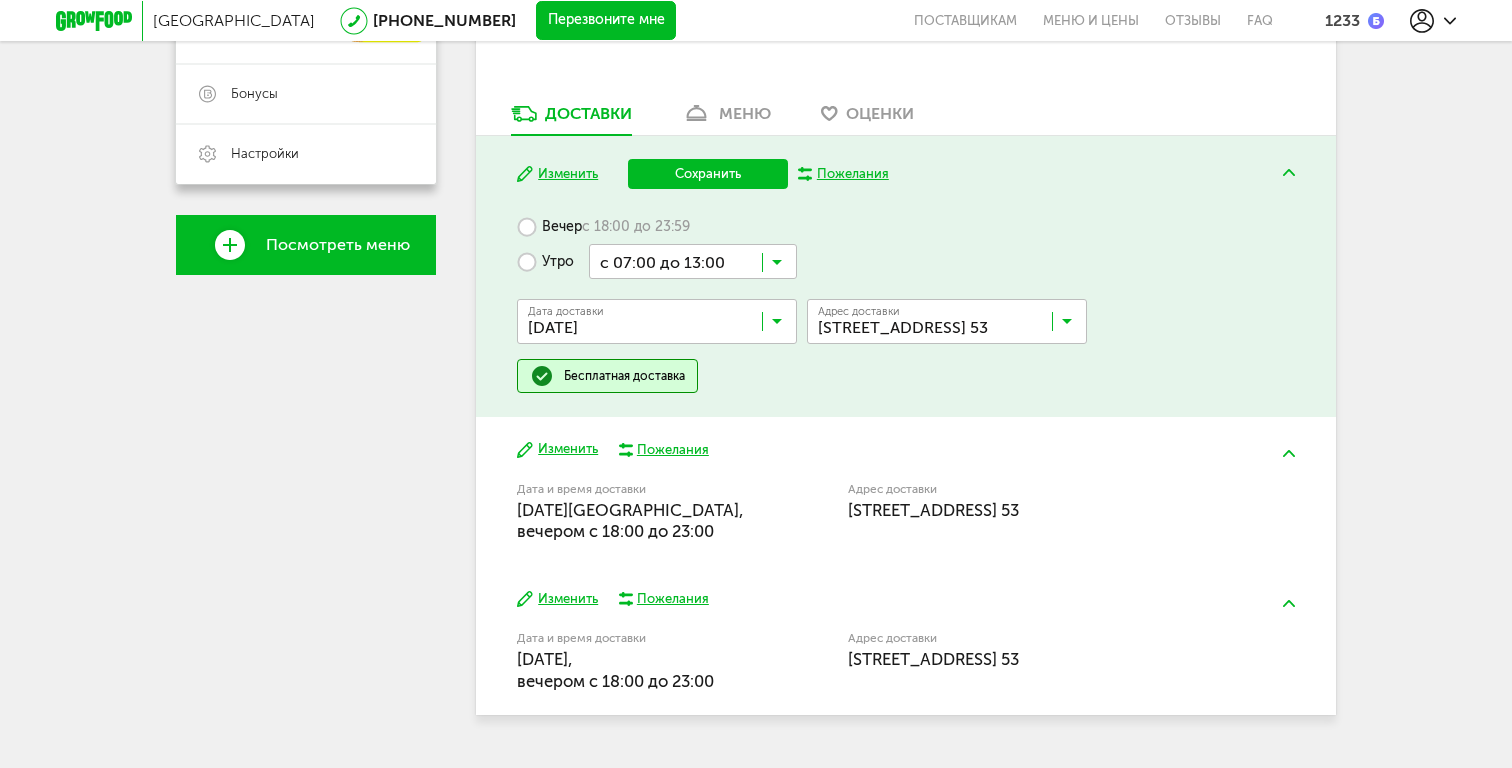 click on "с 18:00 до 23:59" at bounding box center (636, 227) 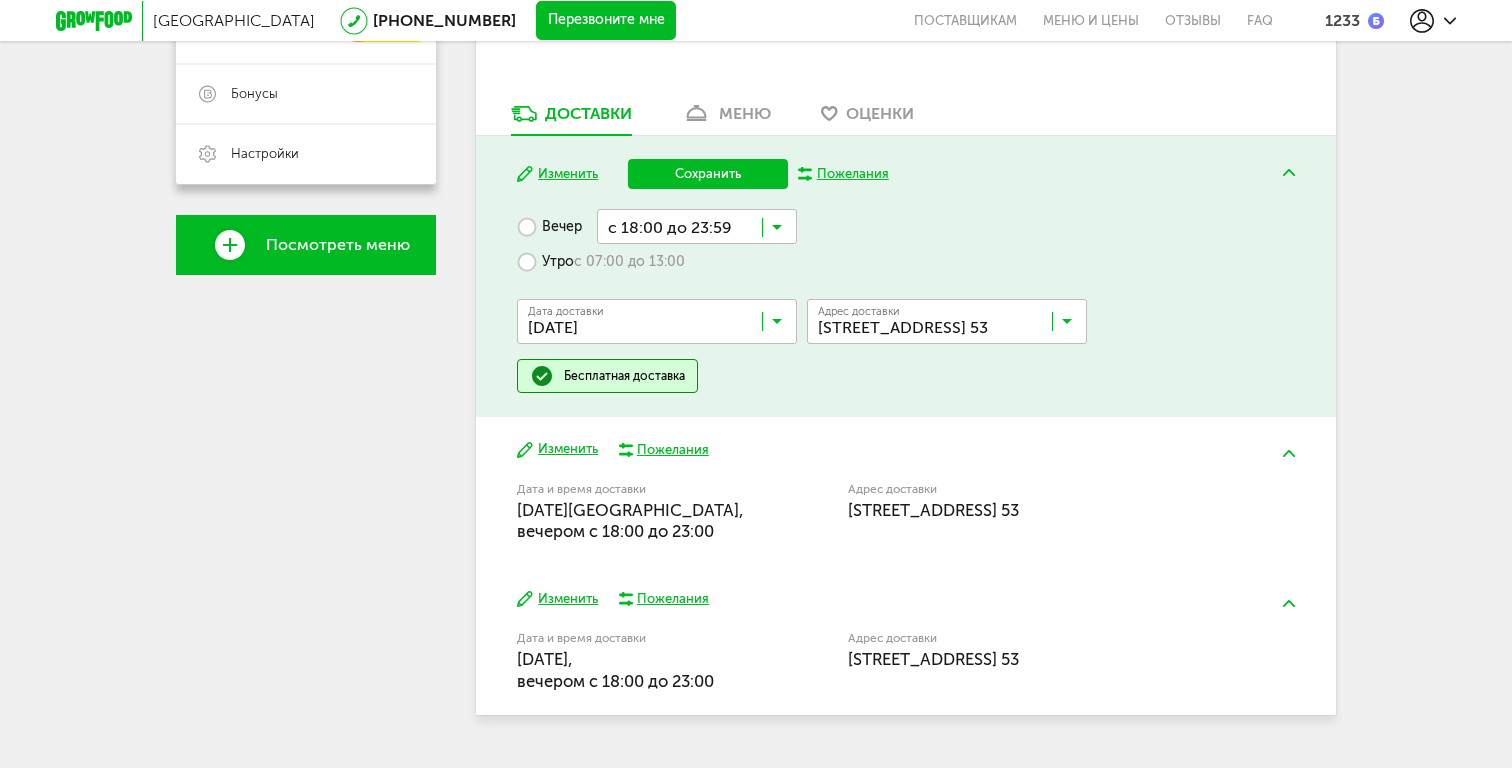 click on "Сохранить" at bounding box center (708, 174) 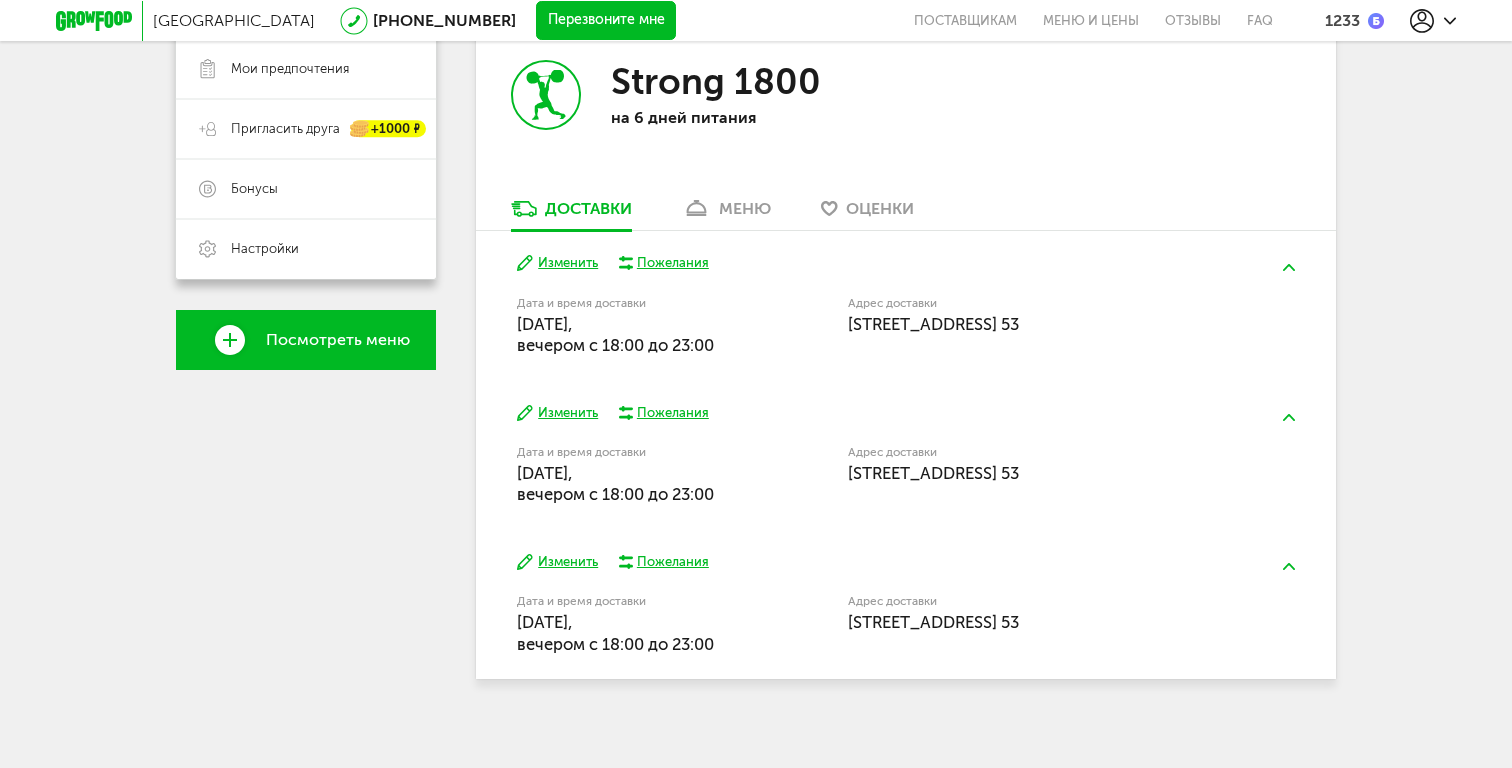 scroll, scrollTop: 430, scrollLeft: 0, axis: vertical 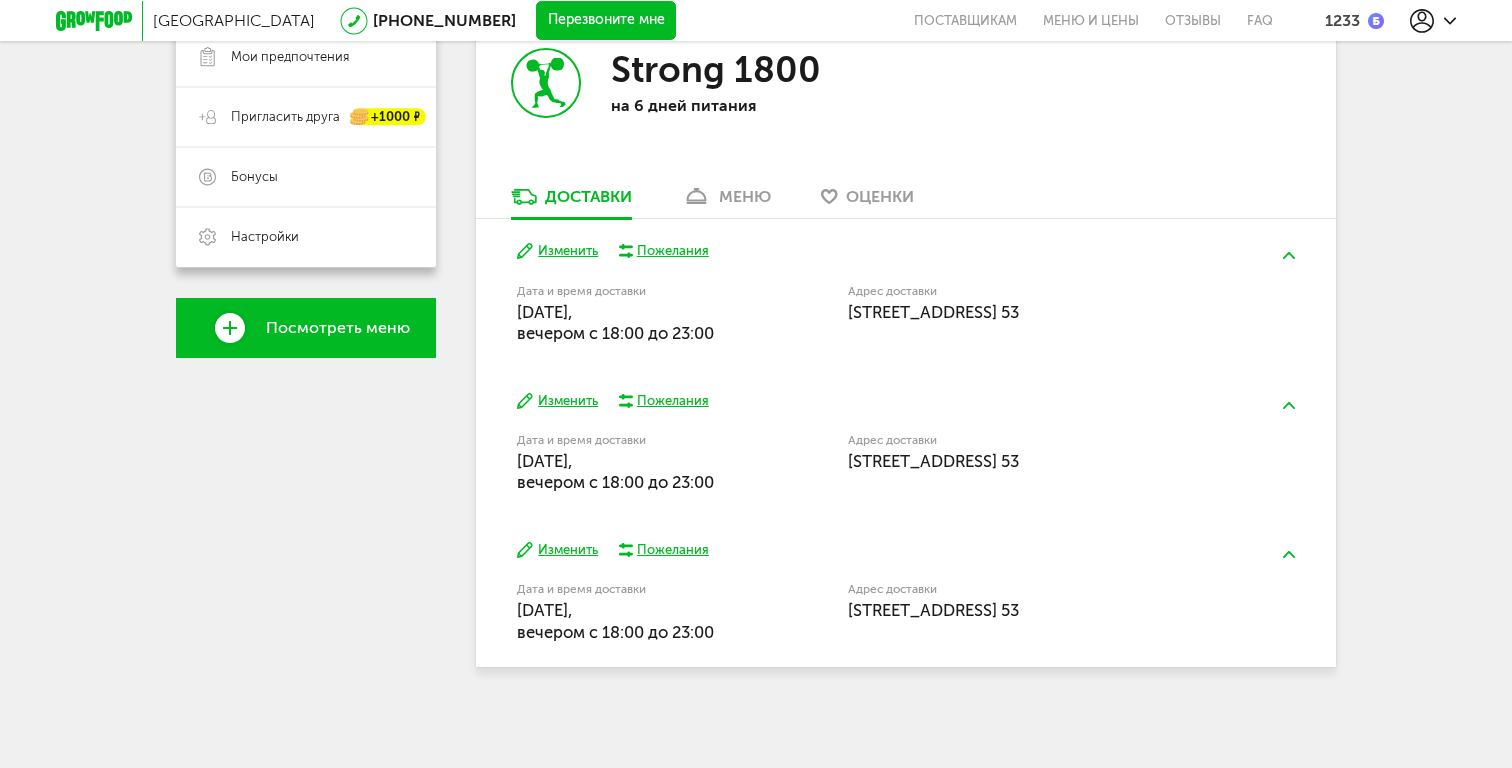 click on "Изменить" at bounding box center (557, 550) 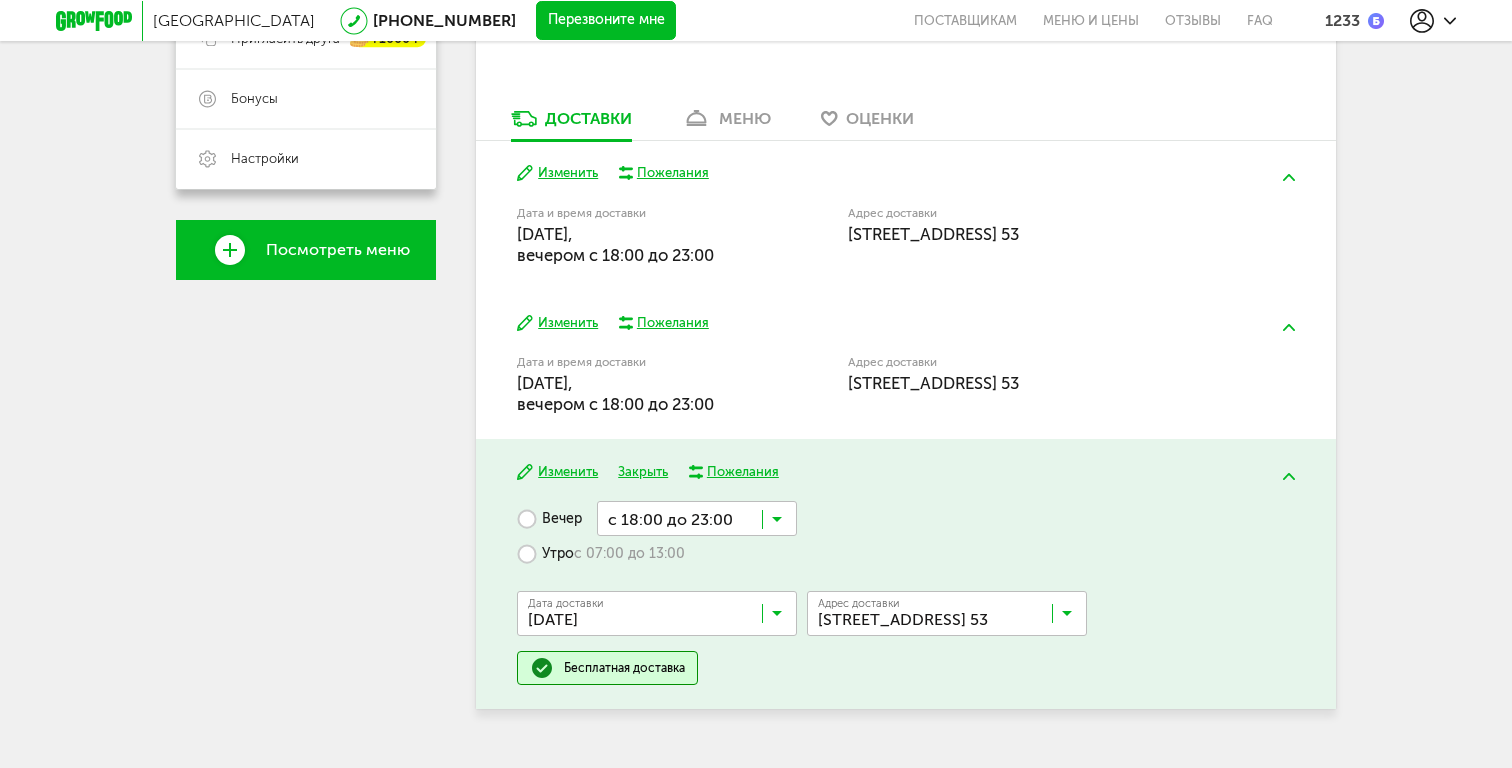 scroll, scrollTop: 550, scrollLeft: 0, axis: vertical 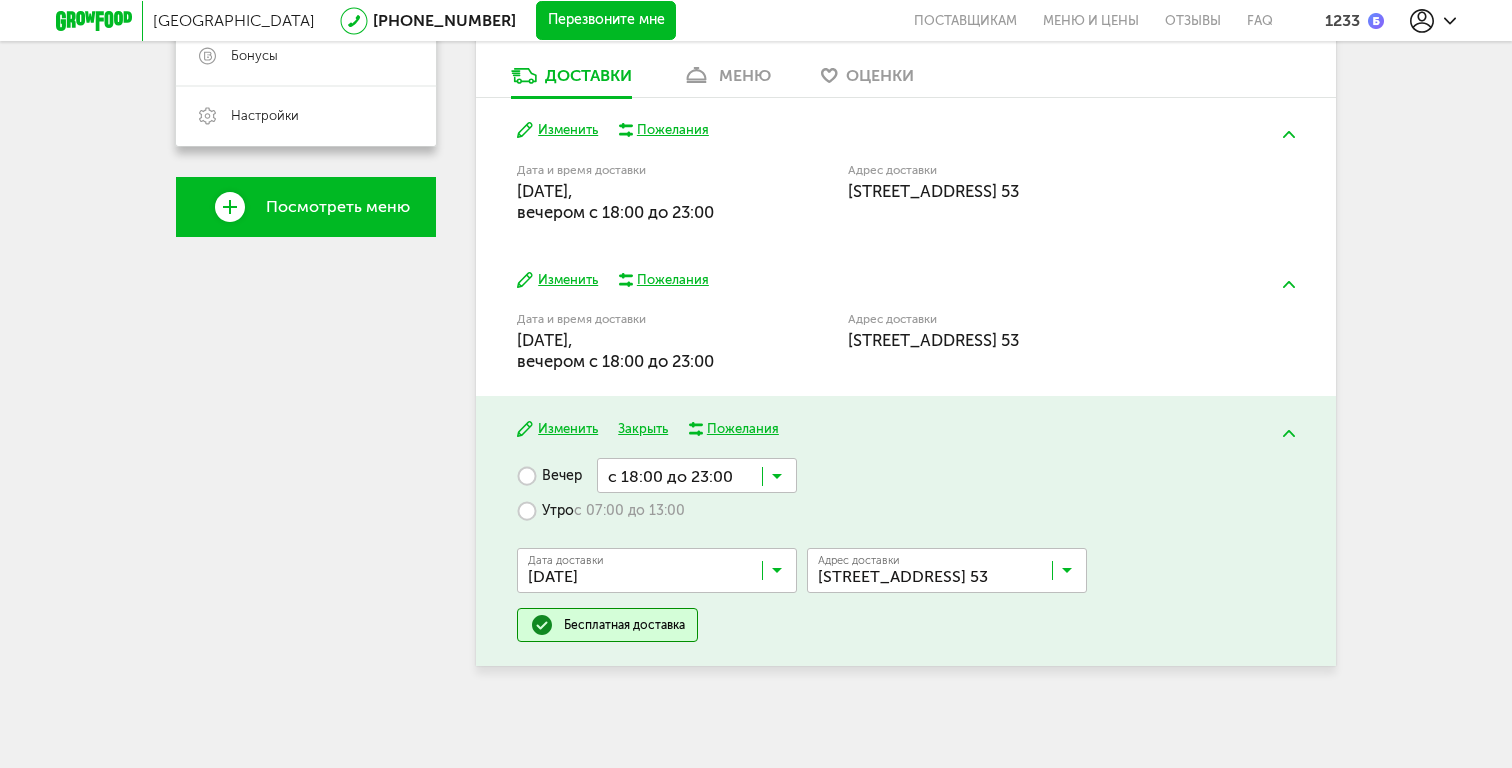 click on "с 07:00 до 13:00" at bounding box center [629, 511] 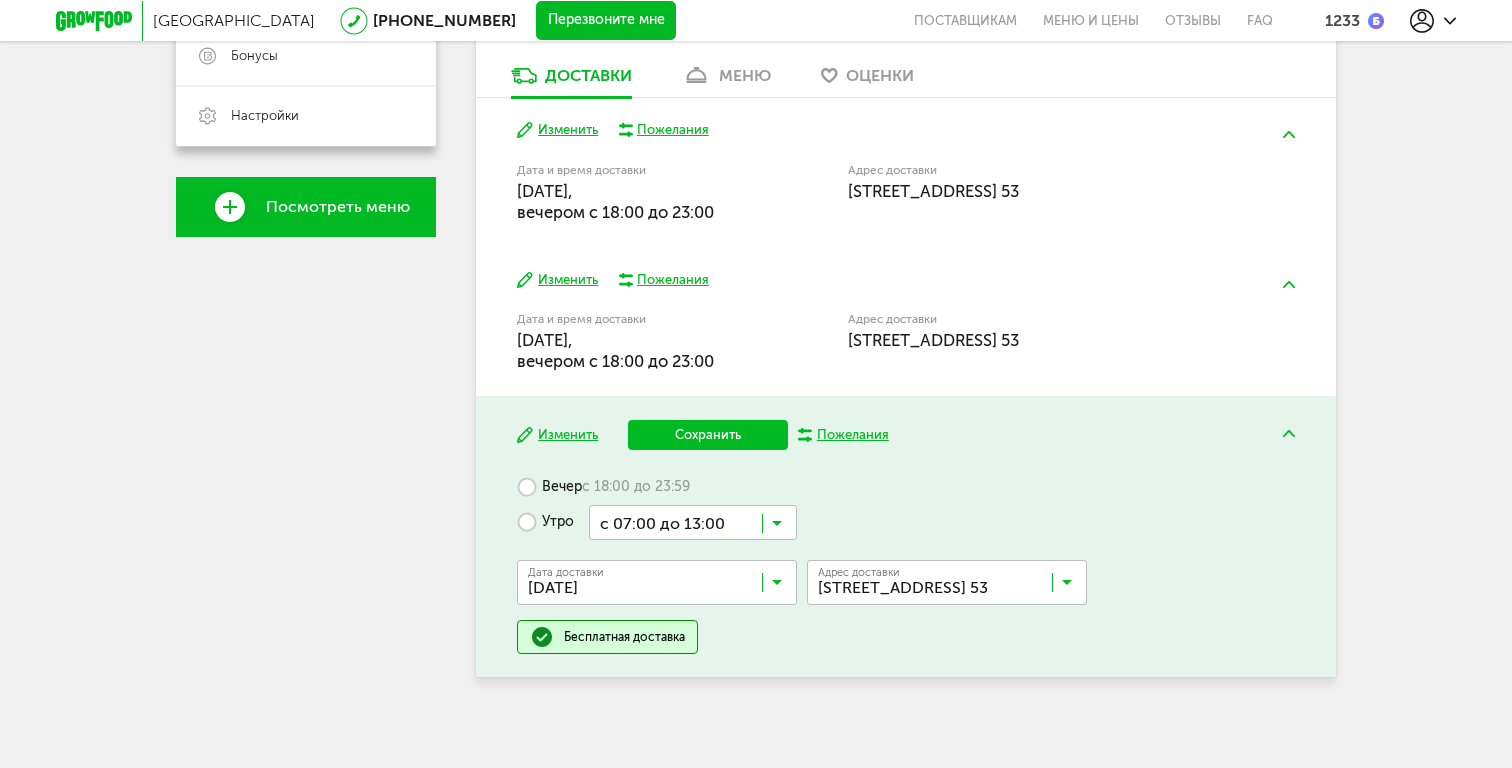 click at bounding box center [662, 587] 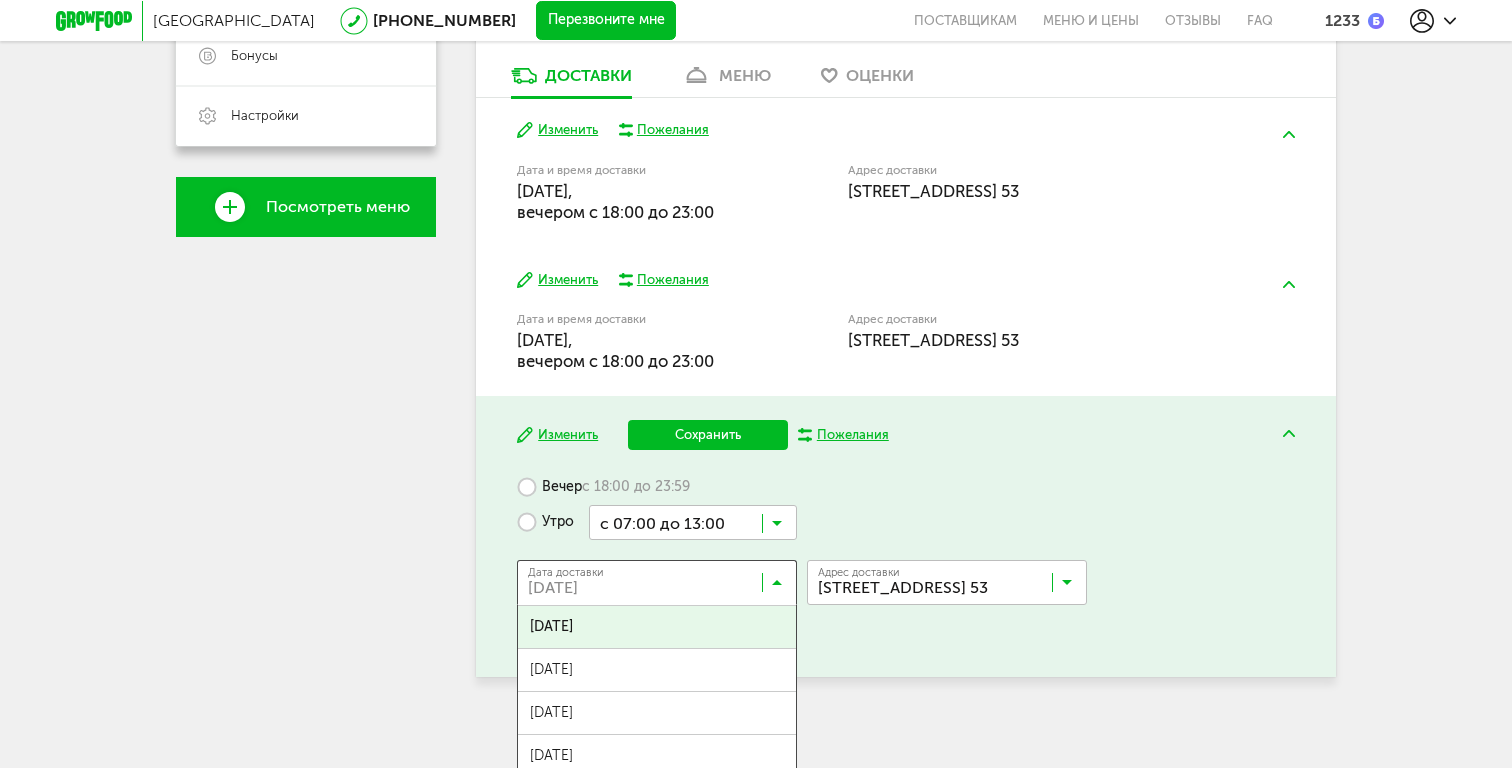 scroll, scrollTop: 542, scrollLeft: 0, axis: vertical 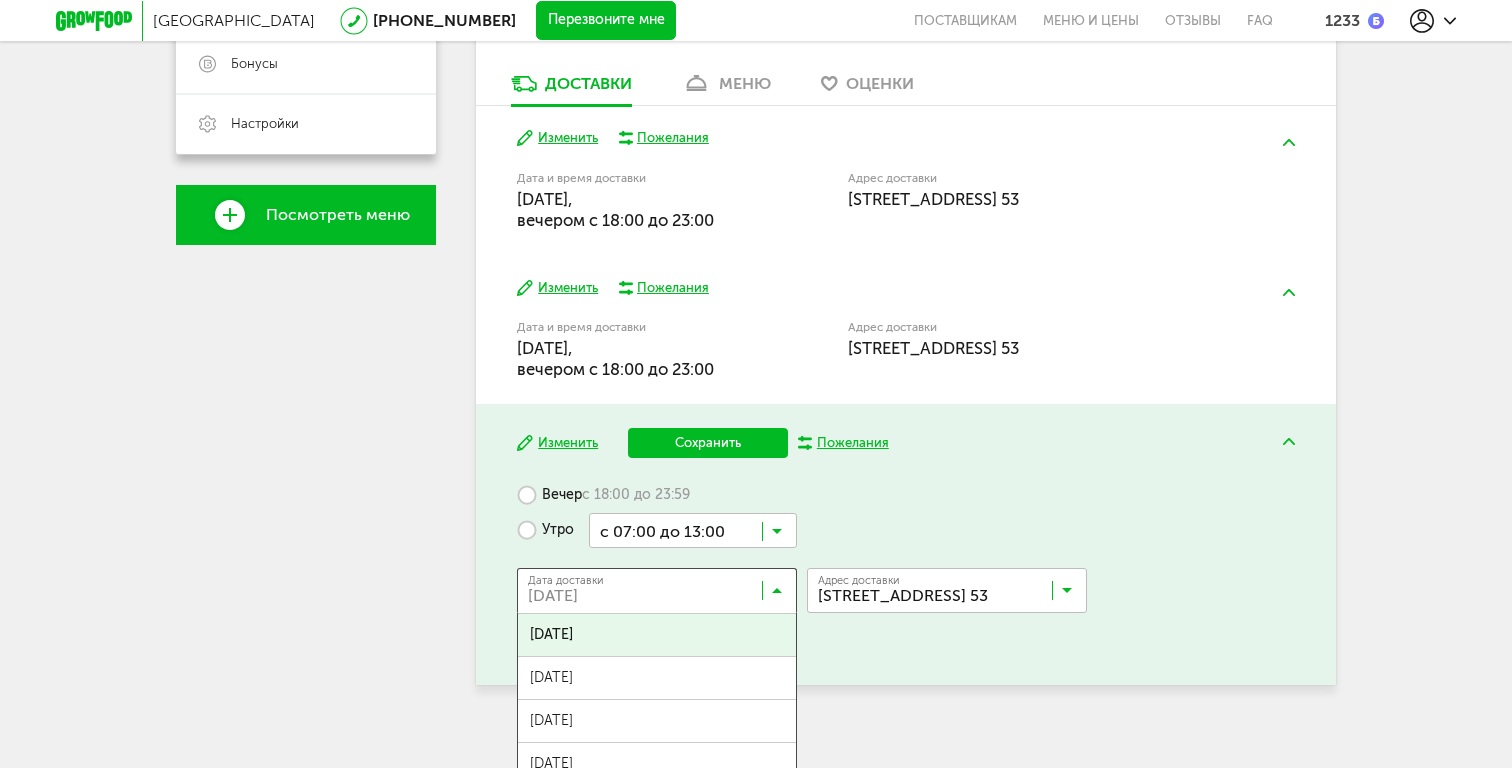 click on "Вечер  с 18:00 до 23:59     Утро       с 07:00 до 13:00           Загрузка...     Дата доставки     22 июля, вторник           Загрузка...     22 июля, вторник 23 июля, среда 24 июля, четверг 25 июля, пятница 26 июля, суббота 27 июля, воскресенье 28 июля, понедельник 29 июля, вторник 30 июля, среда 31 июля, четверг 01 августа, пятница 02 августа, суббота 03 августа, воскресенье 04 августа, понедельник 05 августа, вторник 06 августа, среда 07 августа, четверг 08 августа, пятница 09 августа, суббота 10 августа, воскресенье 11 августа, понедельник       Адрес           Квартира     Комментарий для курьера         Адрес доставки" at bounding box center [905, 570] 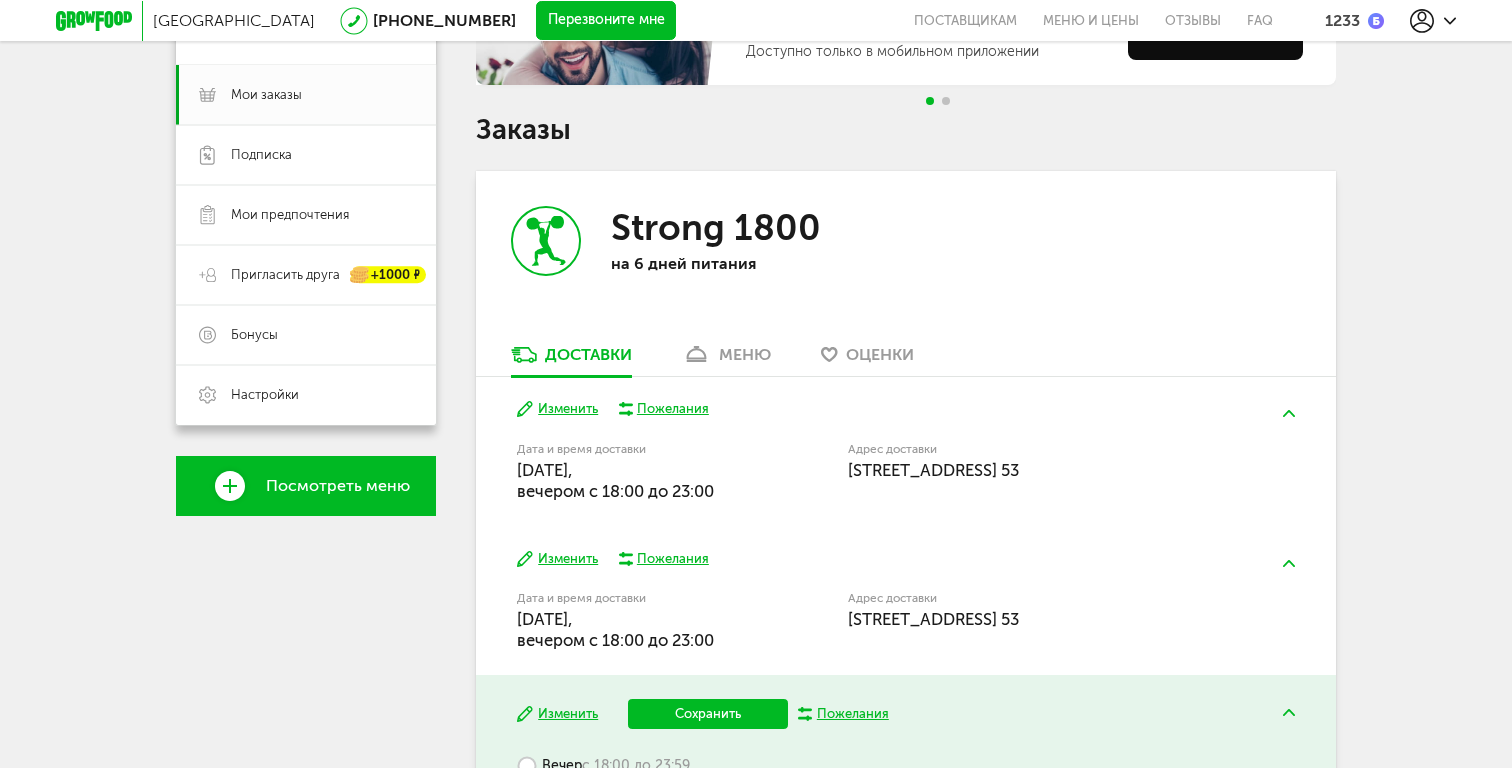 scroll, scrollTop: 0, scrollLeft: 0, axis: both 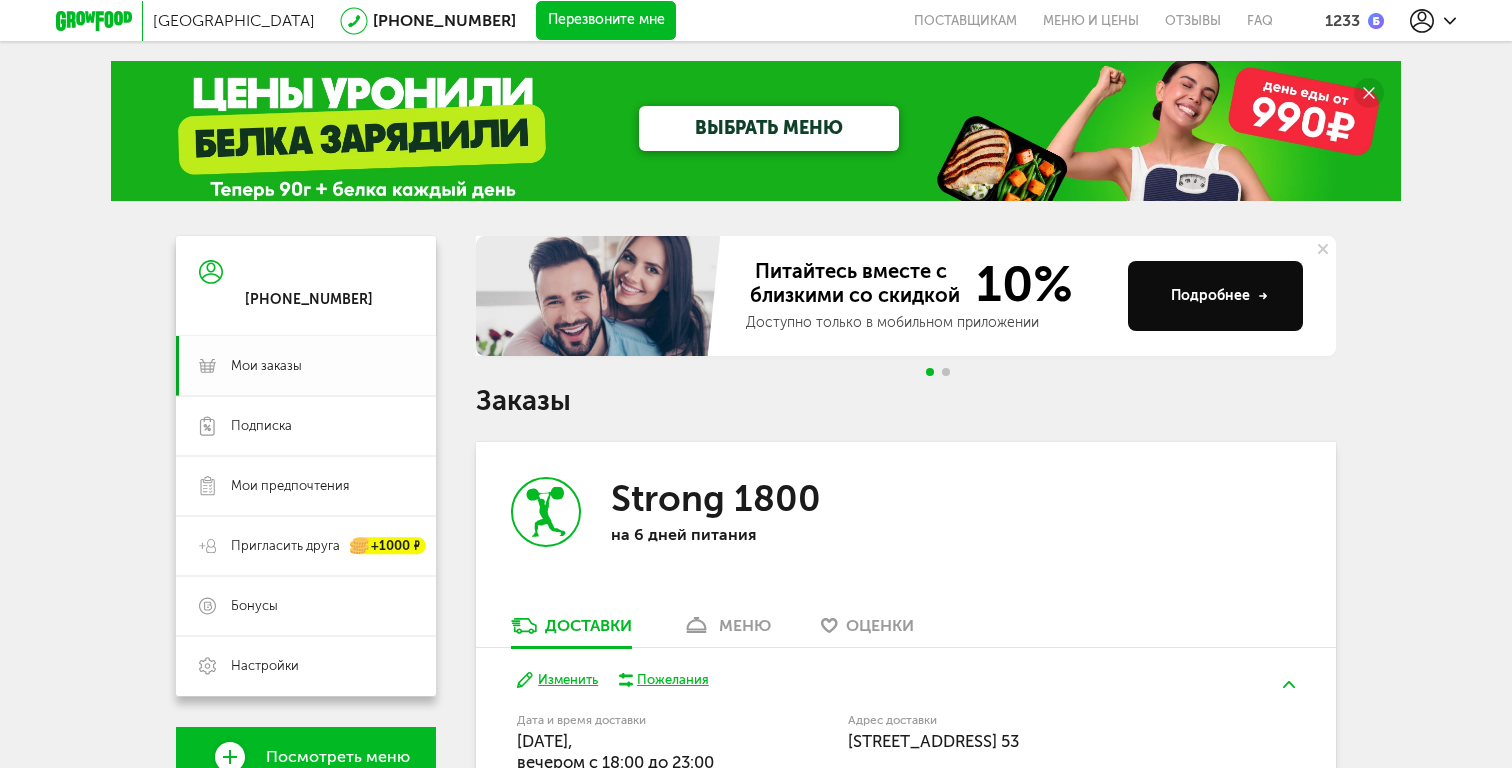 click on "Мои заказы" at bounding box center [306, 366] 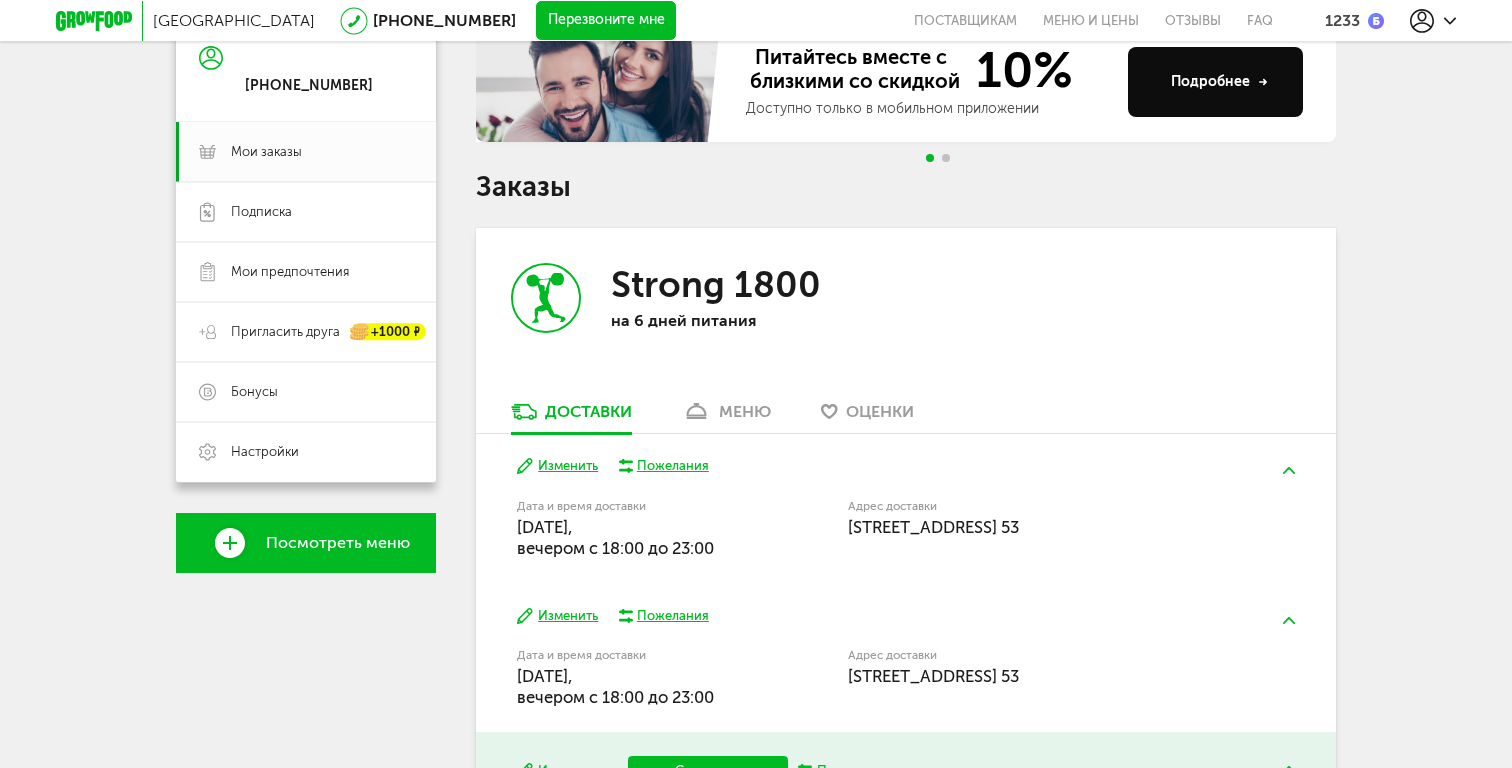 scroll, scrollTop: 0, scrollLeft: 0, axis: both 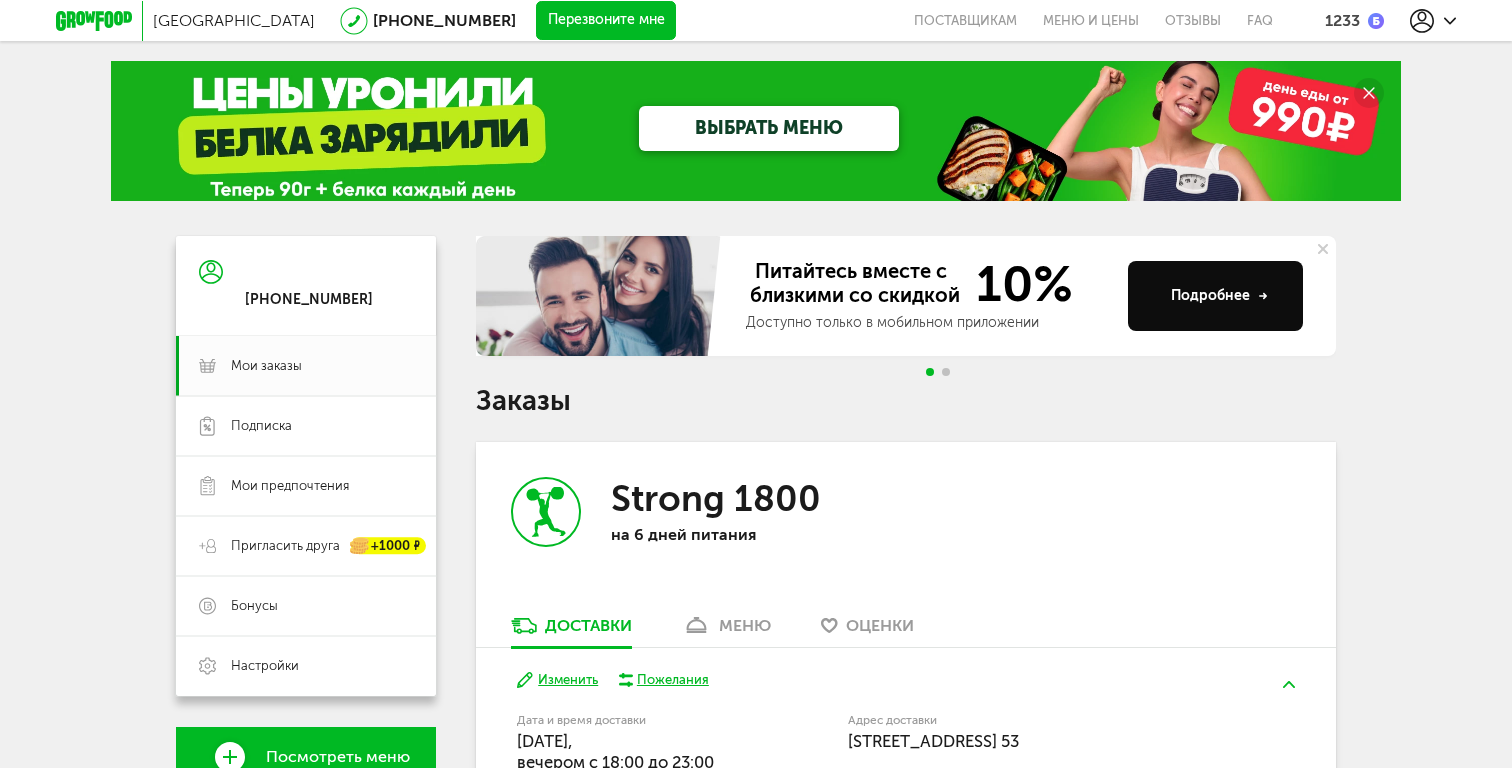 click 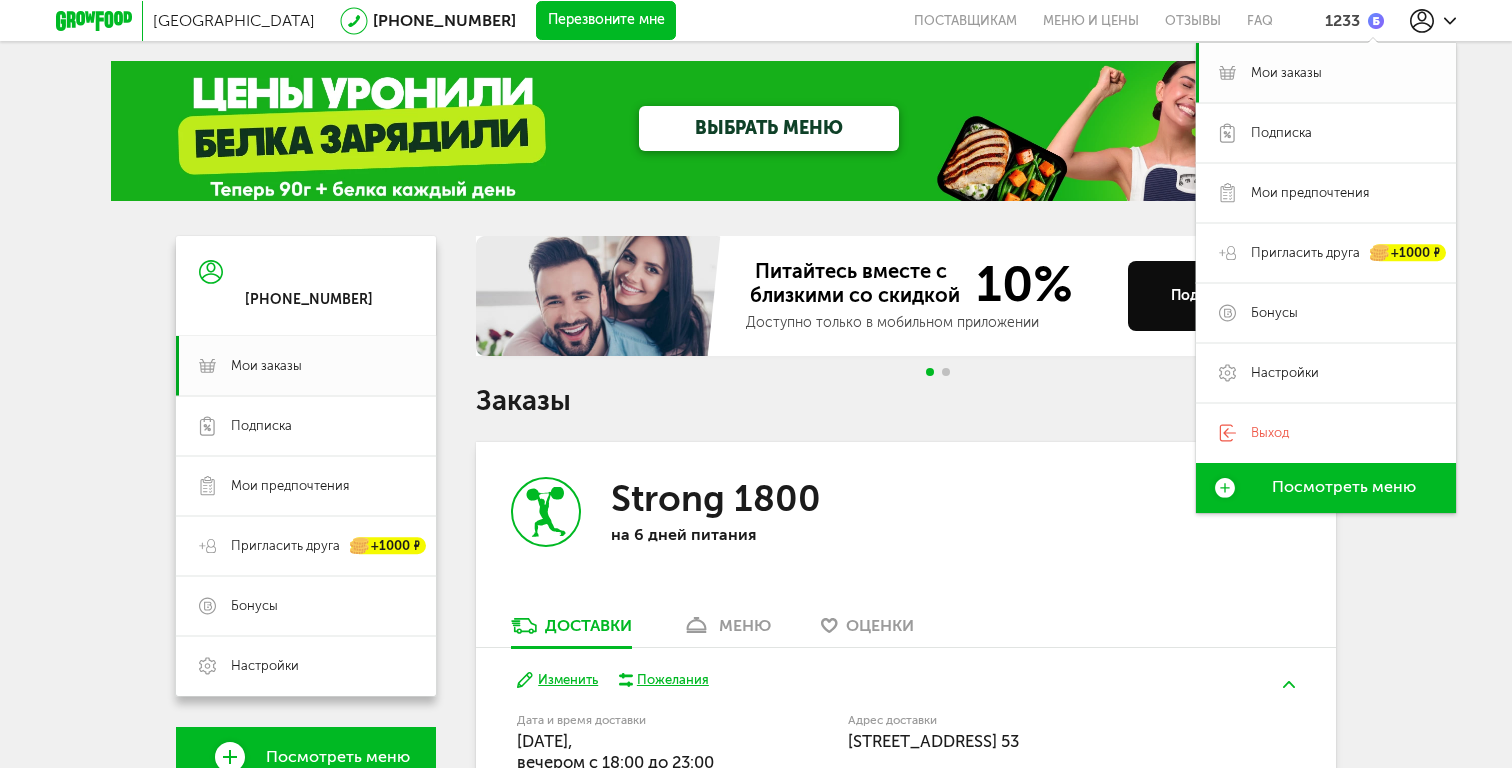 click on "Мои заказы" at bounding box center [1286, 73] 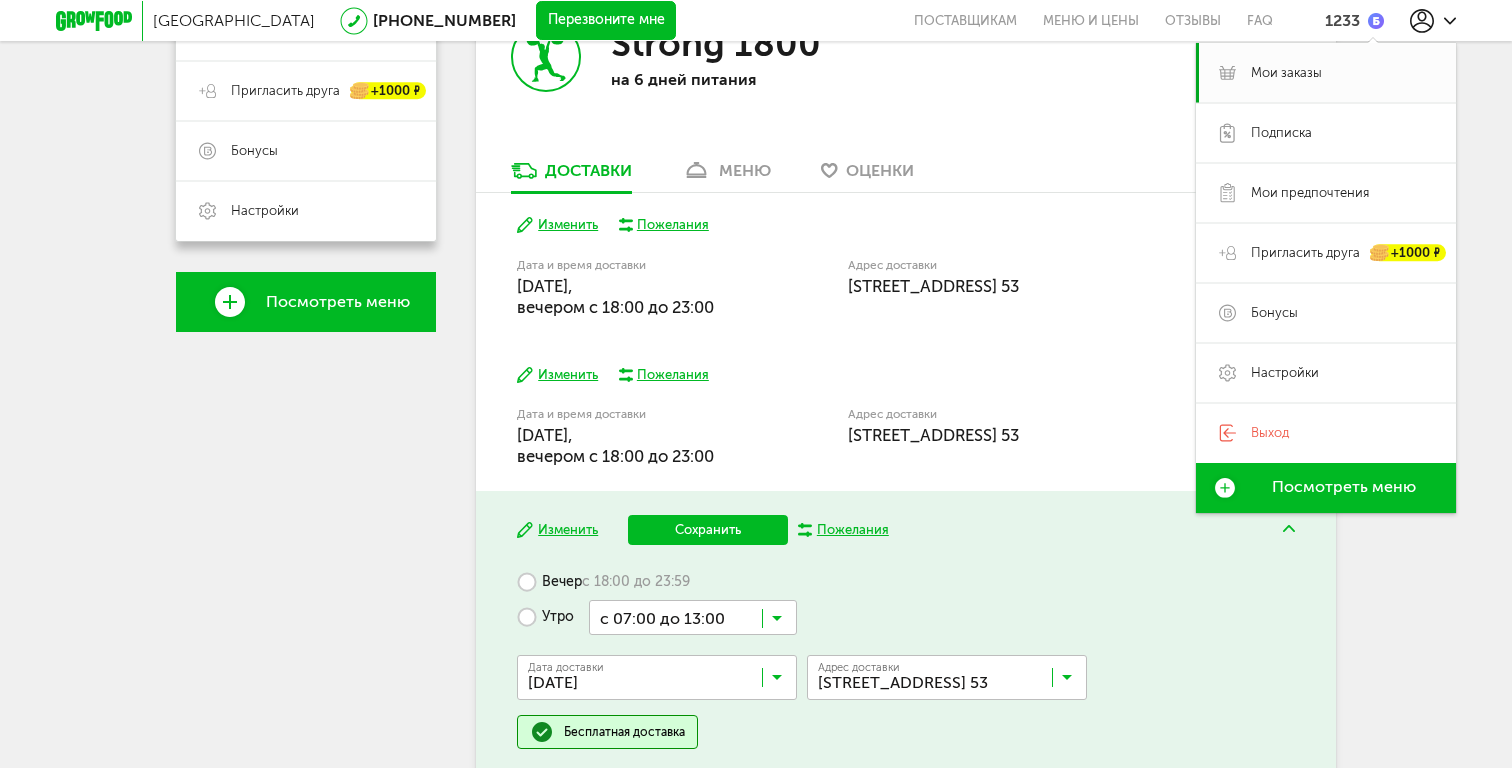 scroll, scrollTop: 561, scrollLeft: 0, axis: vertical 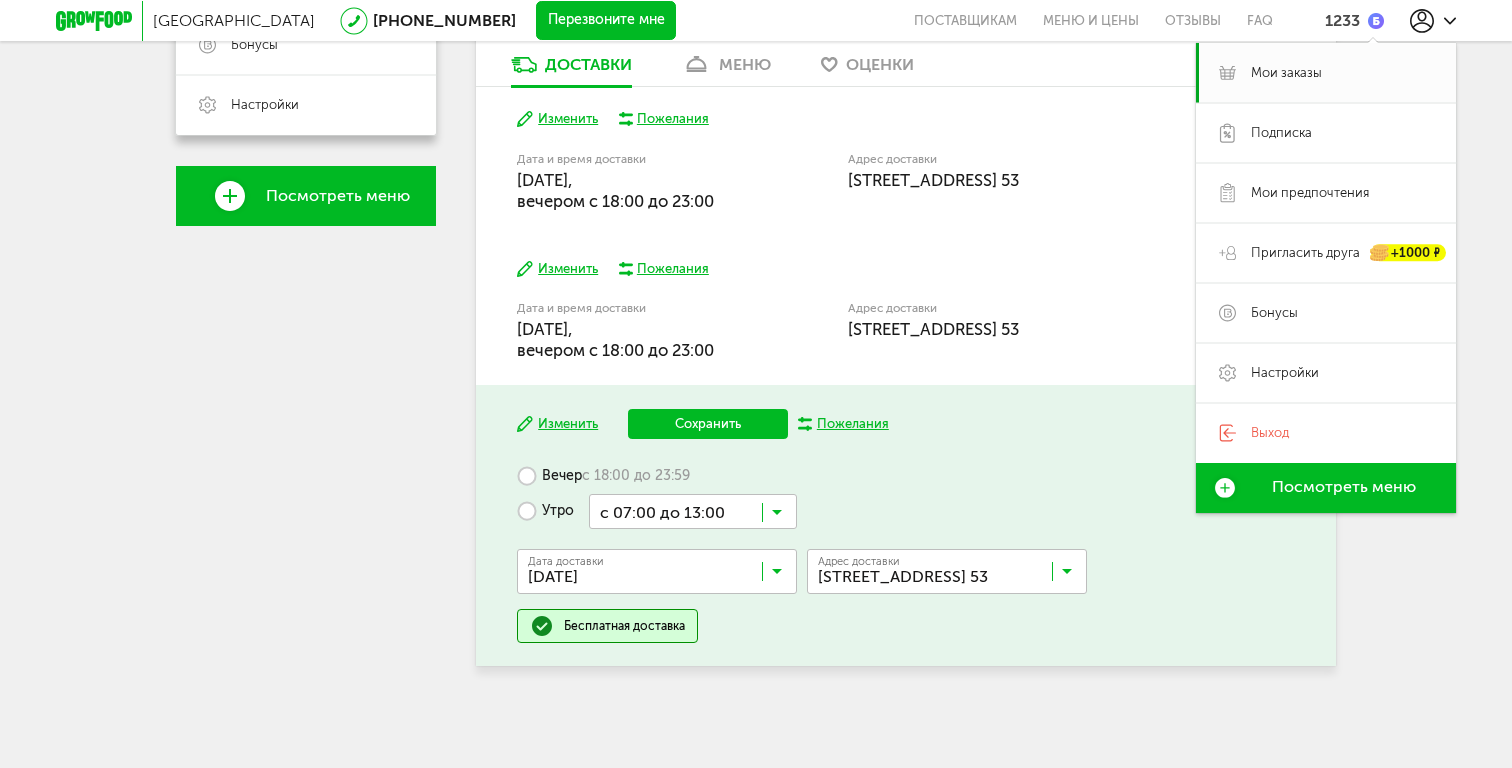 click on "Вечер  с 18:00 до 23:59" at bounding box center (603, 476) 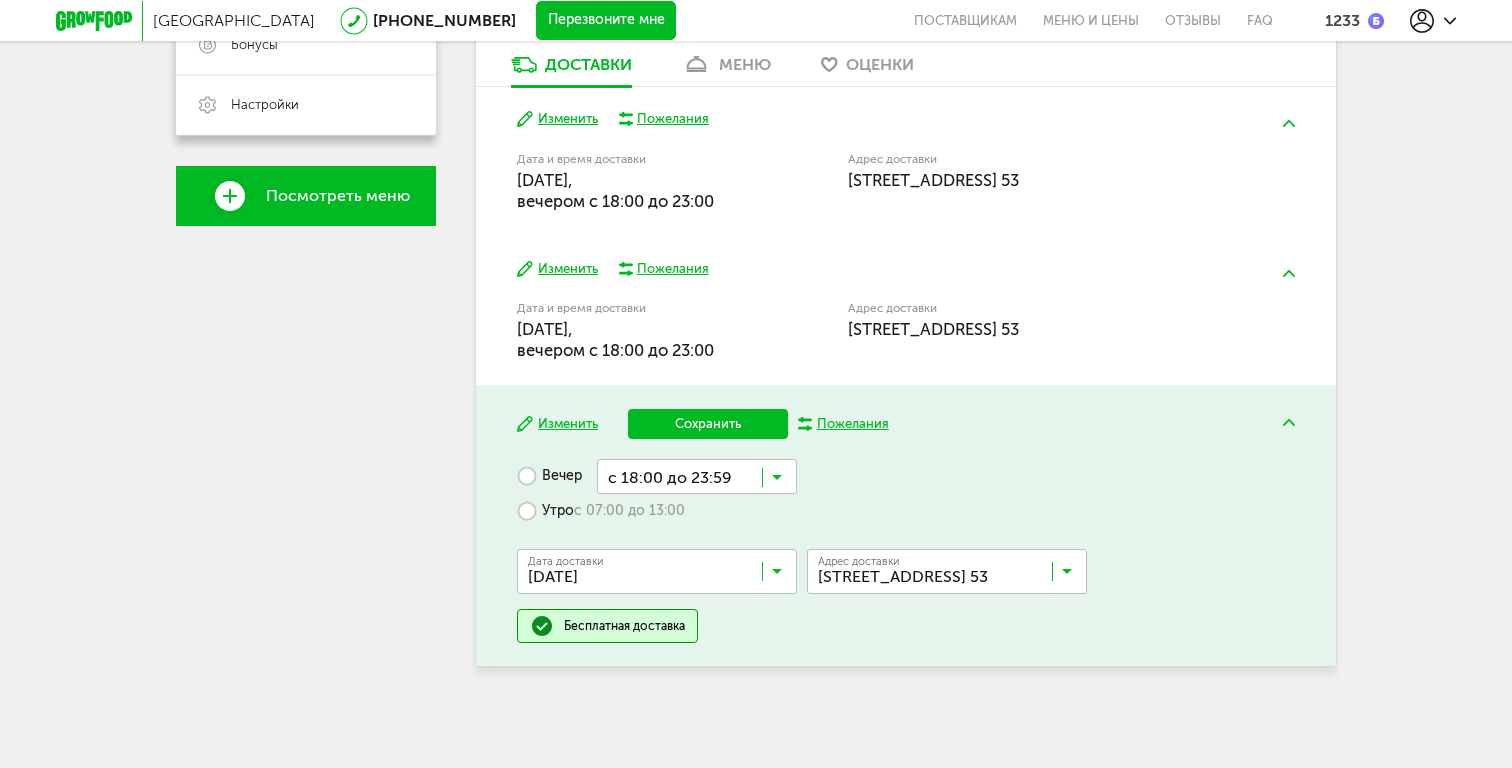 click on "Дата доставки" at bounding box center [566, 561] 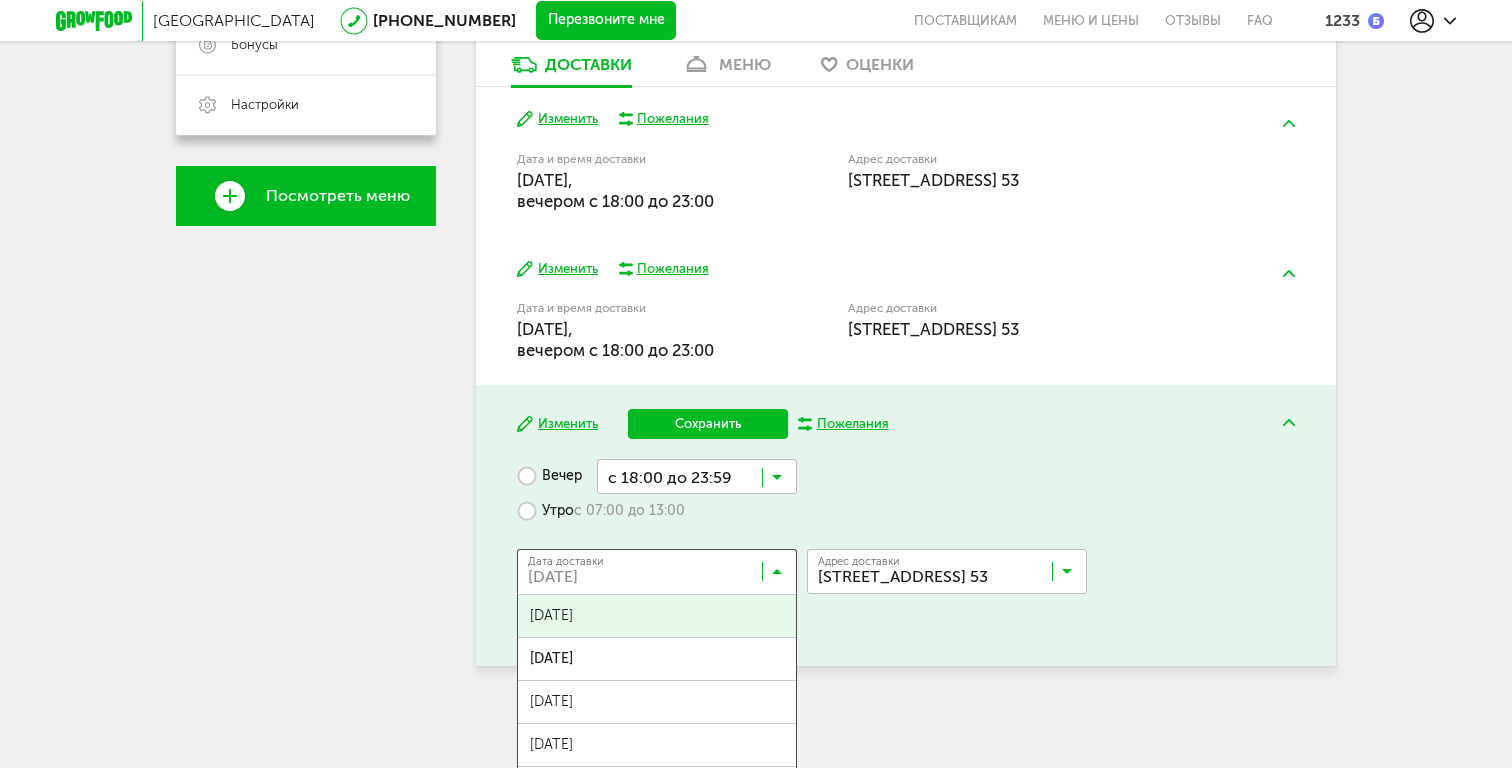 click on "21 июля, понедельник" at bounding box center (657, 616) 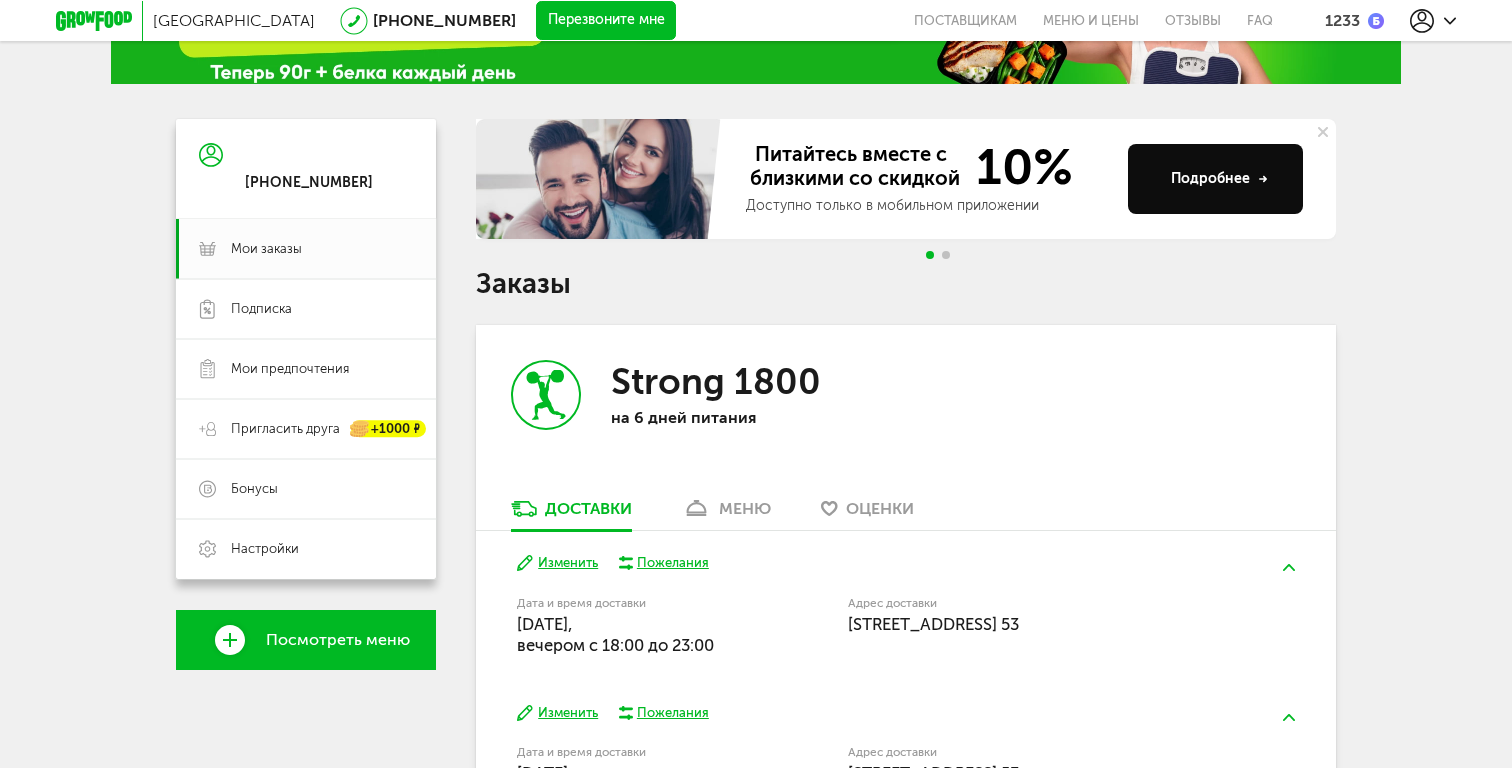 scroll, scrollTop: 128, scrollLeft: 0, axis: vertical 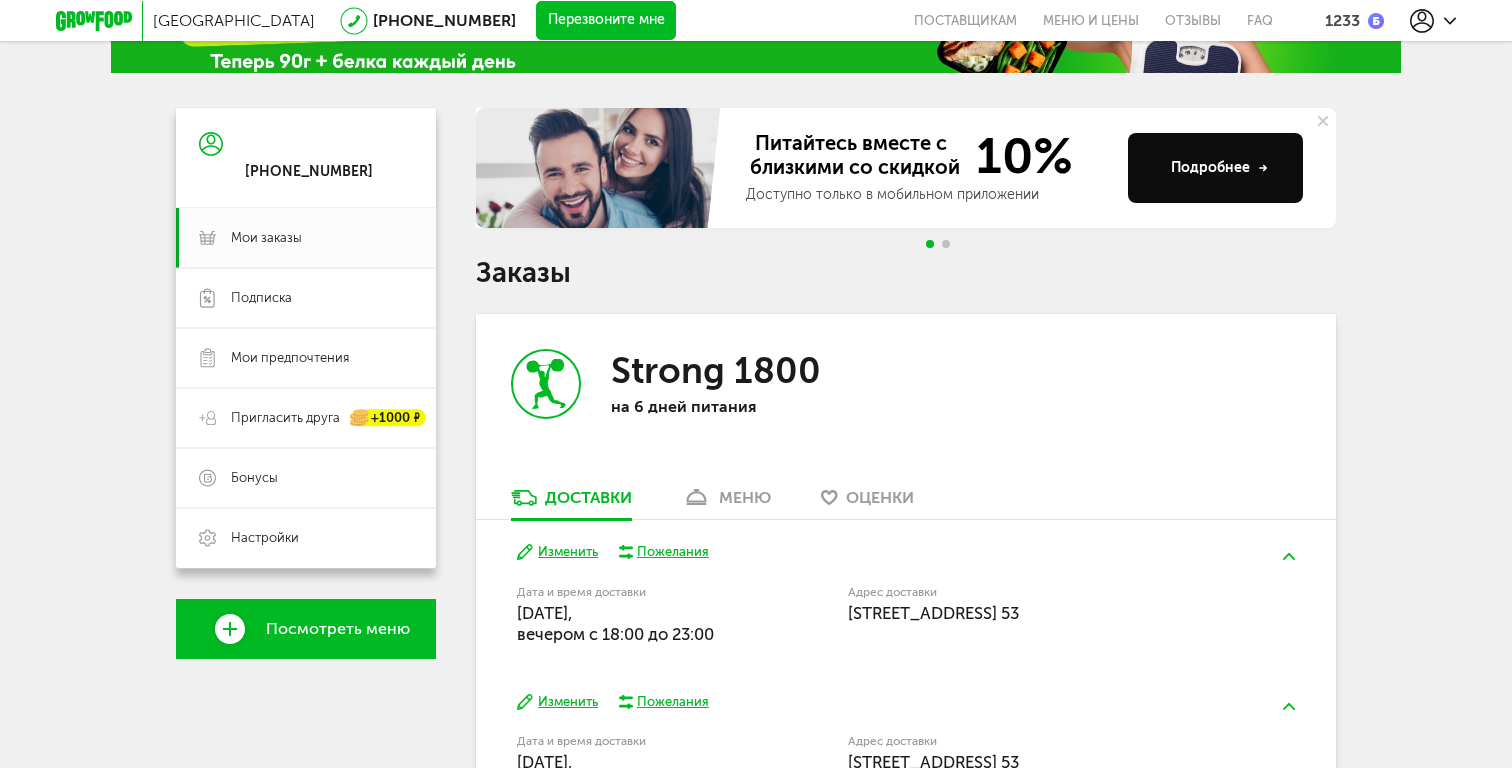 click 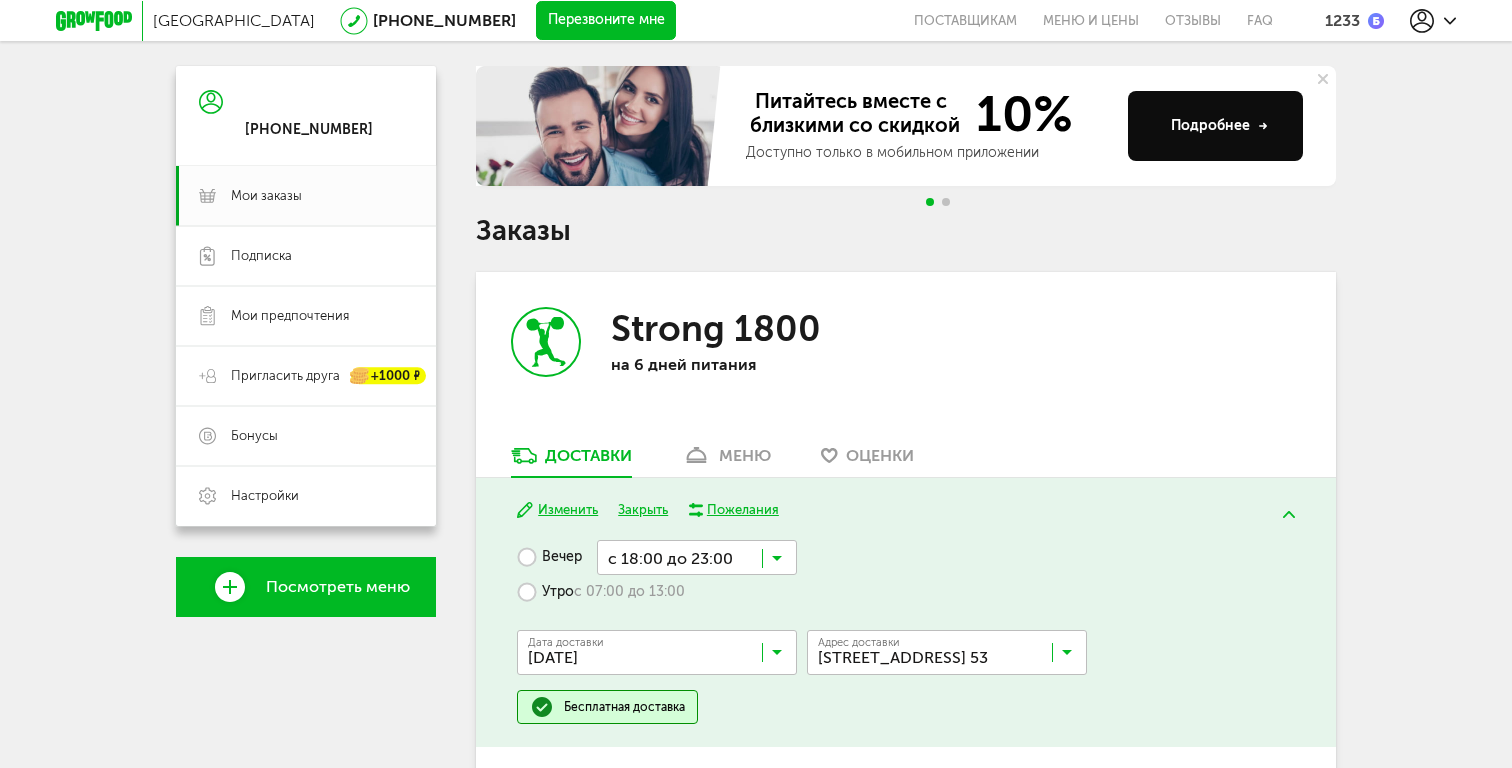 scroll, scrollTop: 194, scrollLeft: 0, axis: vertical 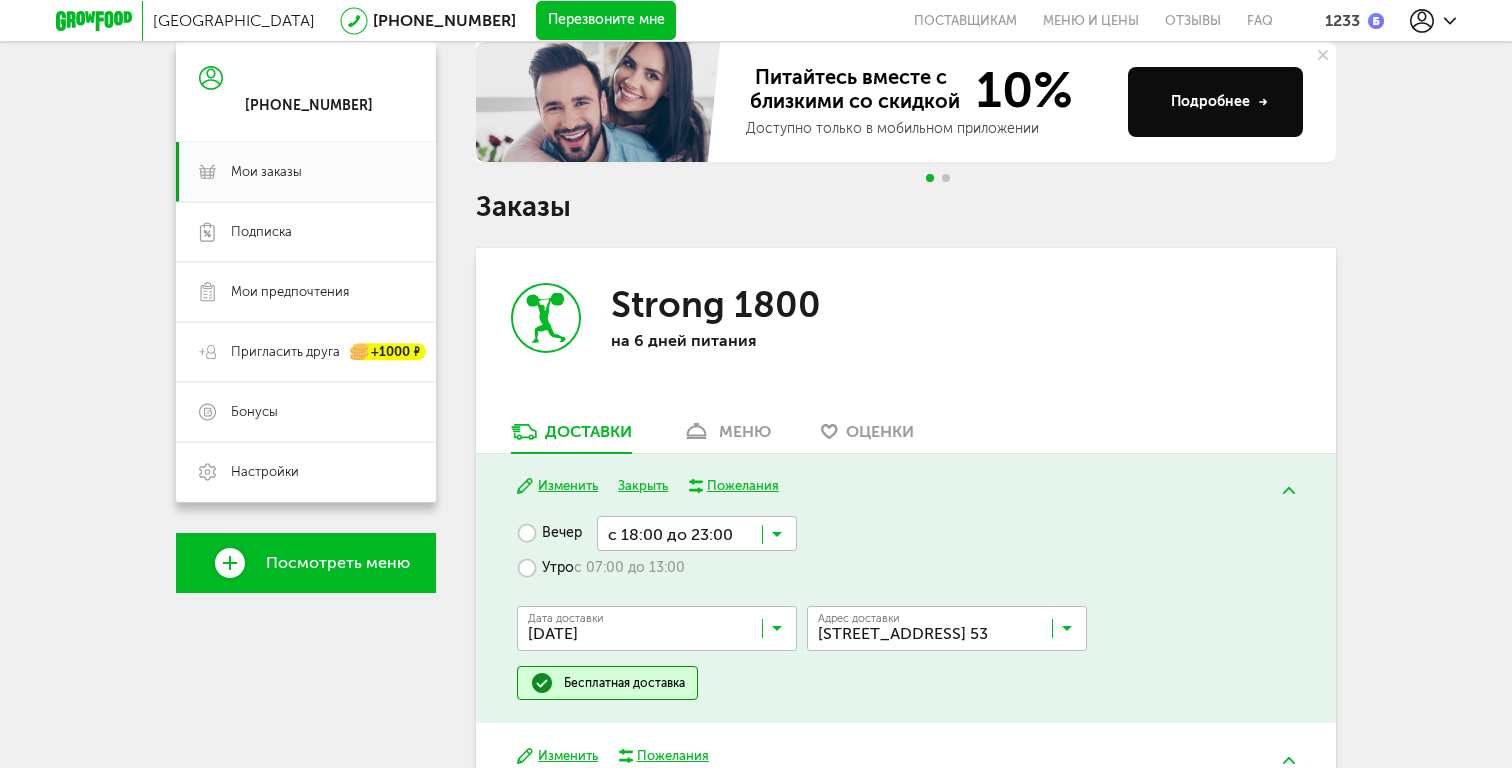 click on "Утро  с 07:00 до 13:00" at bounding box center (601, 568) 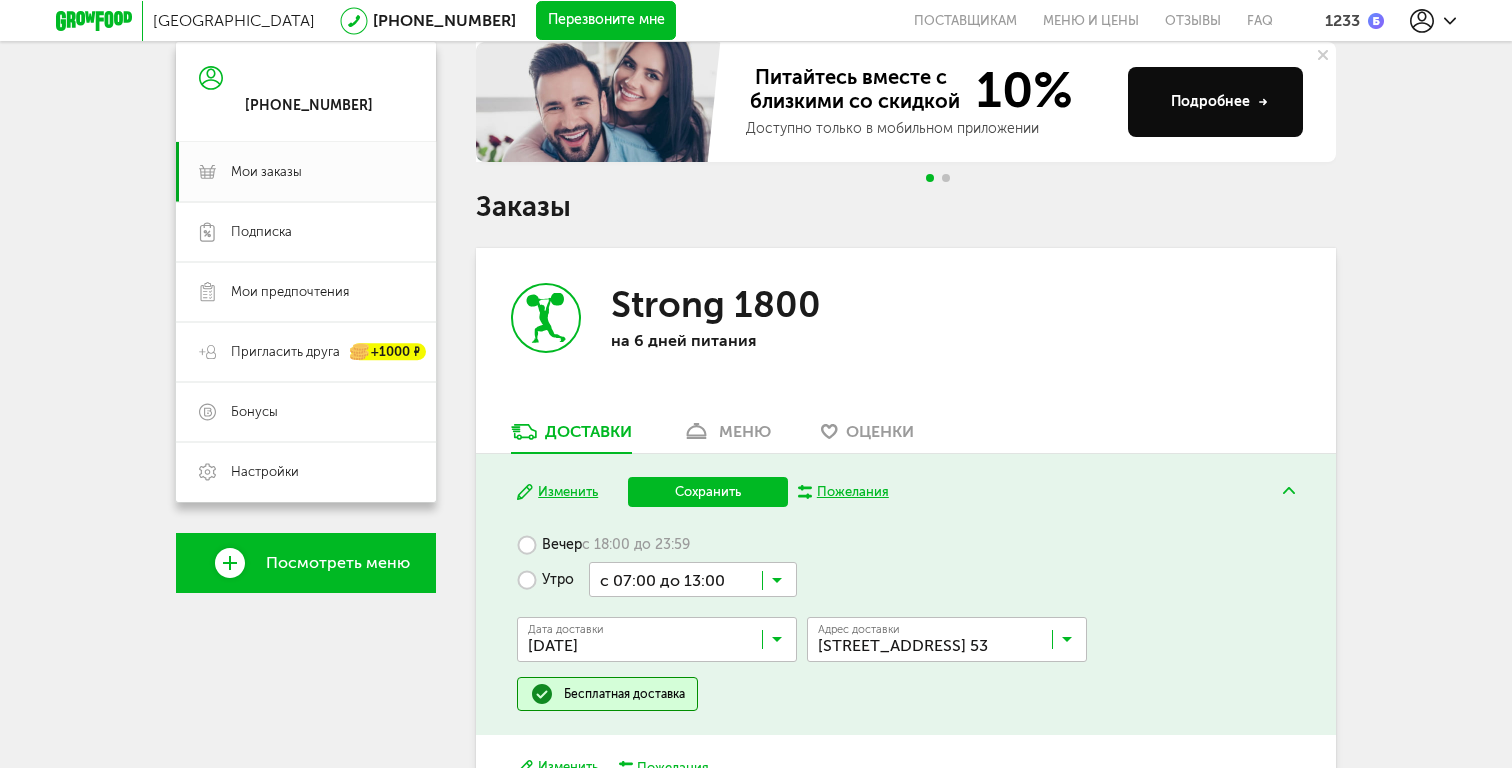 click on "Вечер  с 18:00 до 23:59" at bounding box center (603, 544) 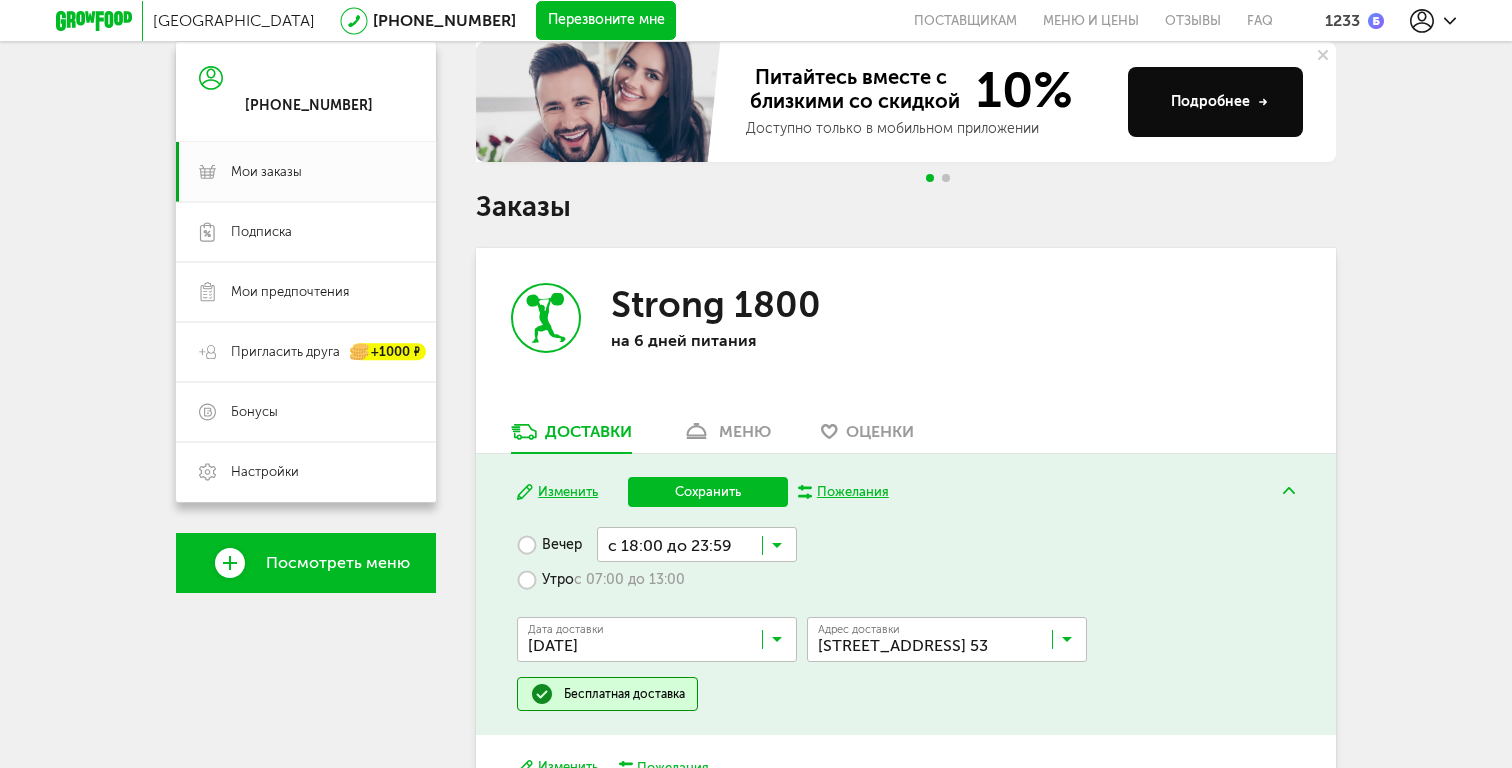 click on "Утро  с 07:00 до 13:00" at bounding box center (601, 579) 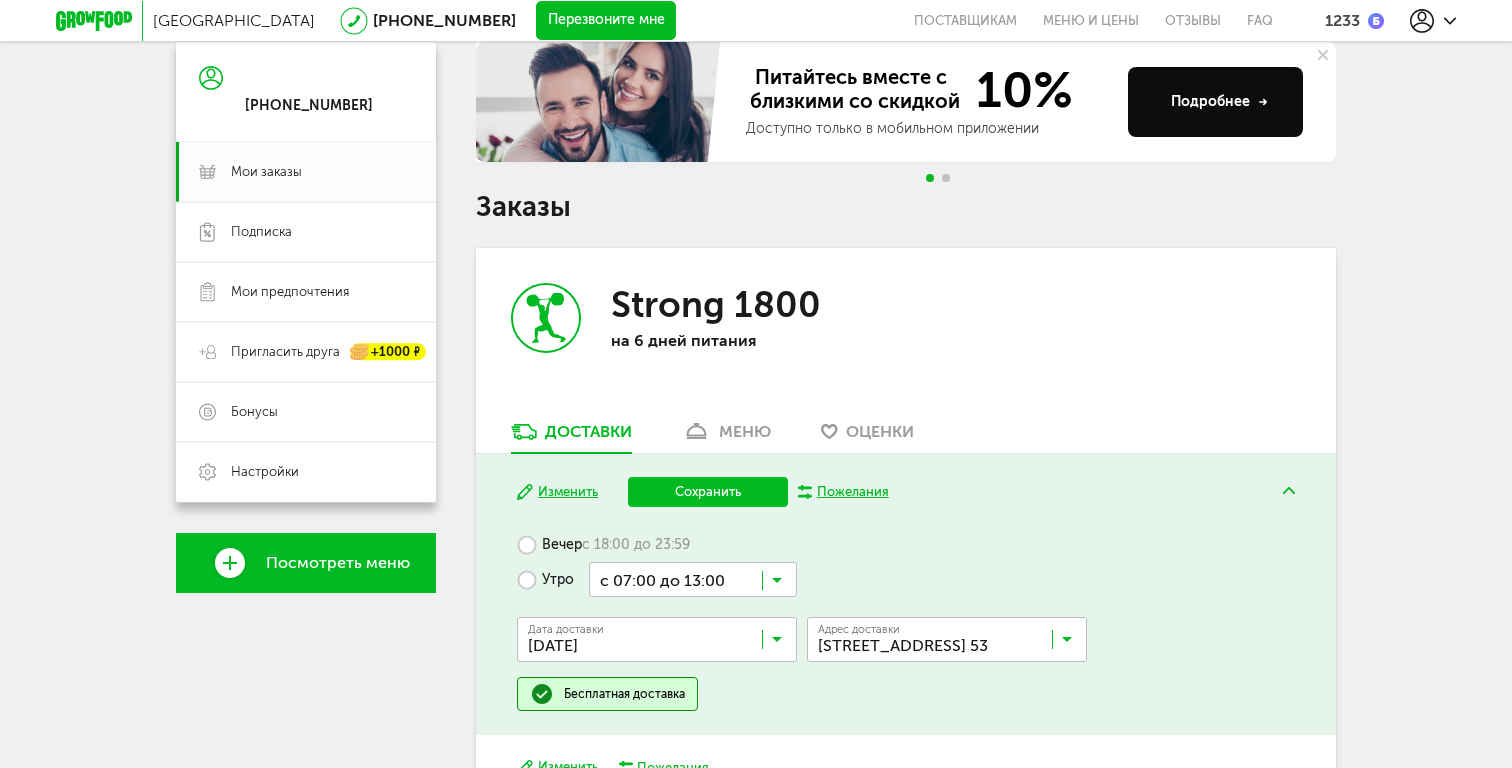 click at bounding box center (662, 644) 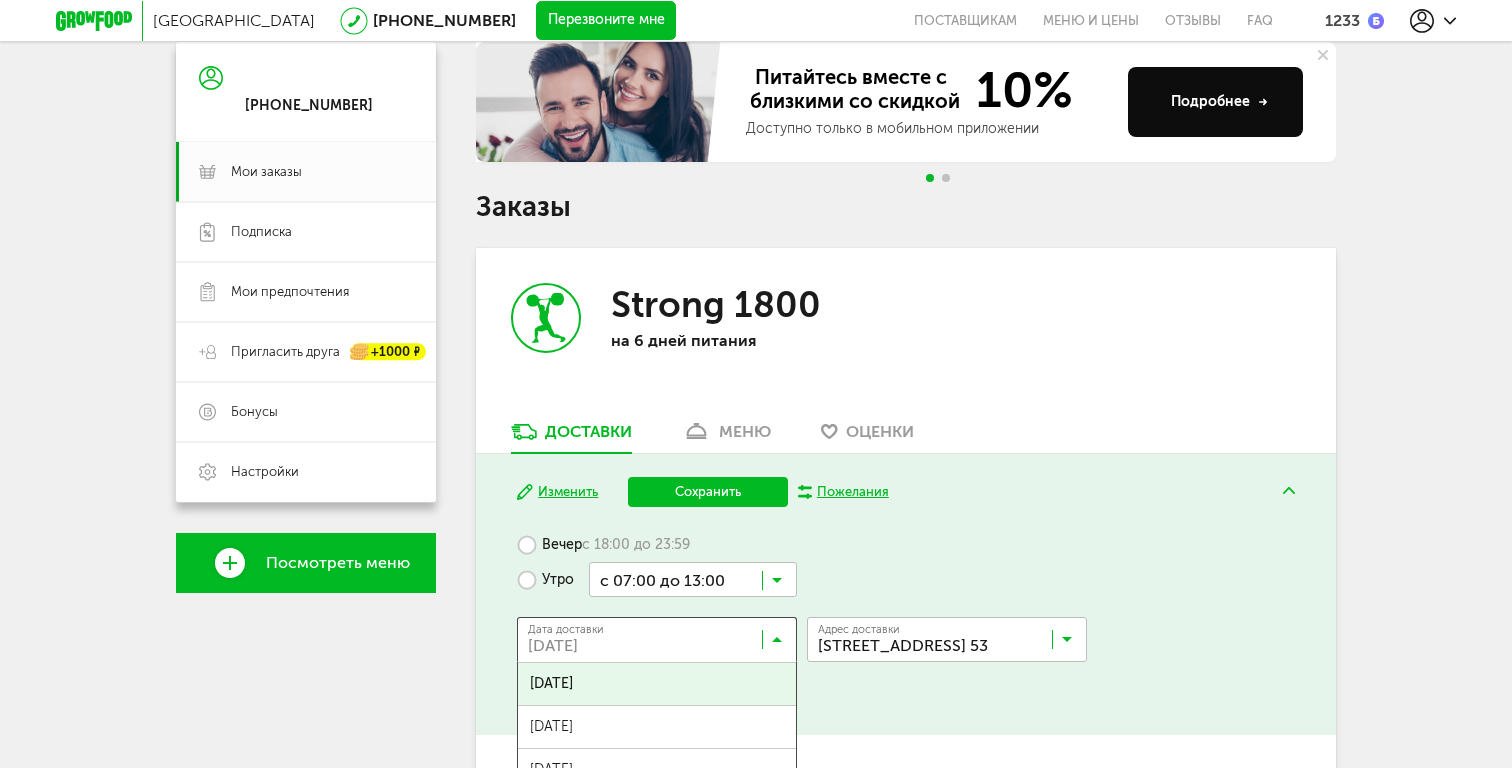 click on "Утро" at bounding box center [545, 579] 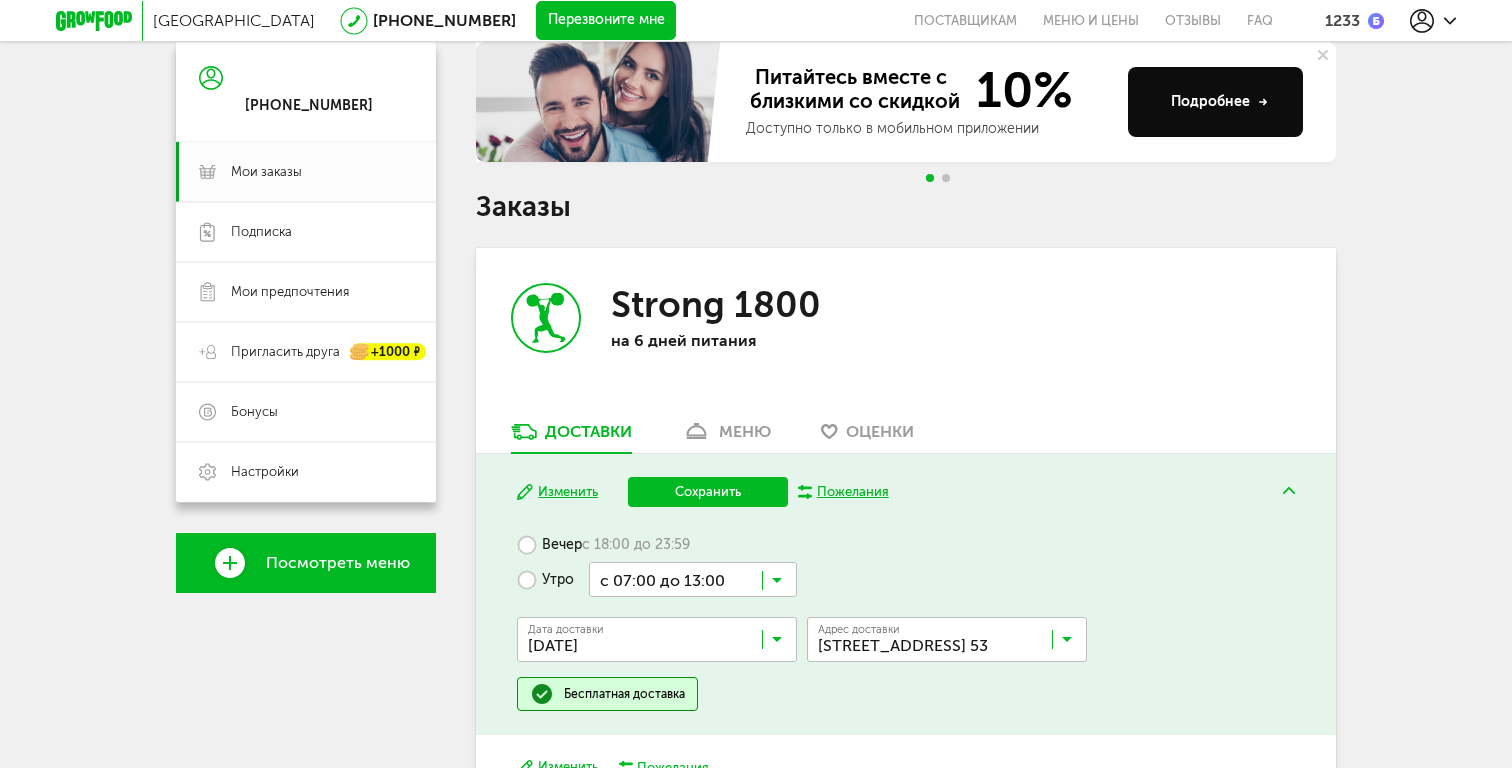 click on "Вечер  с 18:00 до 23:59" at bounding box center [603, 544] 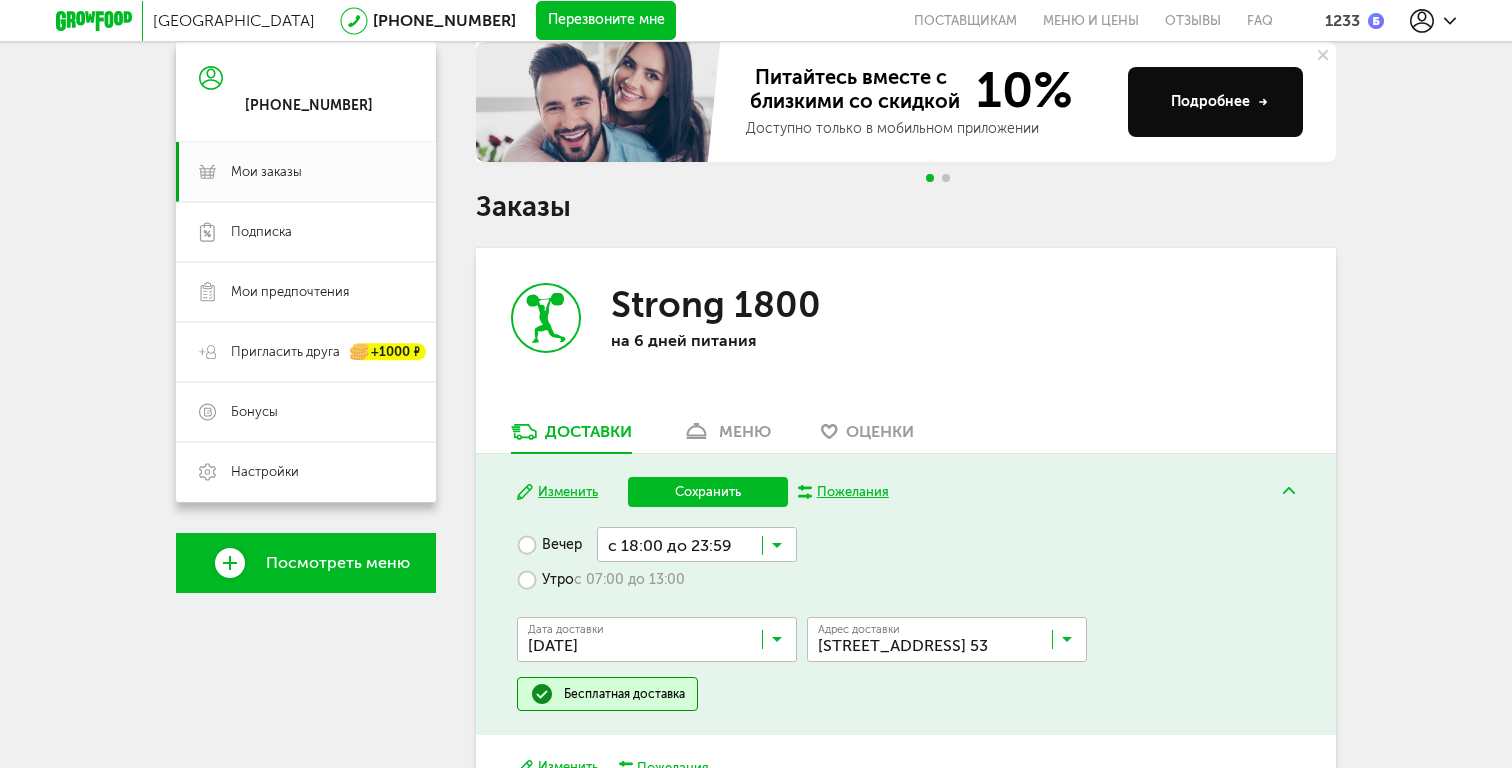 click at bounding box center (662, 644) 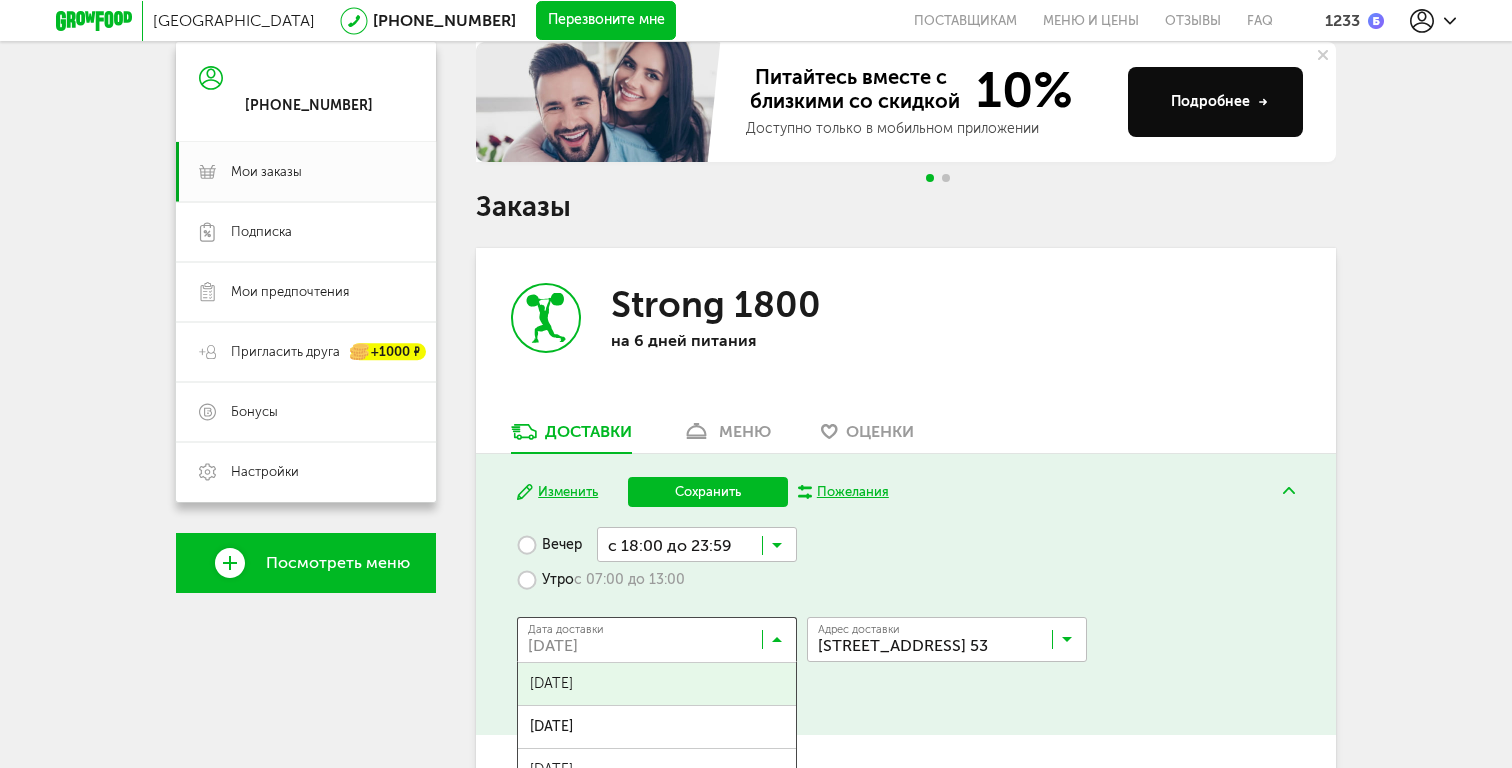 click on "16 июля, среда" at bounding box center (657, 684) 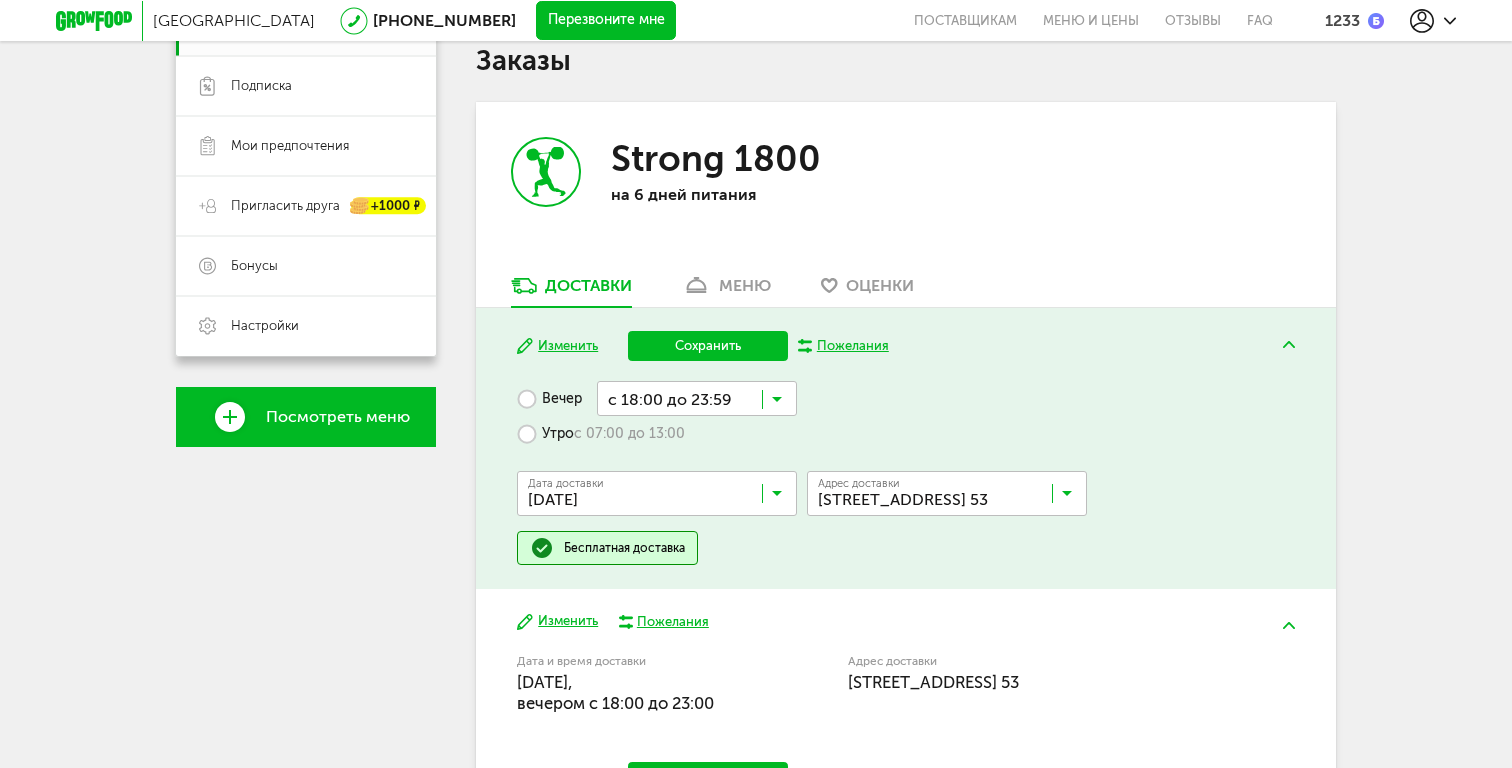 scroll, scrollTop: 373, scrollLeft: 0, axis: vertical 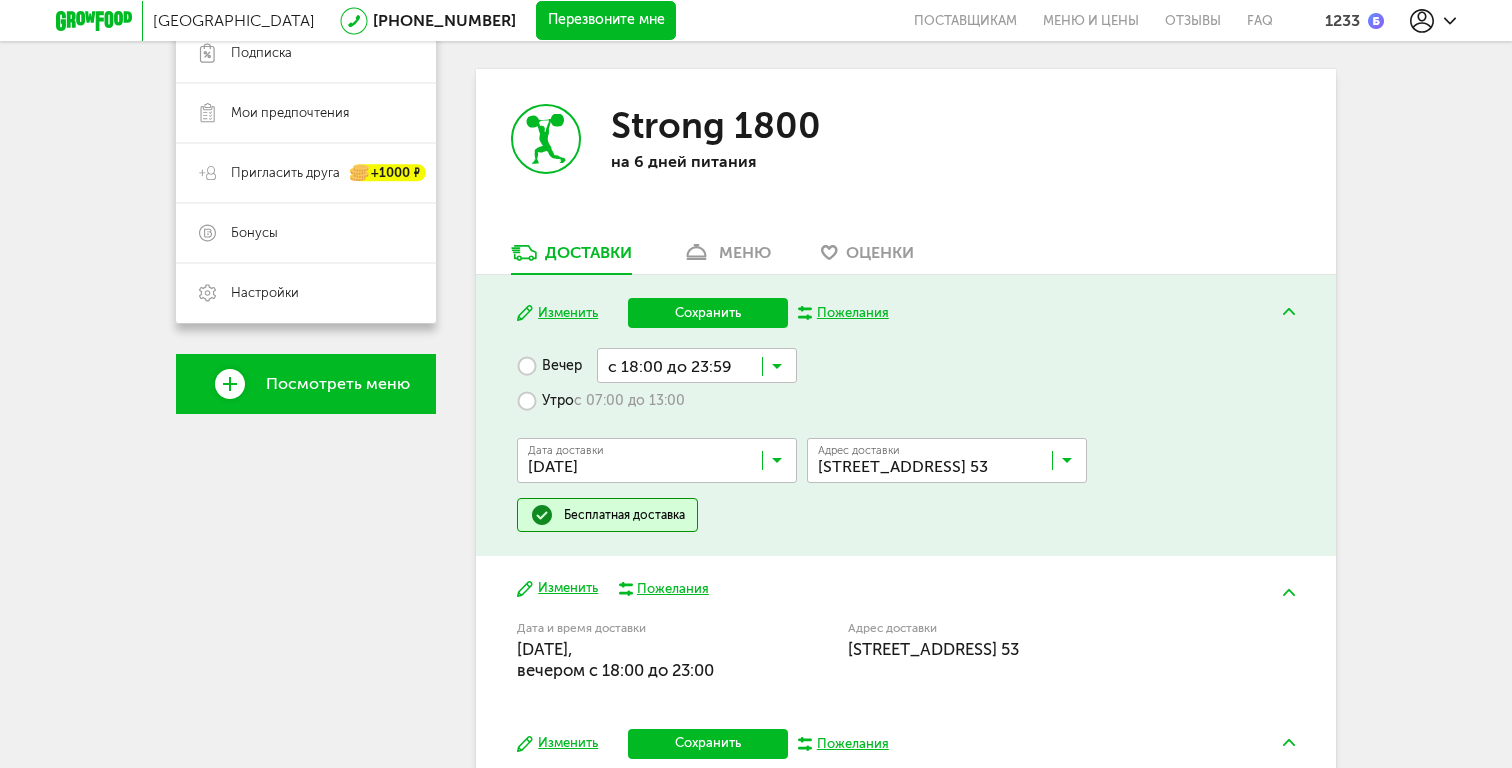 click on "Сохранить" at bounding box center [708, 313] 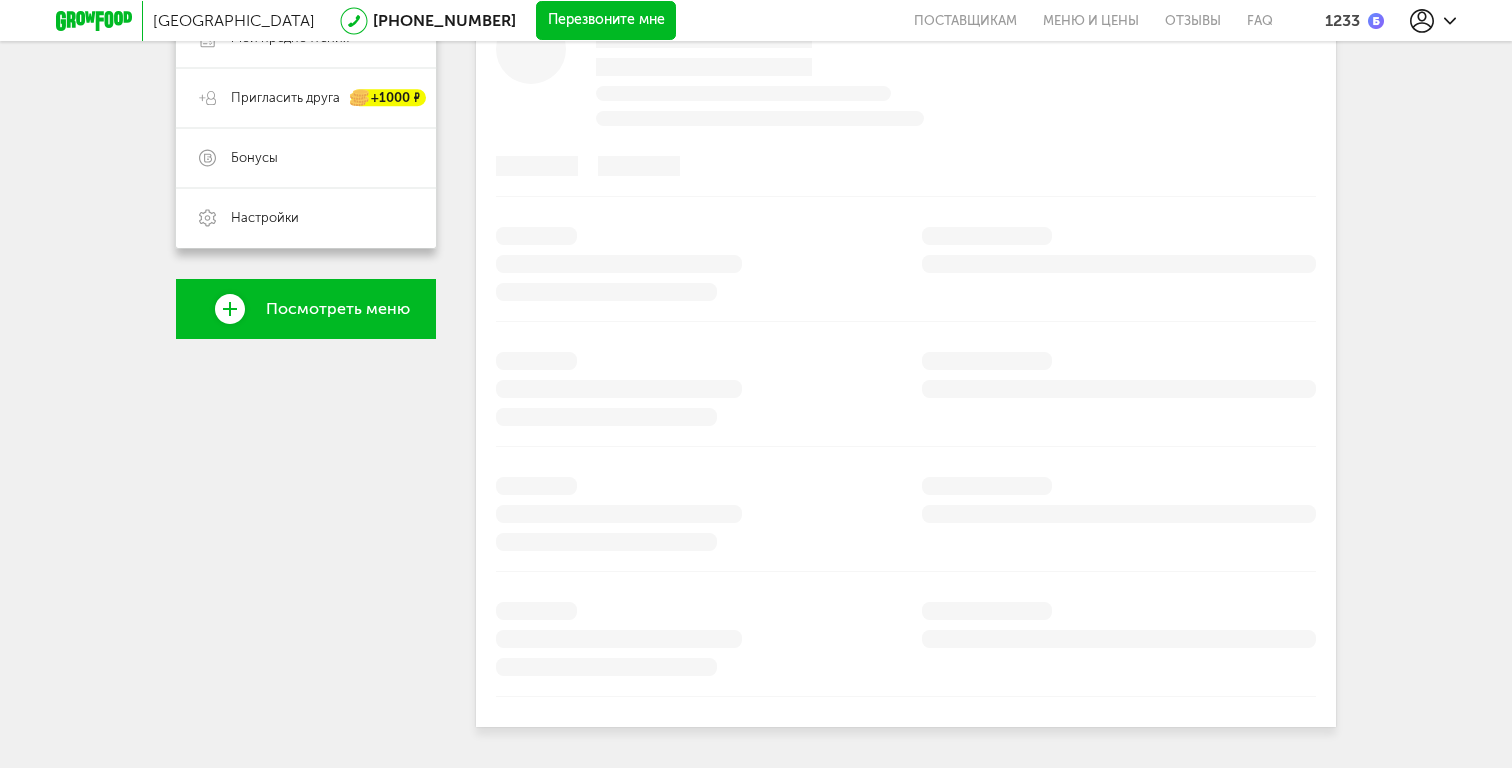scroll, scrollTop: 430, scrollLeft: 0, axis: vertical 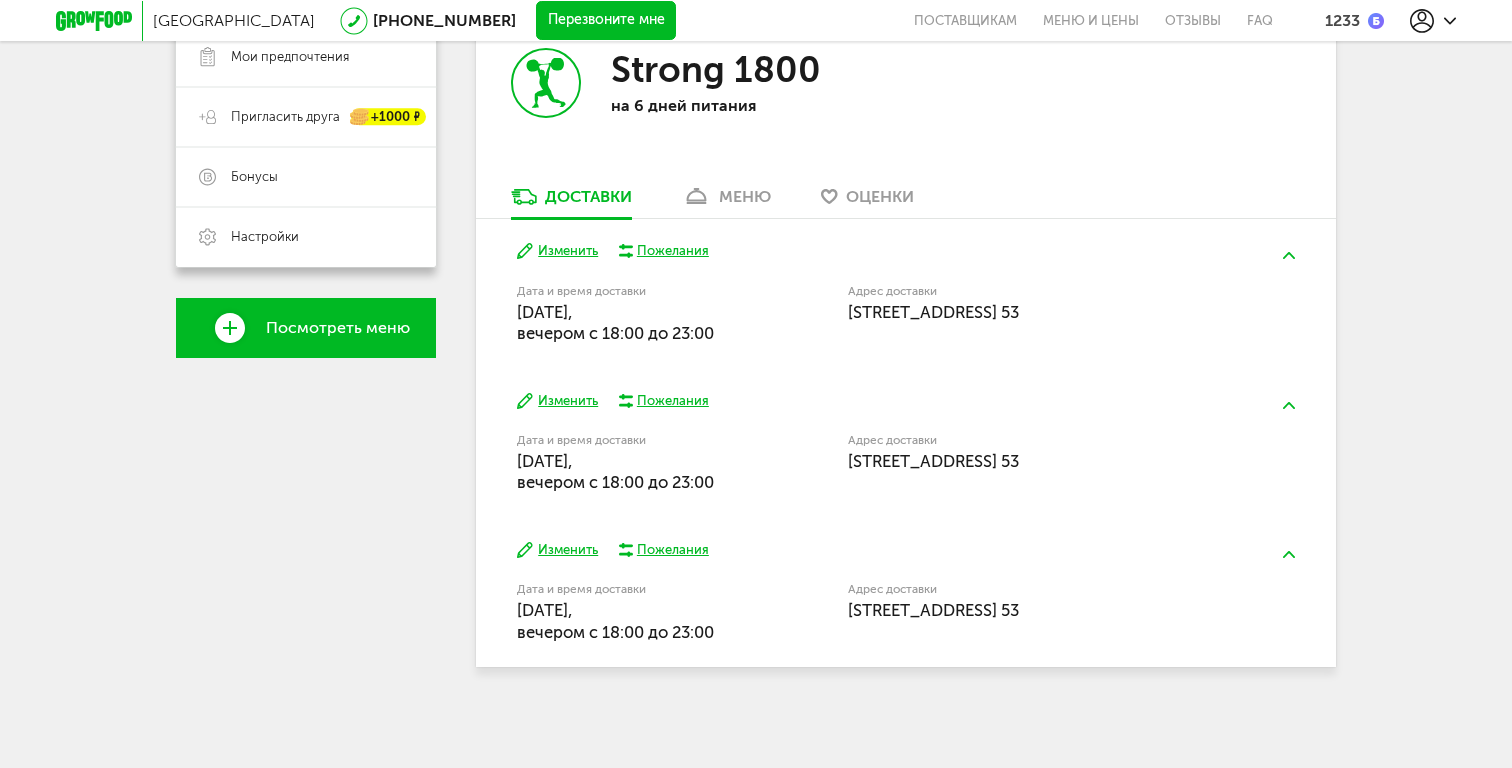 click on "Изменить" at bounding box center [557, 401] 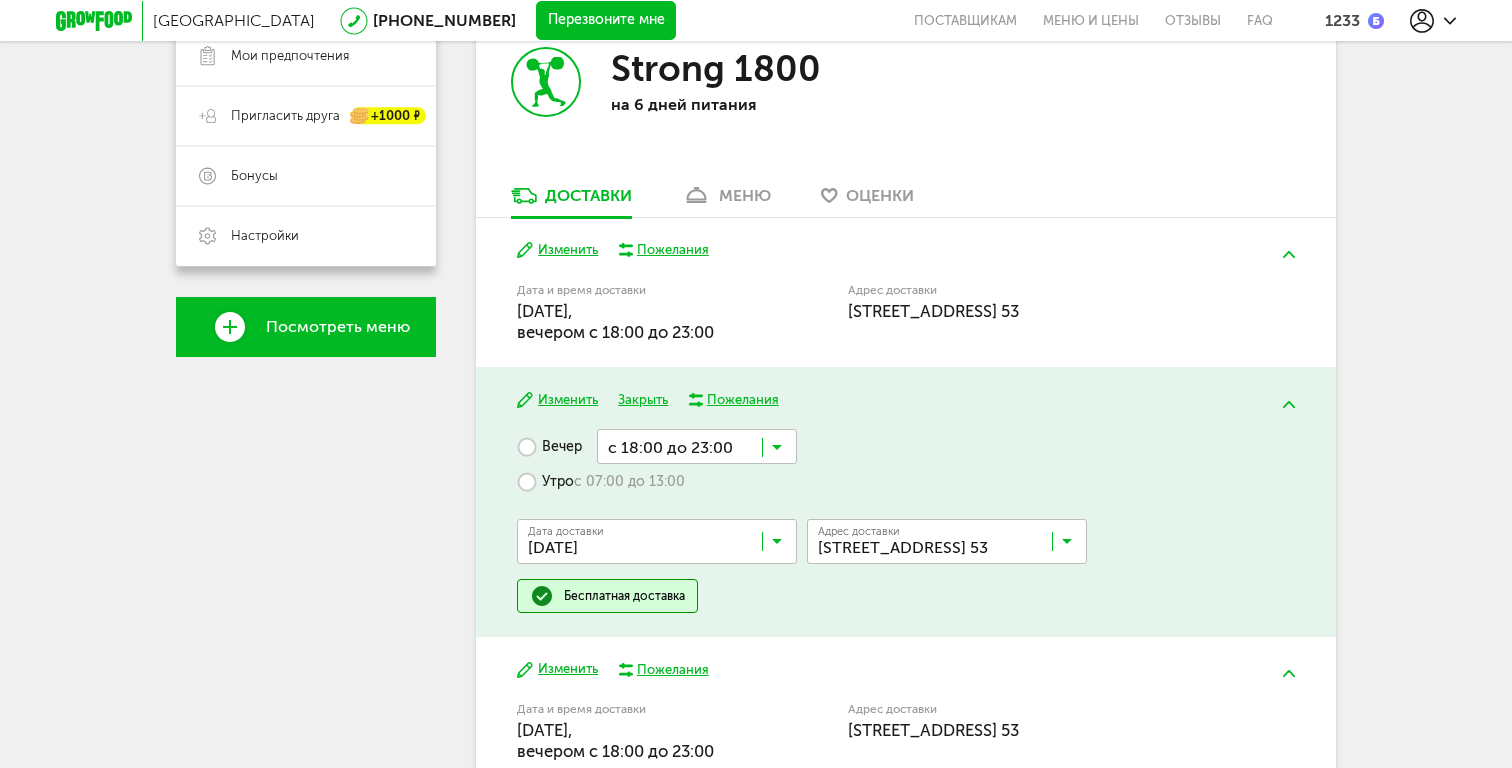 click at bounding box center [662, 546] 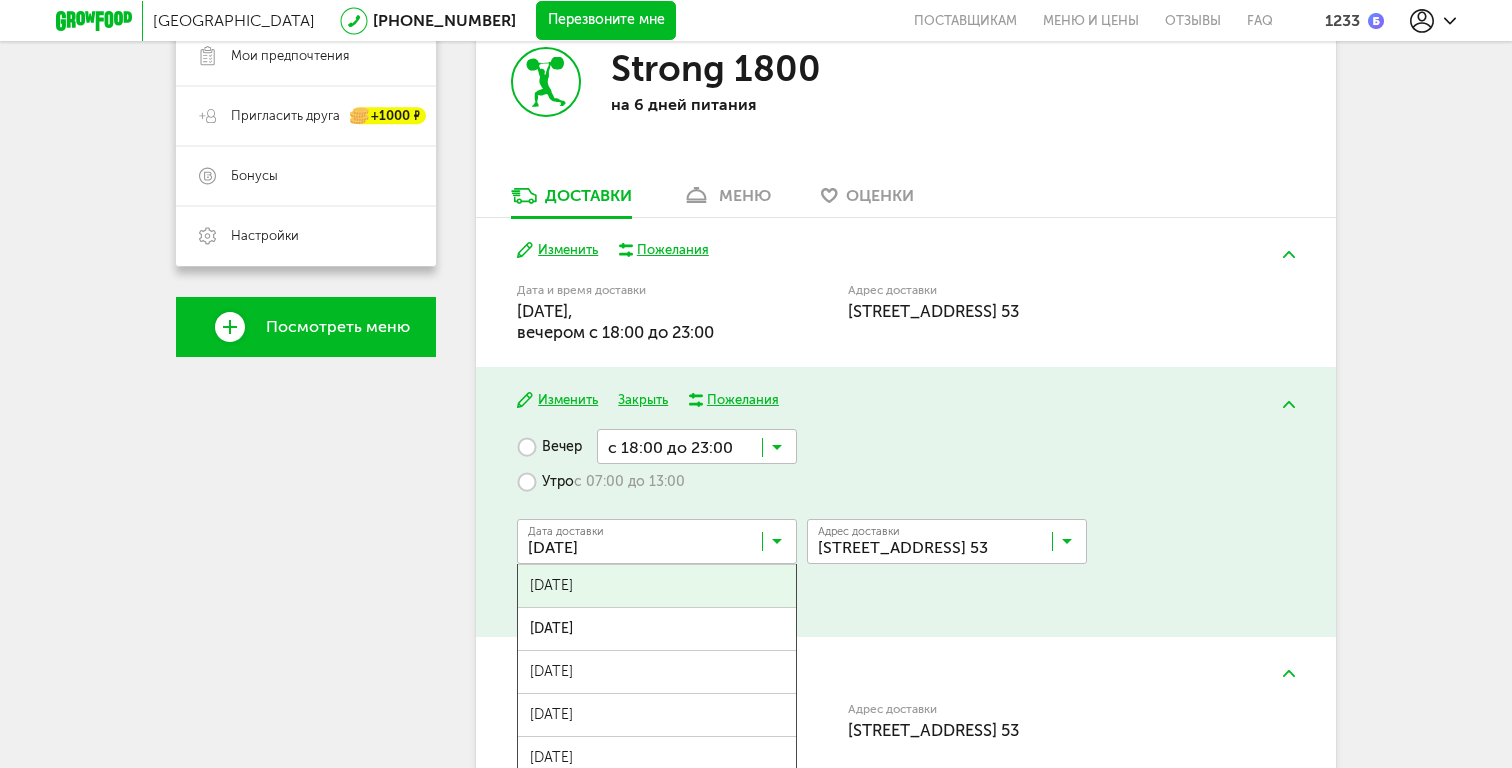 click on "Утро  с 07:00 до 13:00" at bounding box center [657, 481] 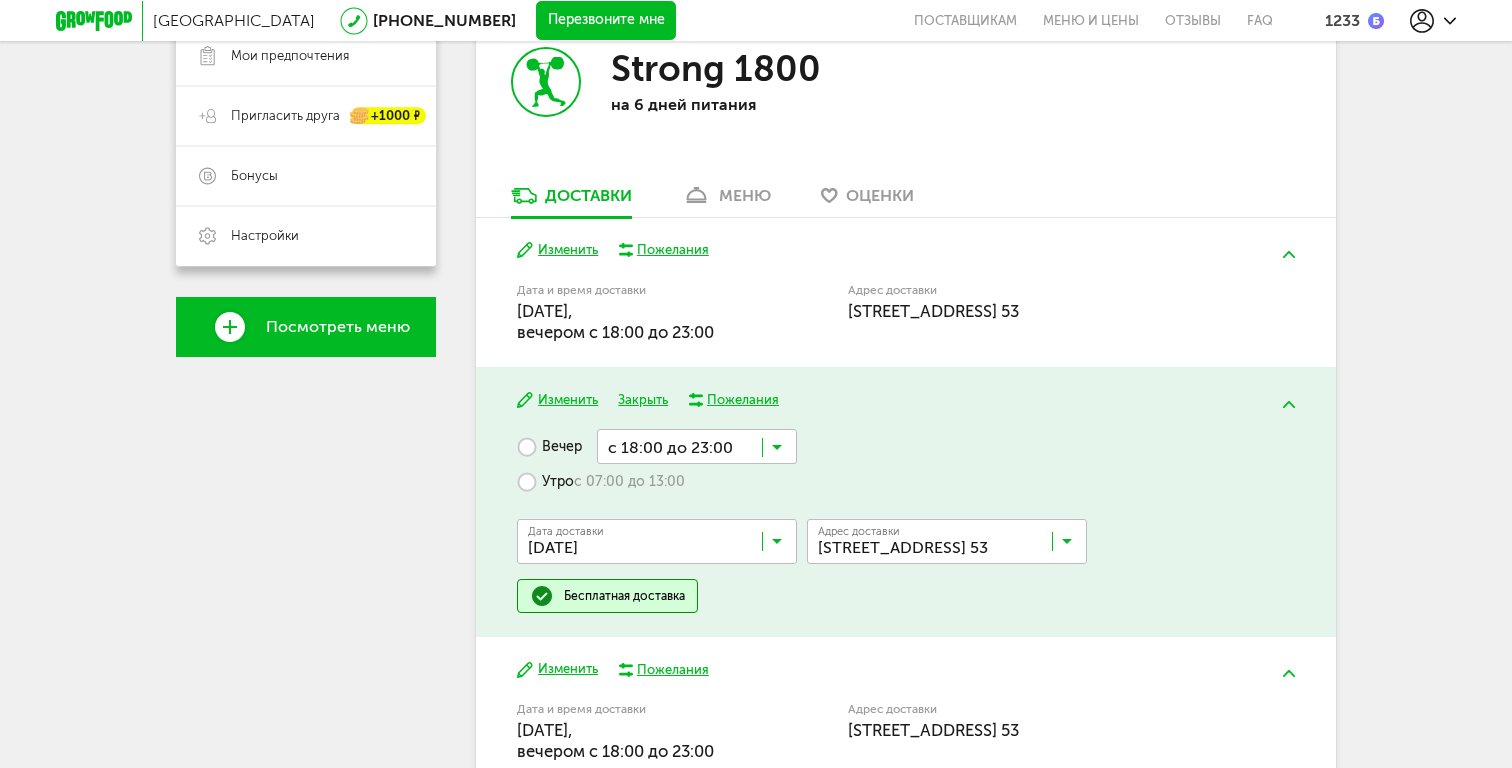 click on "с 07:00 до 13:00" at bounding box center (629, 482) 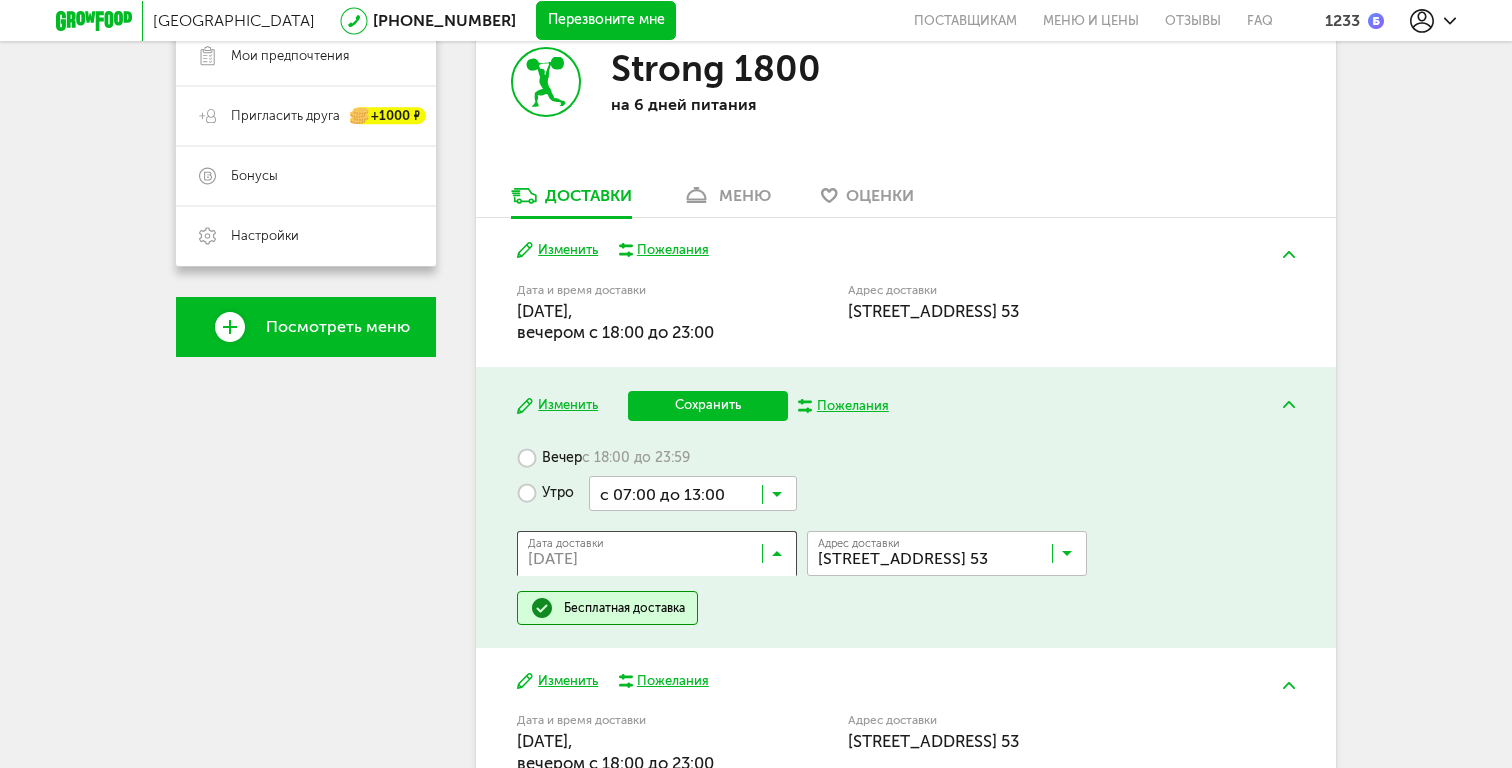 click at bounding box center (662, 558) 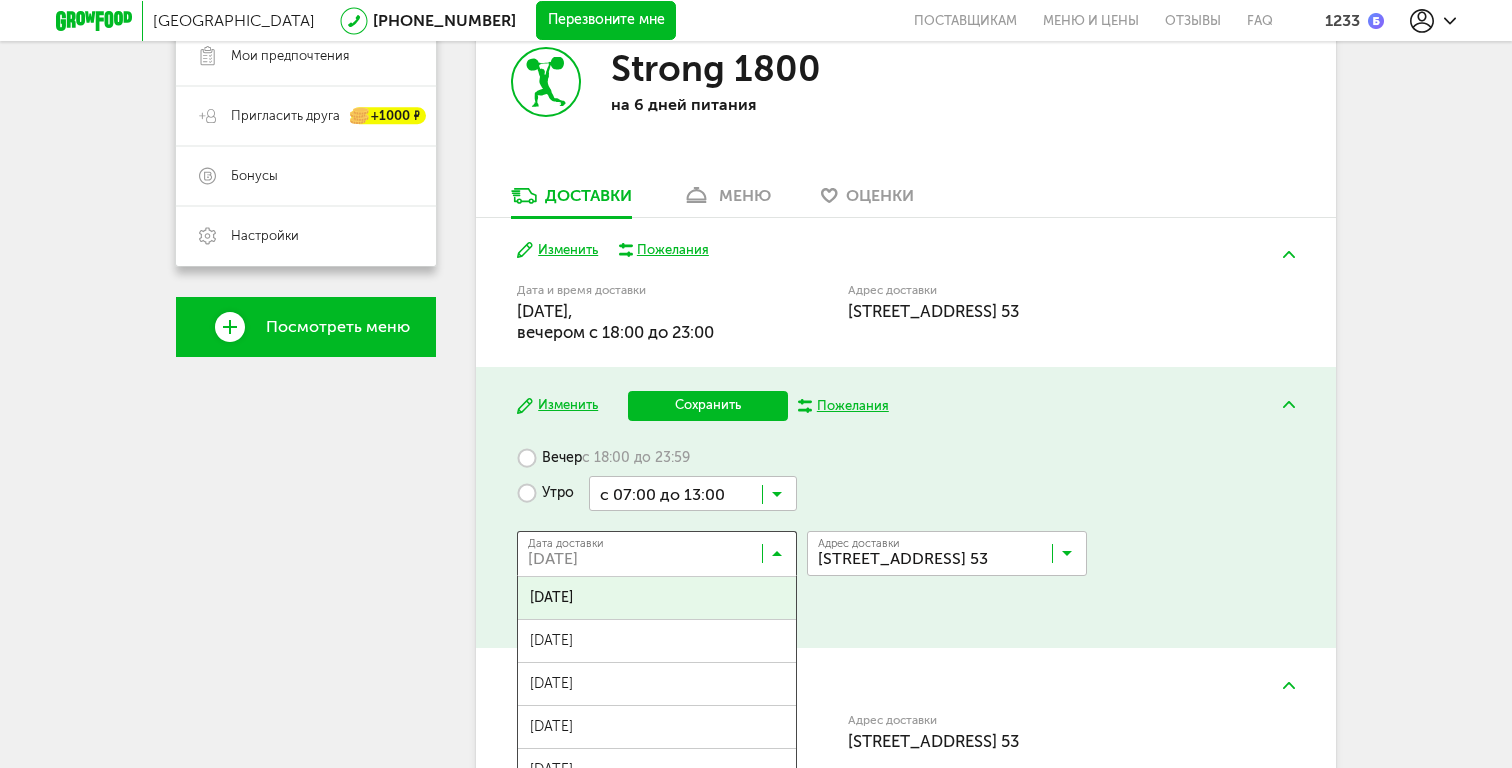 click on "с 18:00 до 23:59" at bounding box center [636, 458] 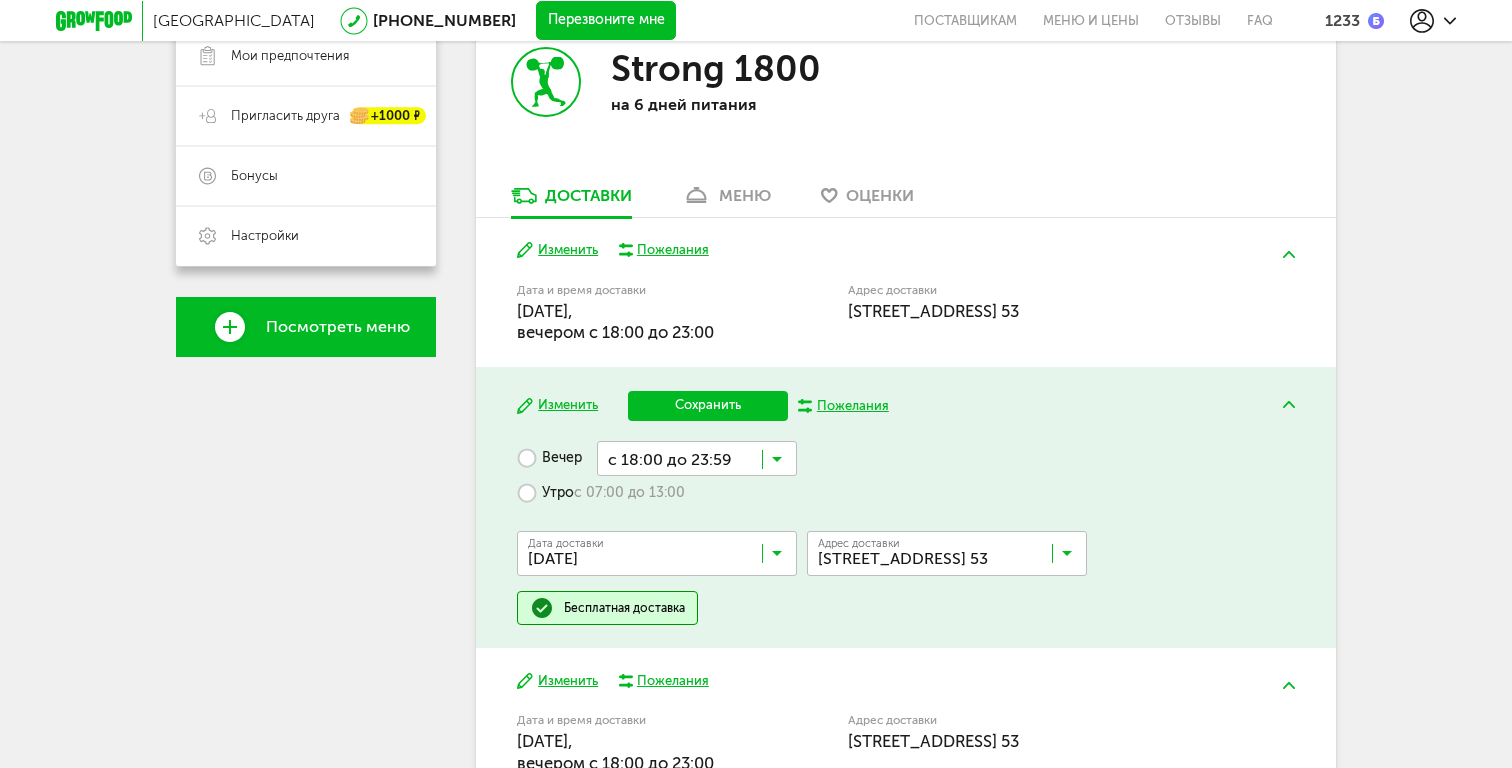 click at bounding box center [662, 558] 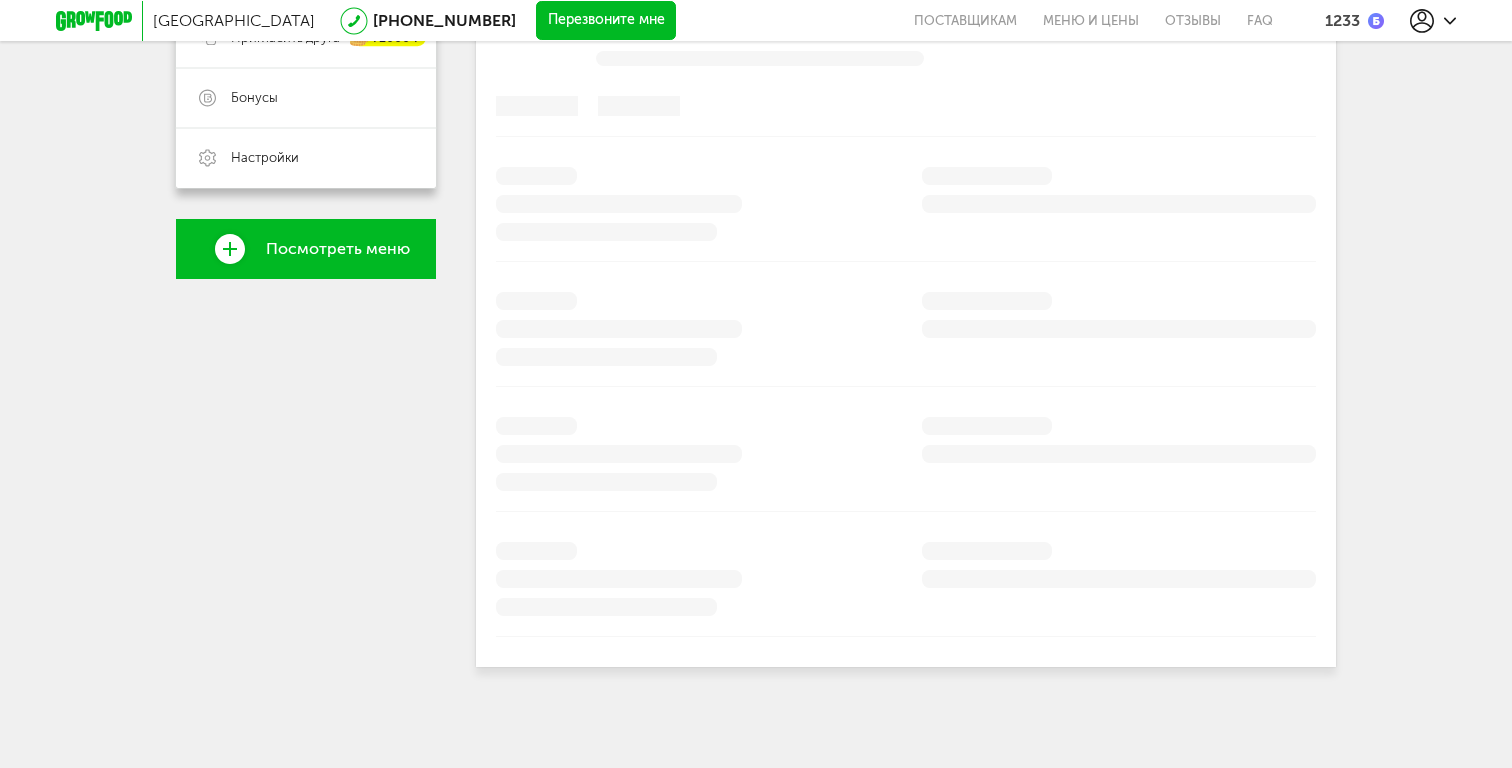 scroll, scrollTop: 430, scrollLeft: 0, axis: vertical 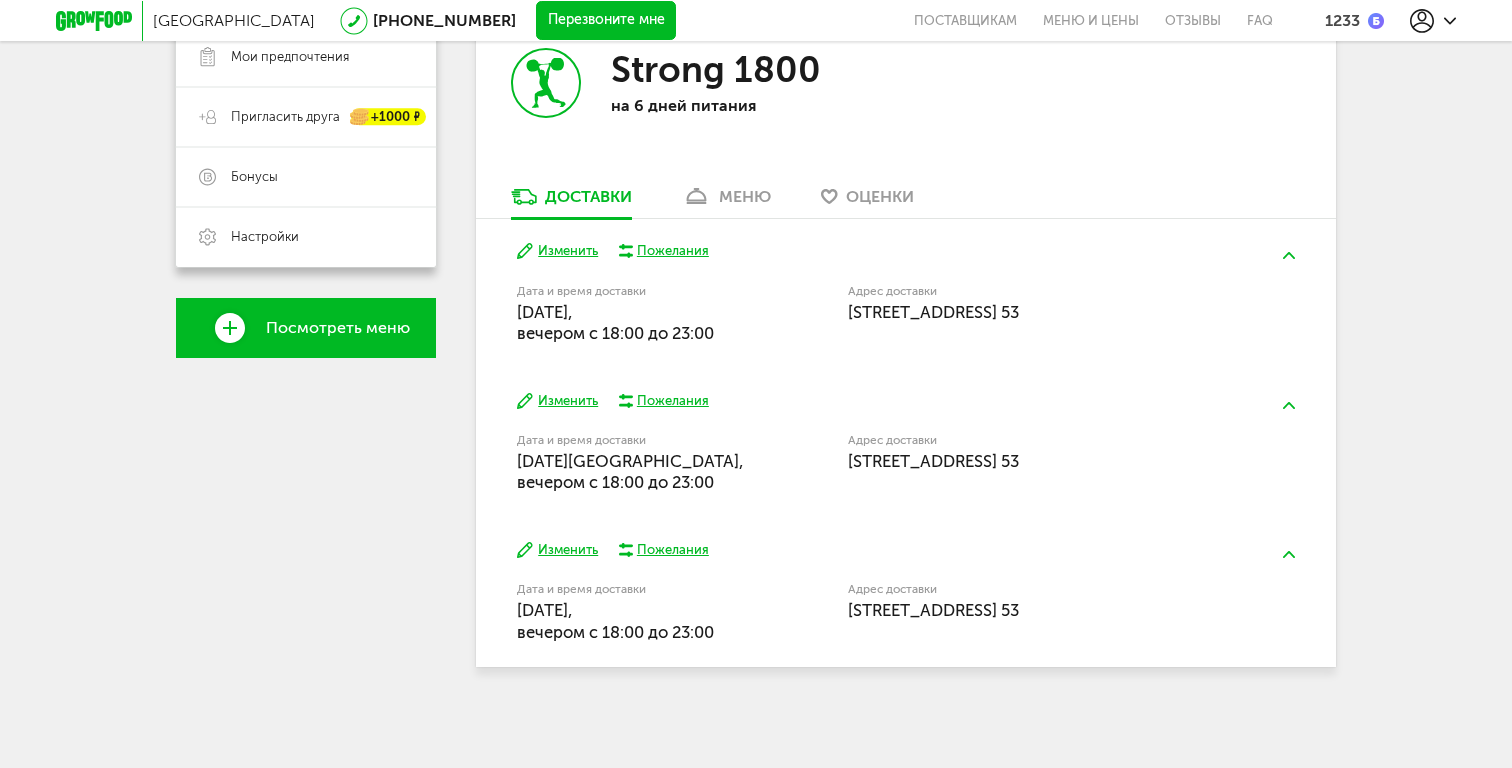 click on "Изменить" at bounding box center [557, 550] 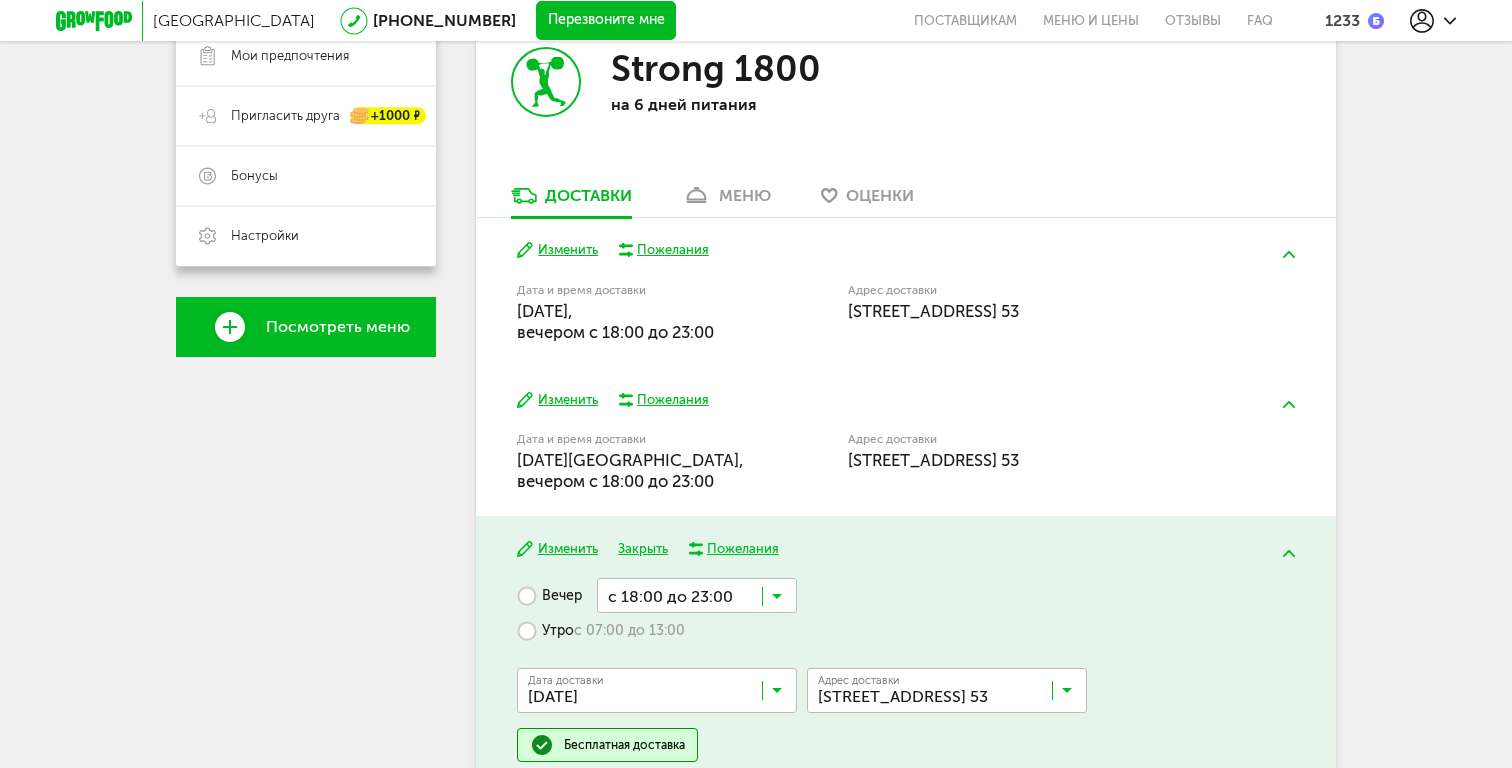 scroll, scrollTop: 472, scrollLeft: 0, axis: vertical 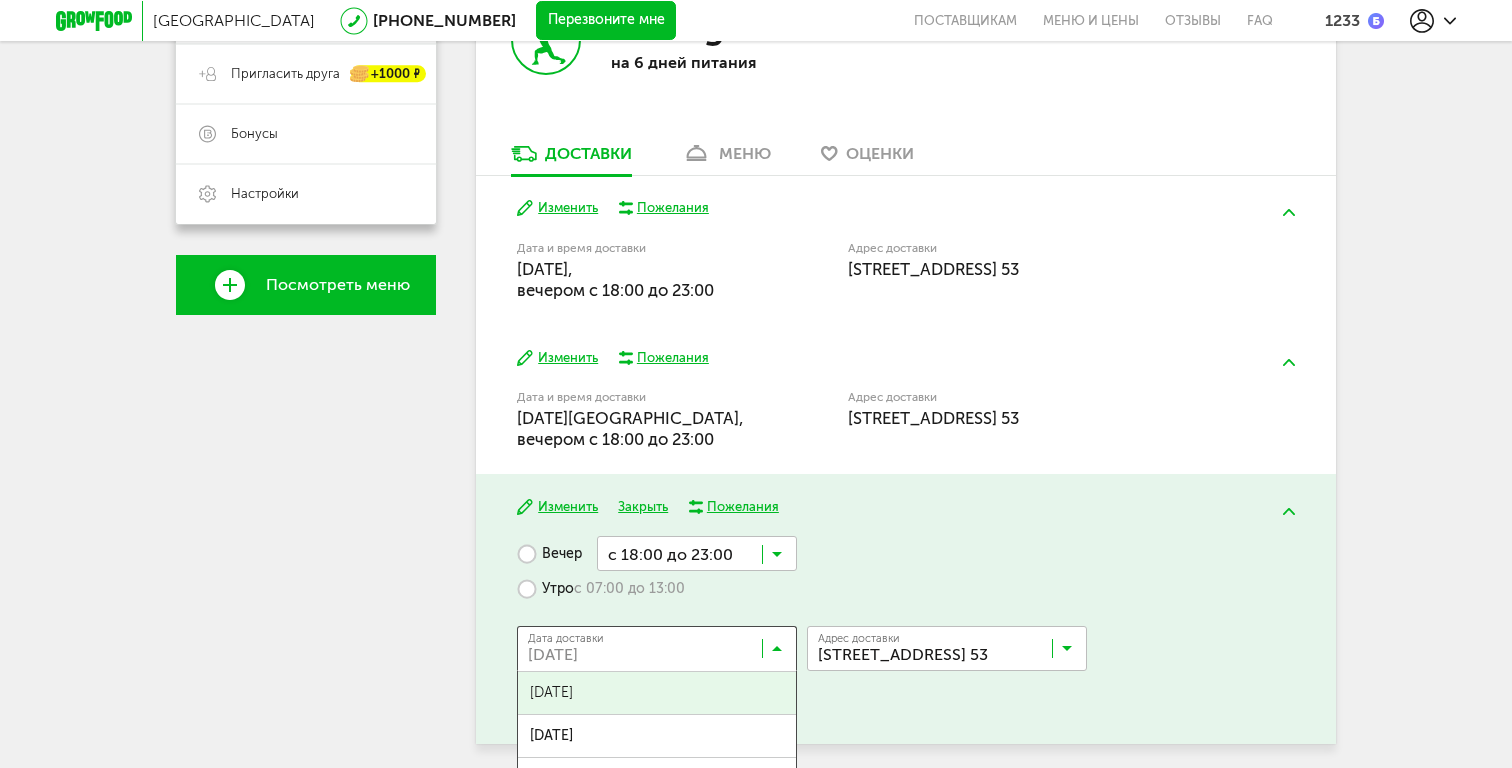 click at bounding box center (662, 653) 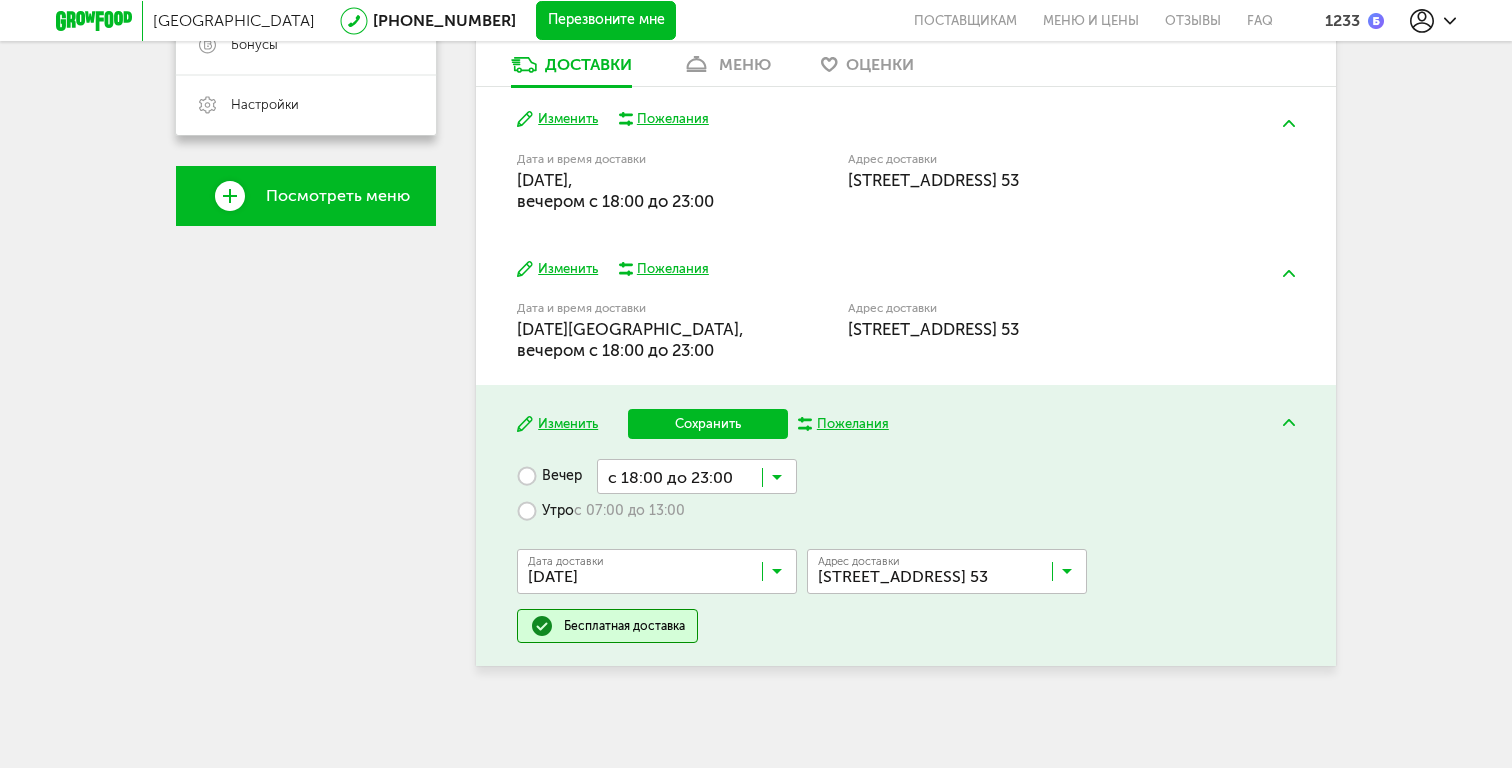 click on "Сохранить" at bounding box center (708, 424) 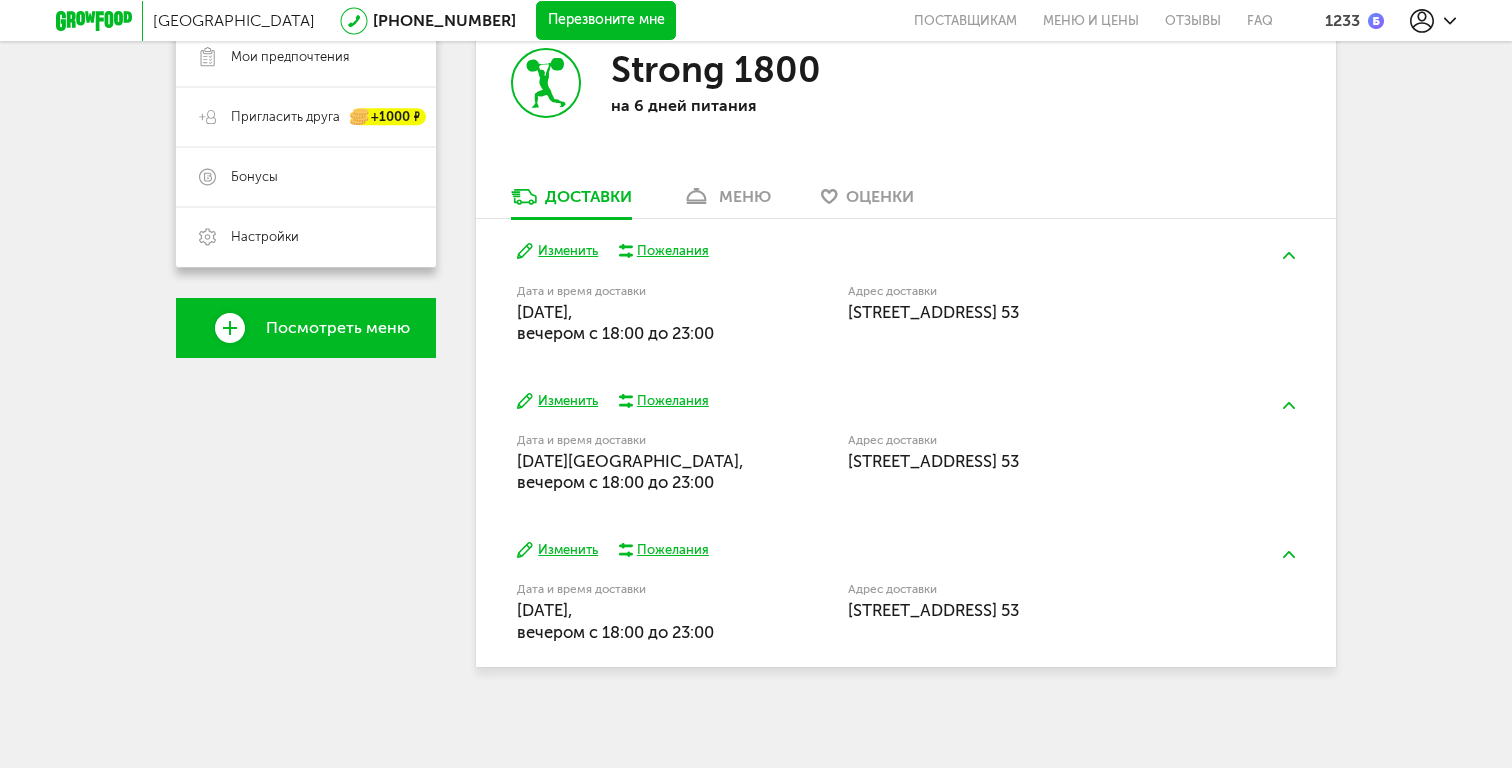 scroll, scrollTop: 0, scrollLeft: 0, axis: both 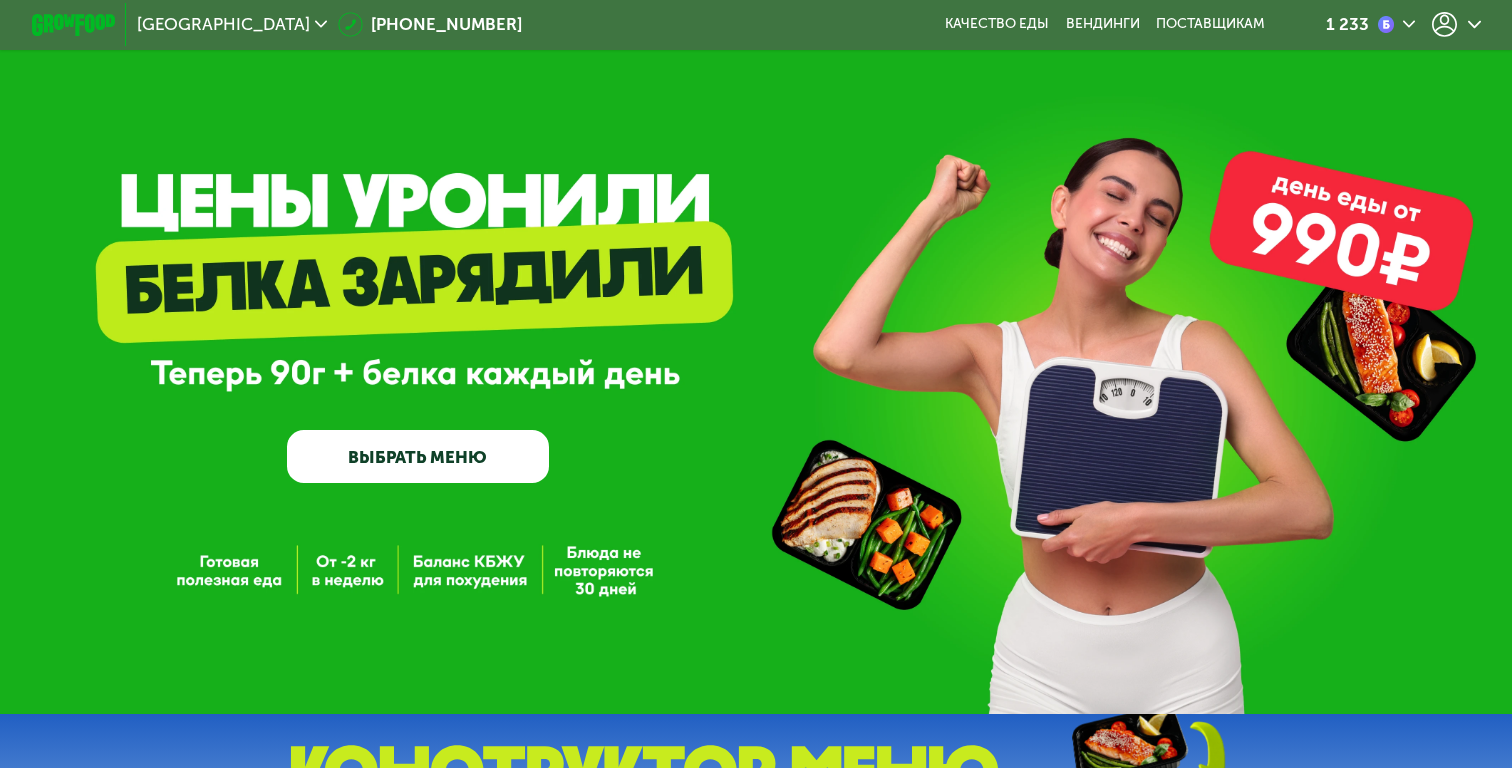 click 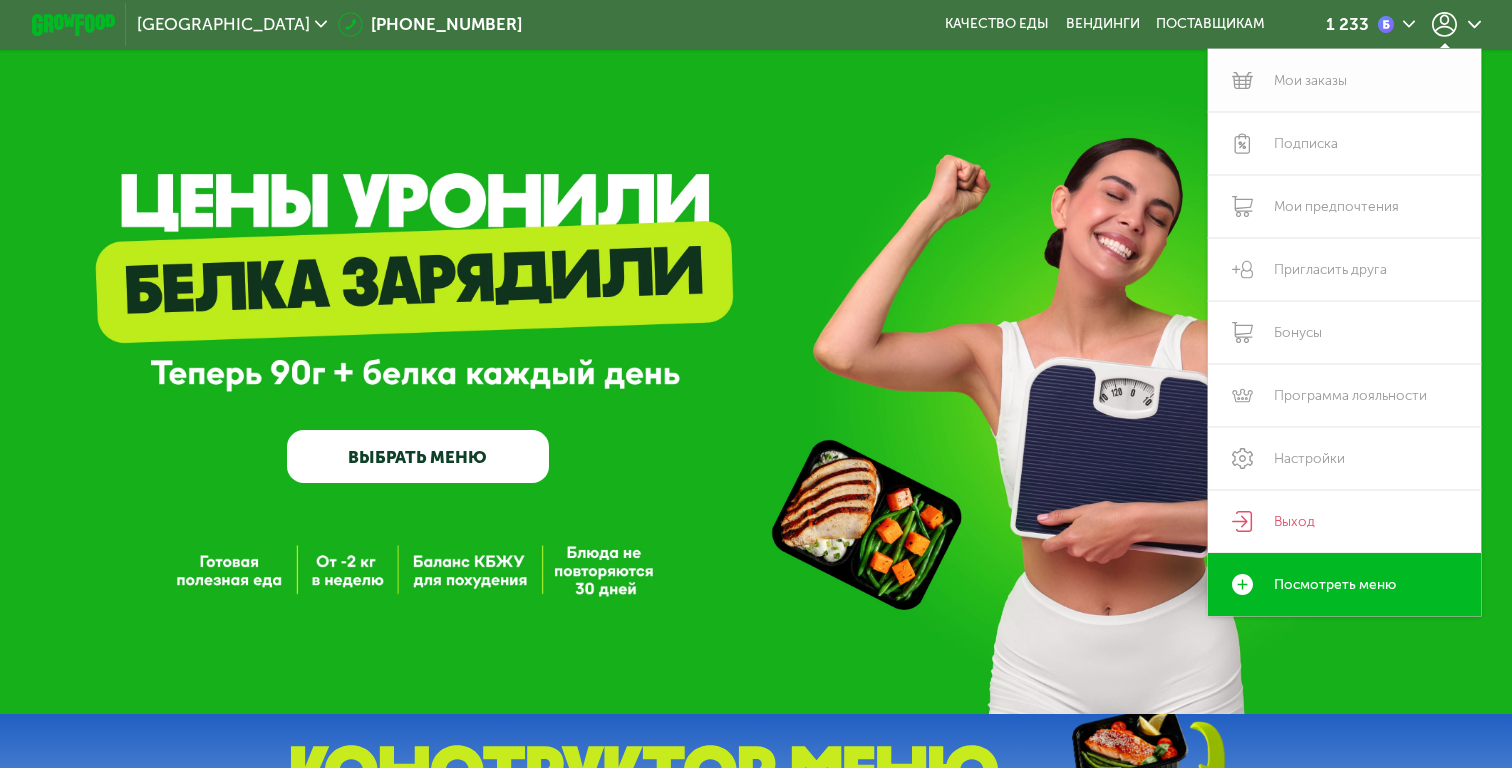 click on "Мои заказы" at bounding box center [1344, 80] 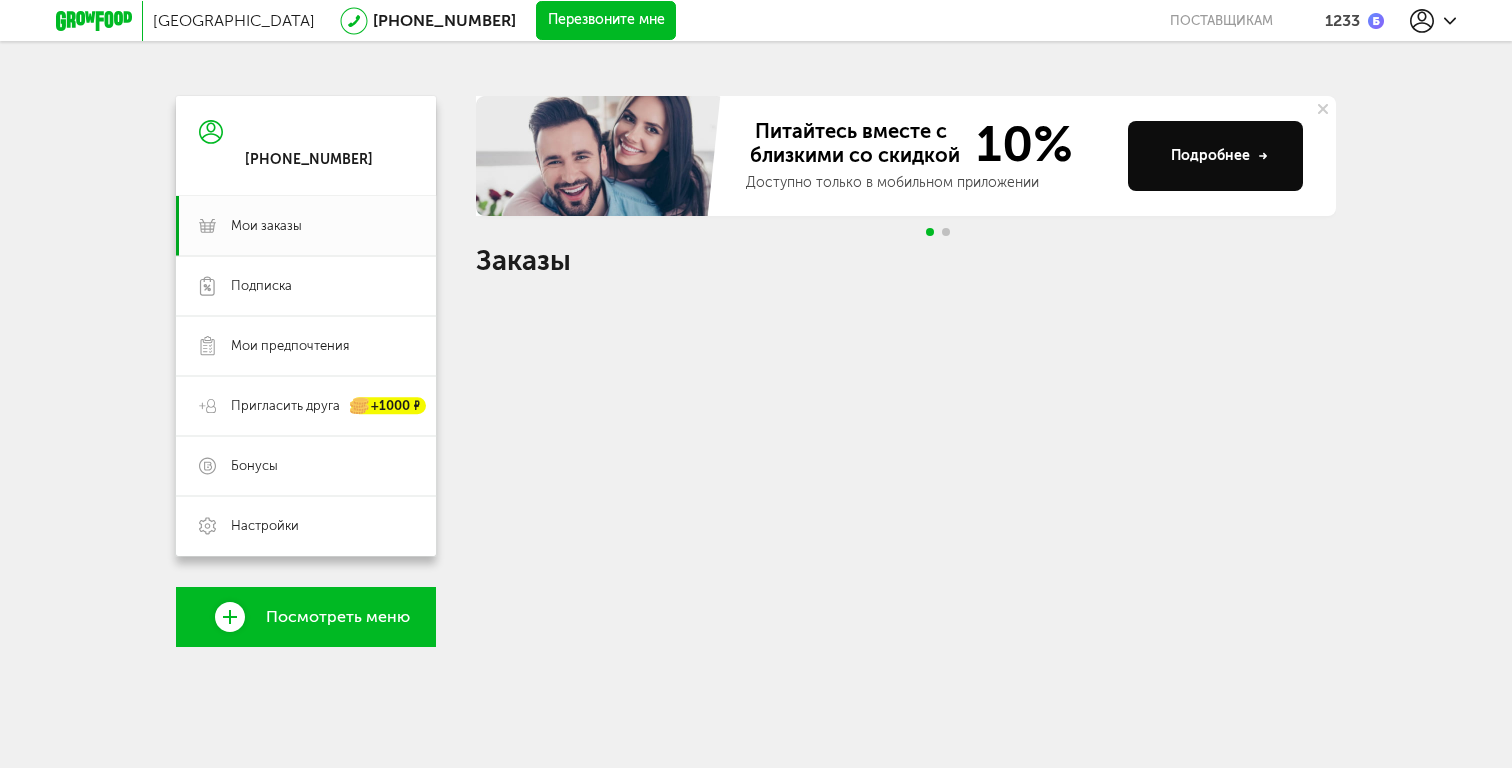 scroll, scrollTop: 65, scrollLeft: 0, axis: vertical 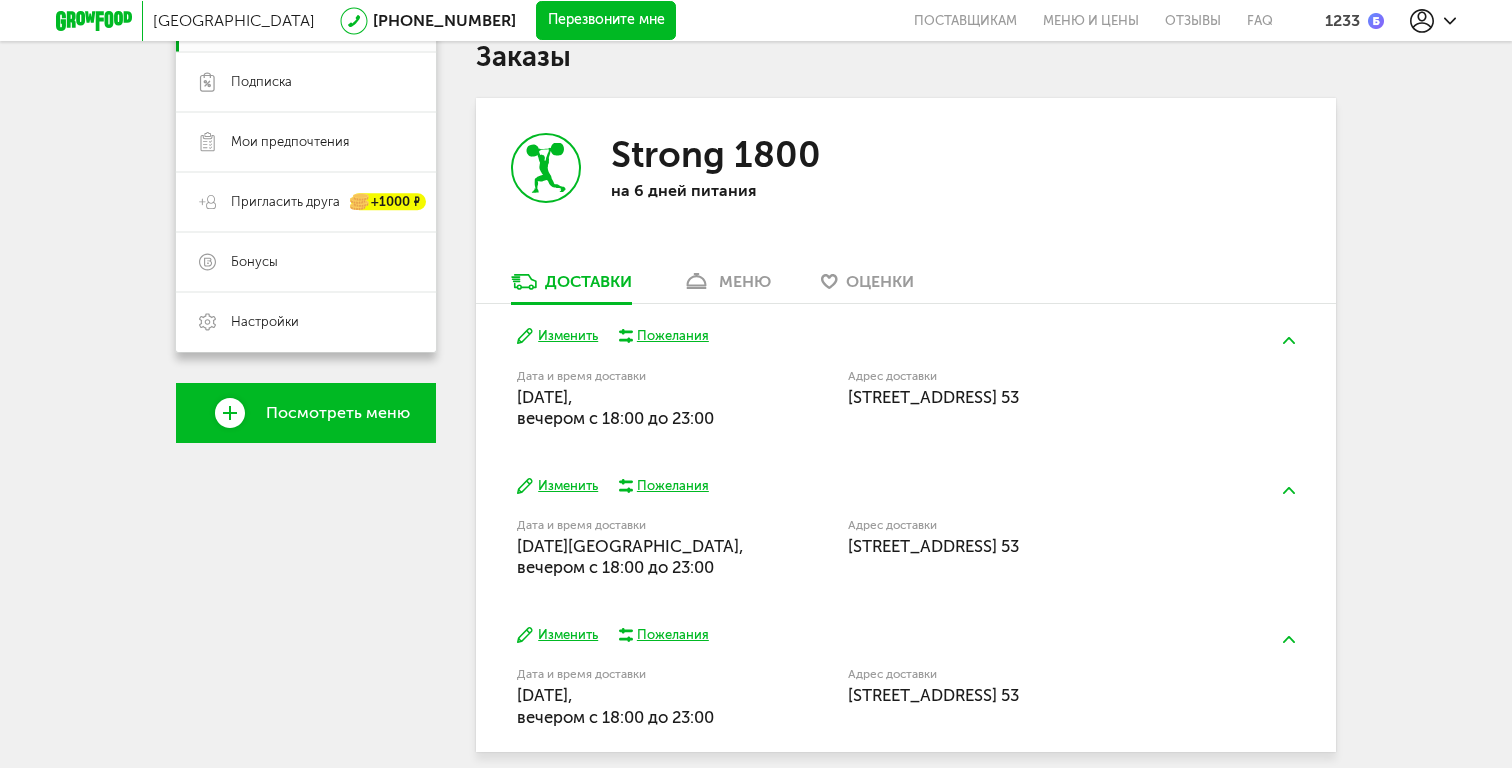 click on "Изменить
Пожелания
Дата и время доставки   [DATE],  вечером c 18:00 до 23:00     Адрес доставки   [STREET_ADDRESS] 53" at bounding box center (906, 378) 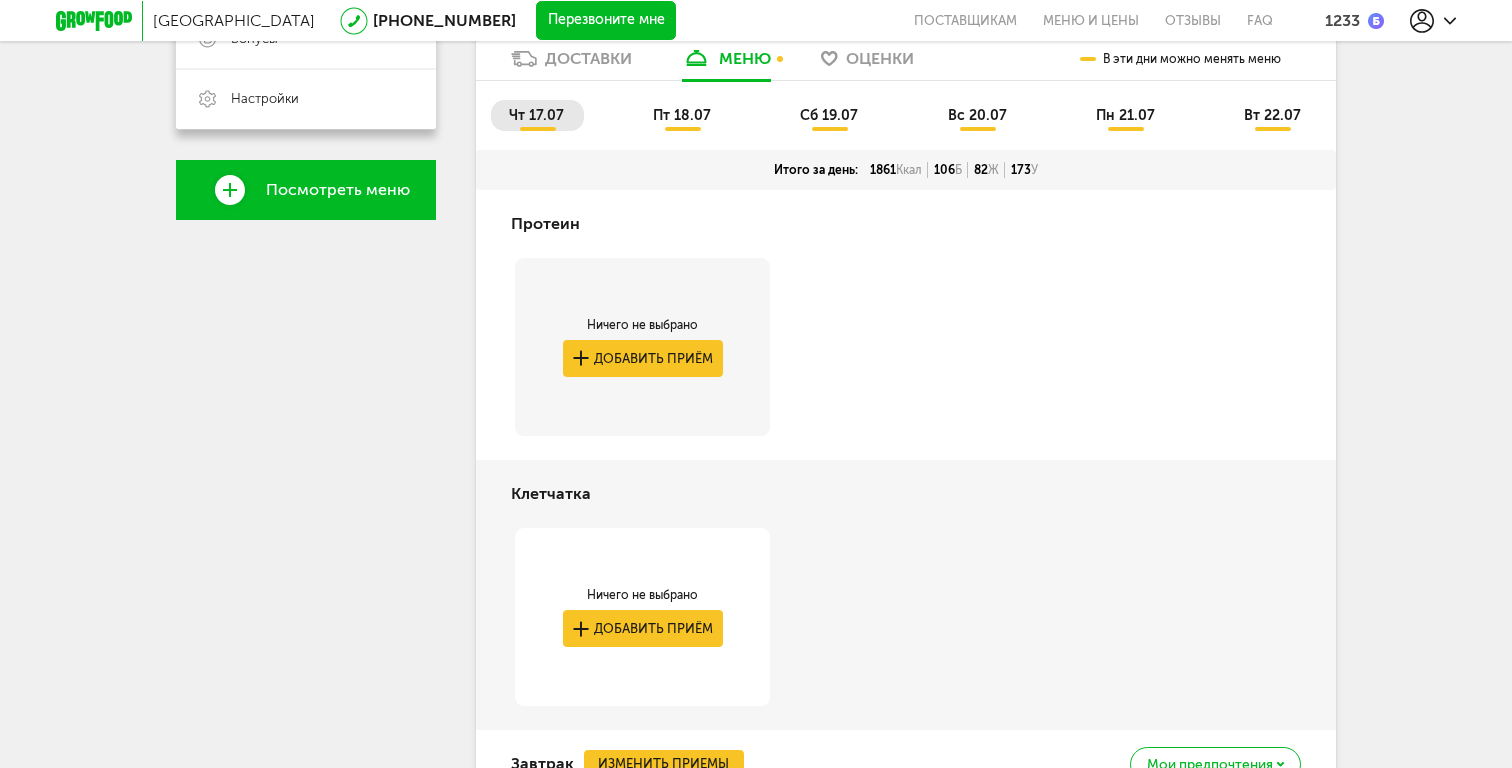 scroll, scrollTop: 535, scrollLeft: 0, axis: vertical 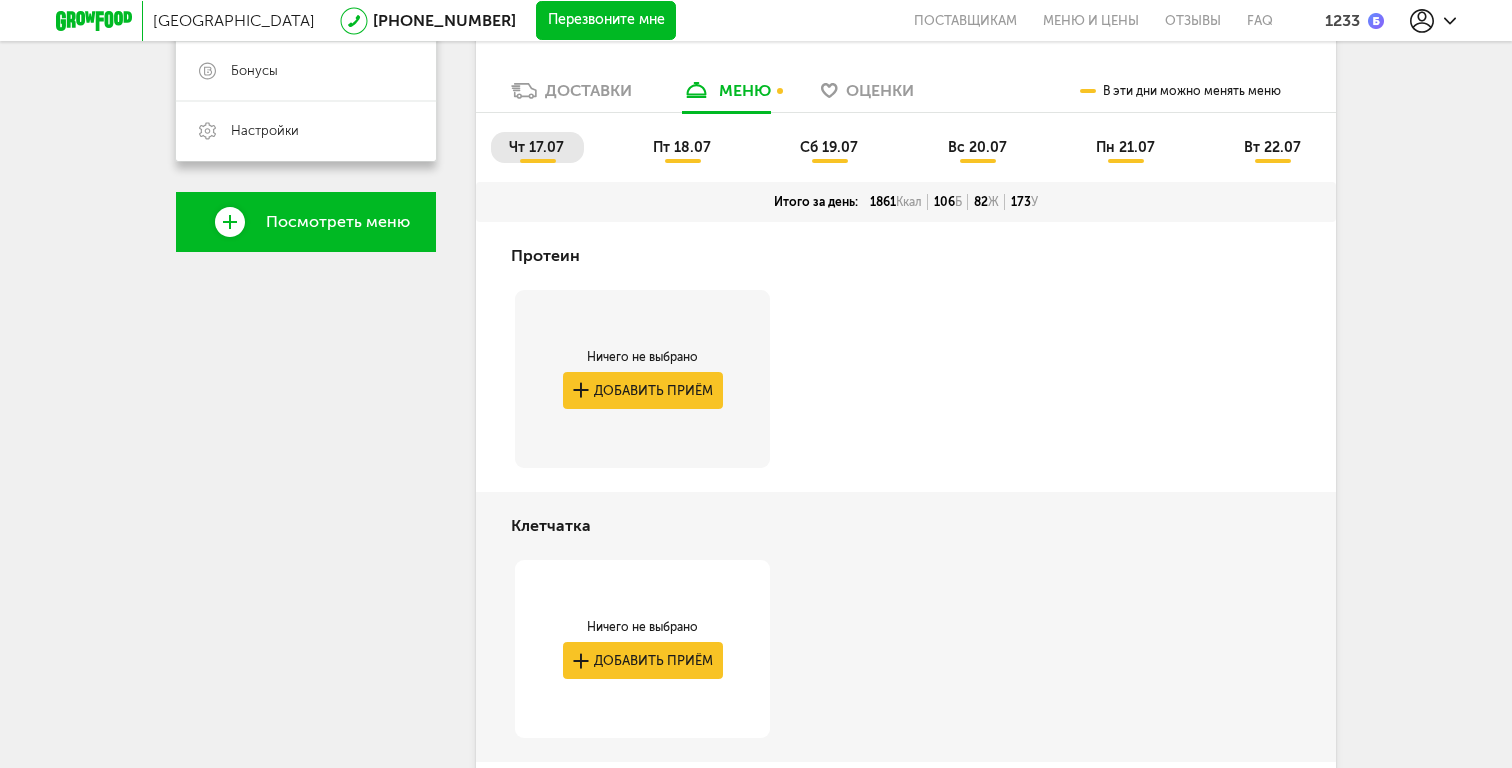 click on "чт 17.07" at bounding box center (536, 147) 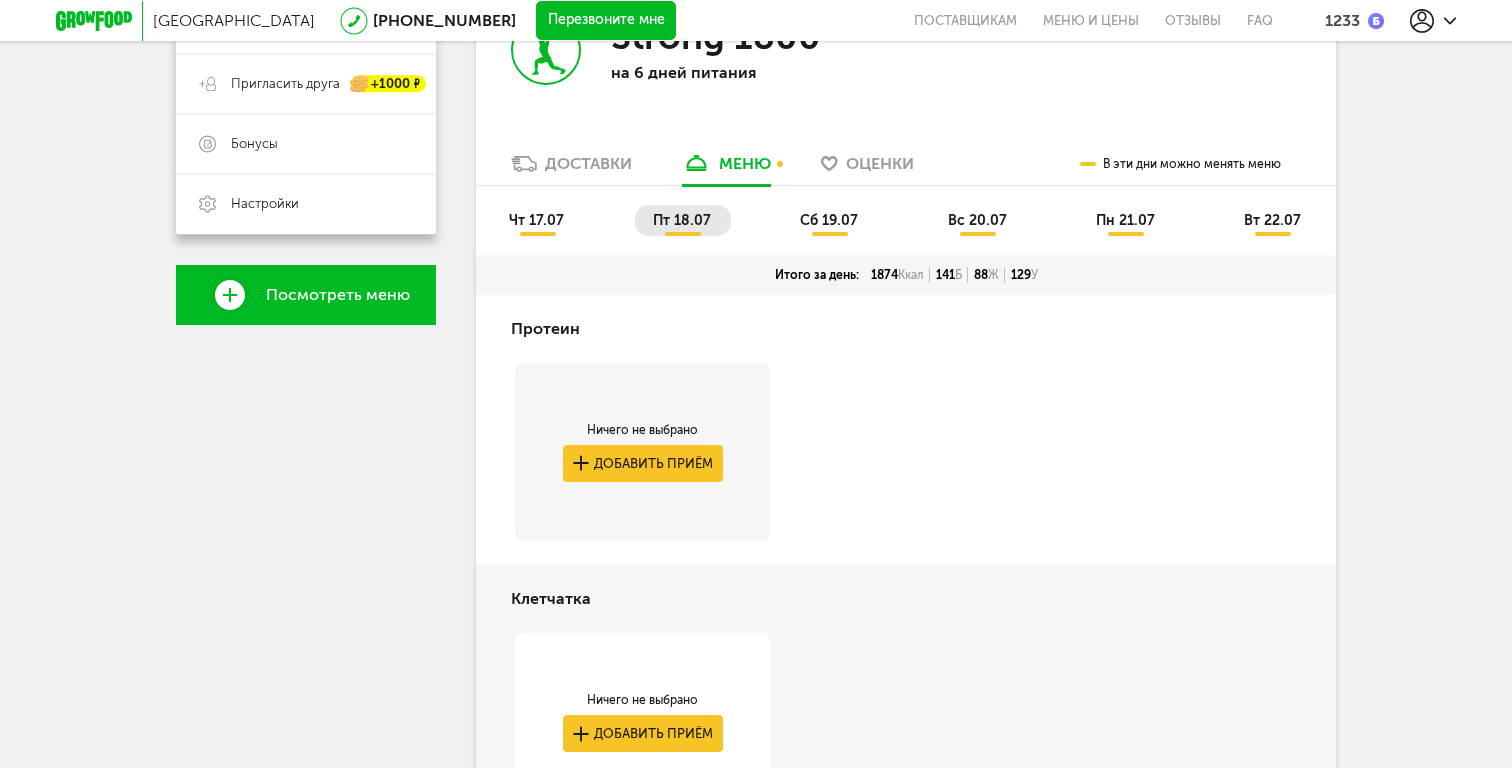 scroll, scrollTop: 360, scrollLeft: 0, axis: vertical 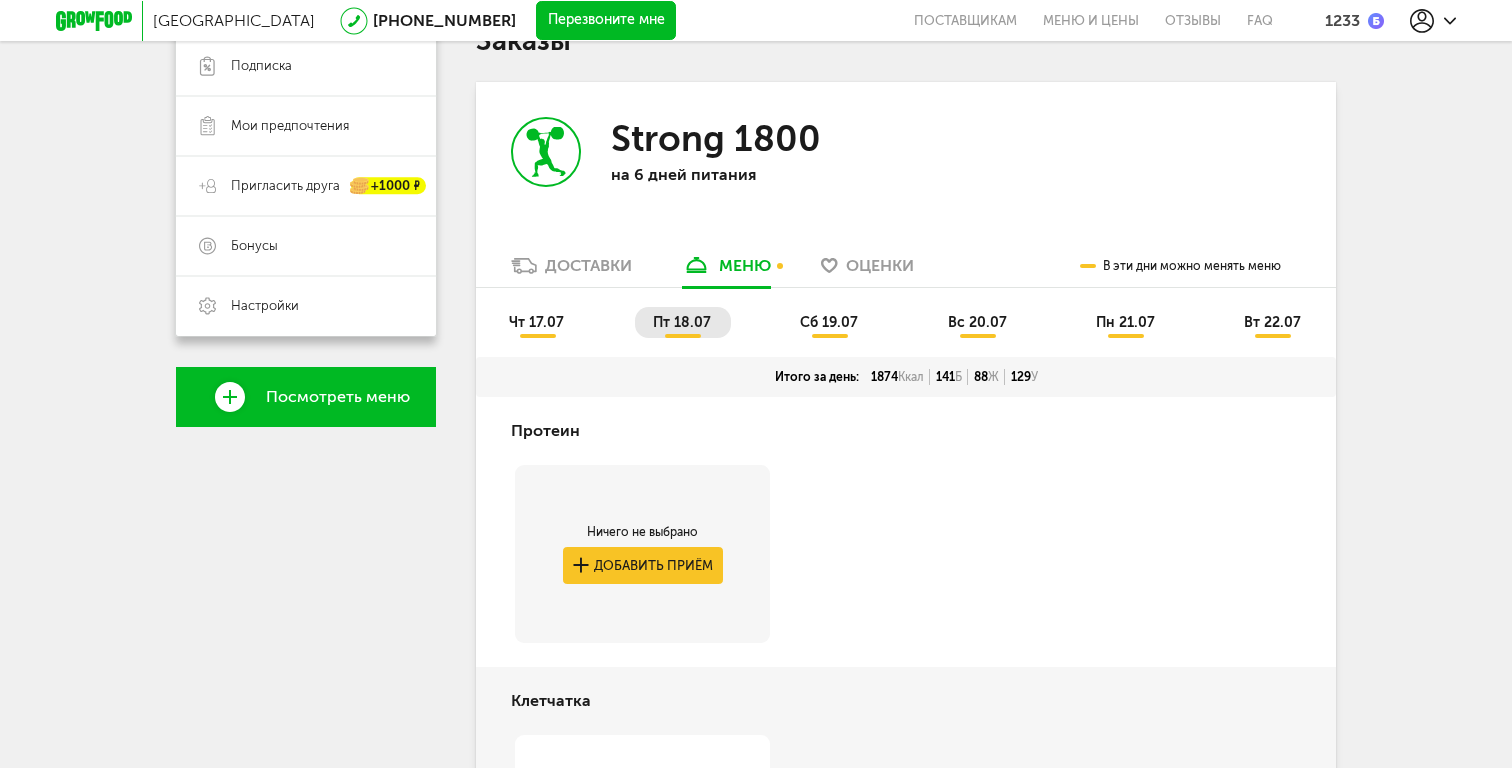 click on "вс 20.07" at bounding box center [977, 322] 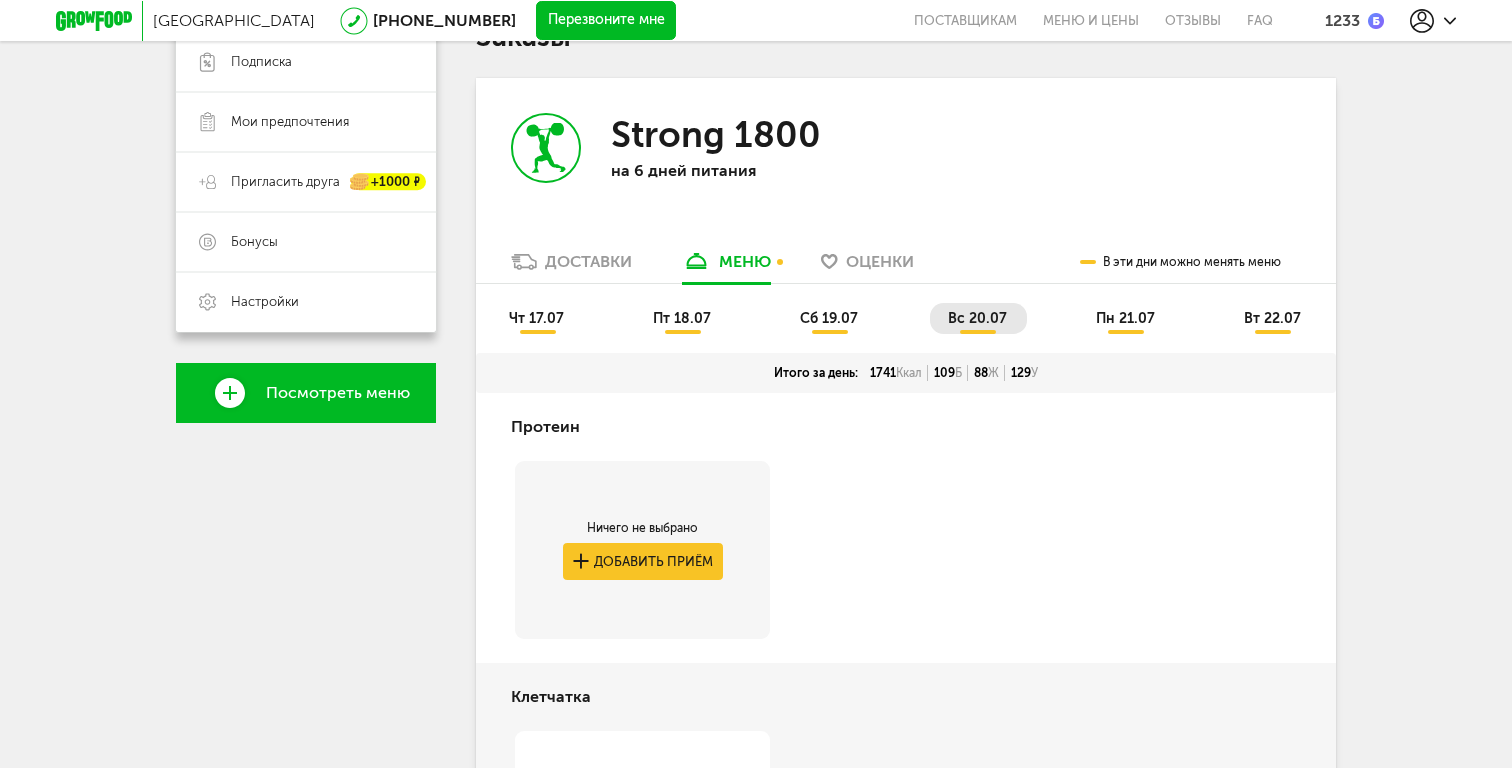 scroll, scrollTop: 298, scrollLeft: 0, axis: vertical 